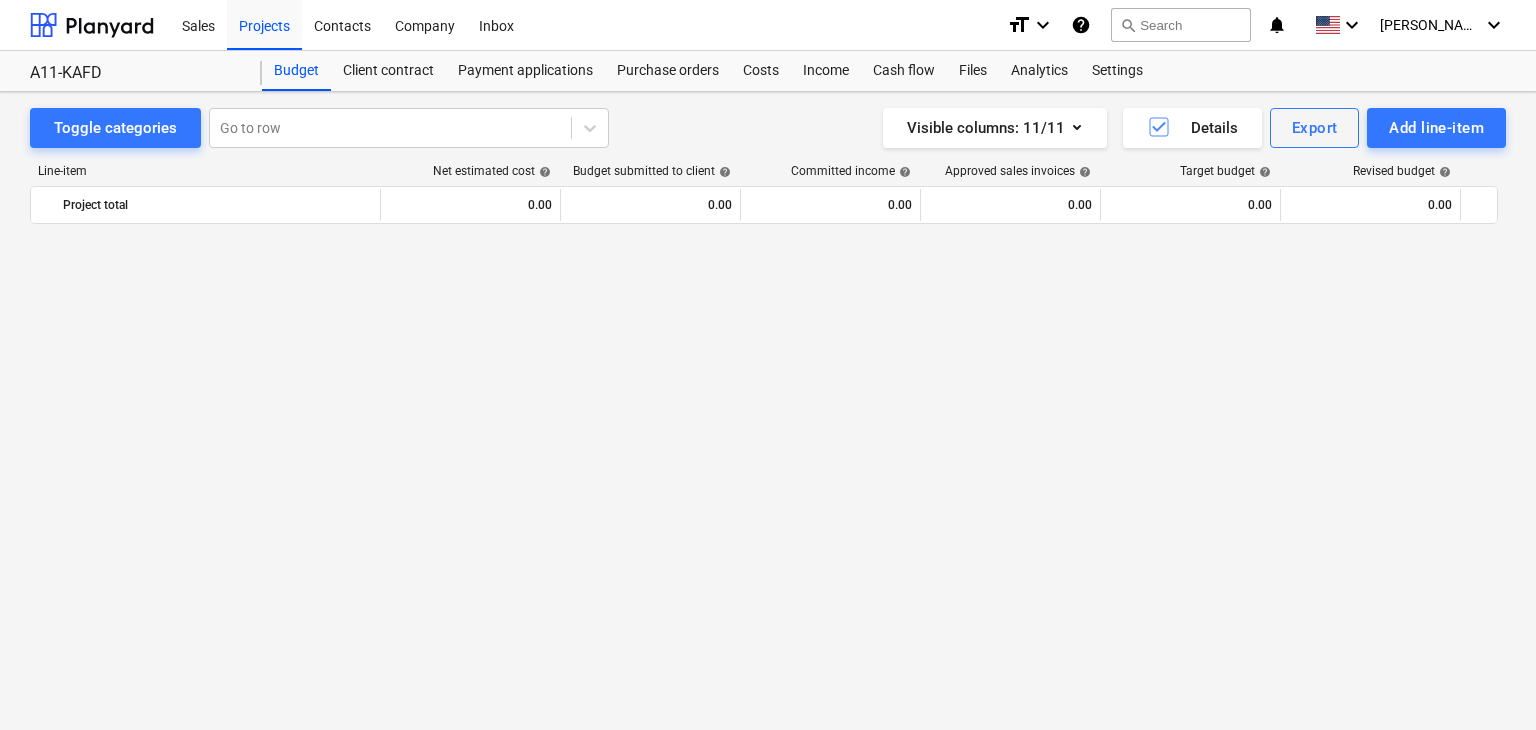 click on "Projects" at bounding box center [264, 24] 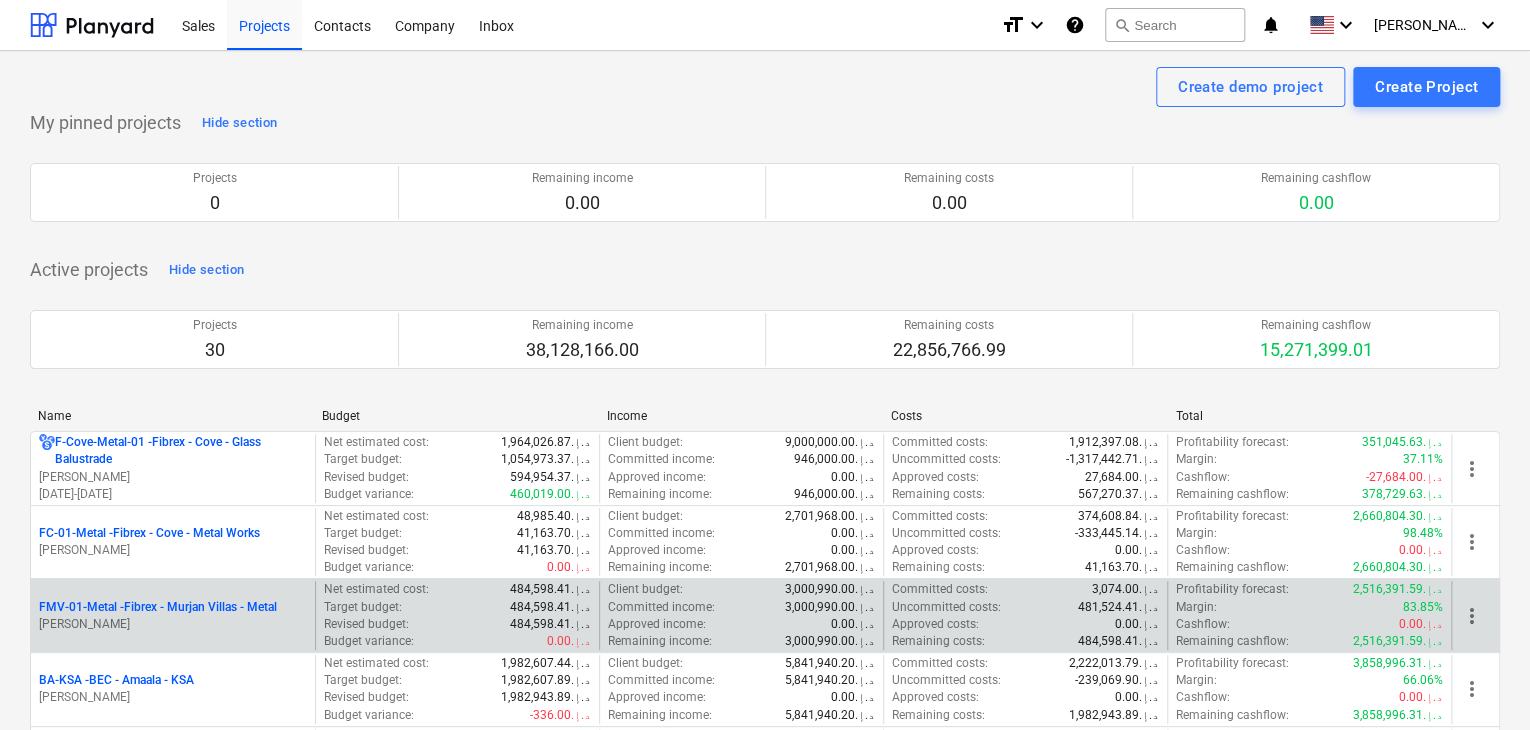 scroll, scrollTop: 300, scrollLeft: 0, axis: vertical 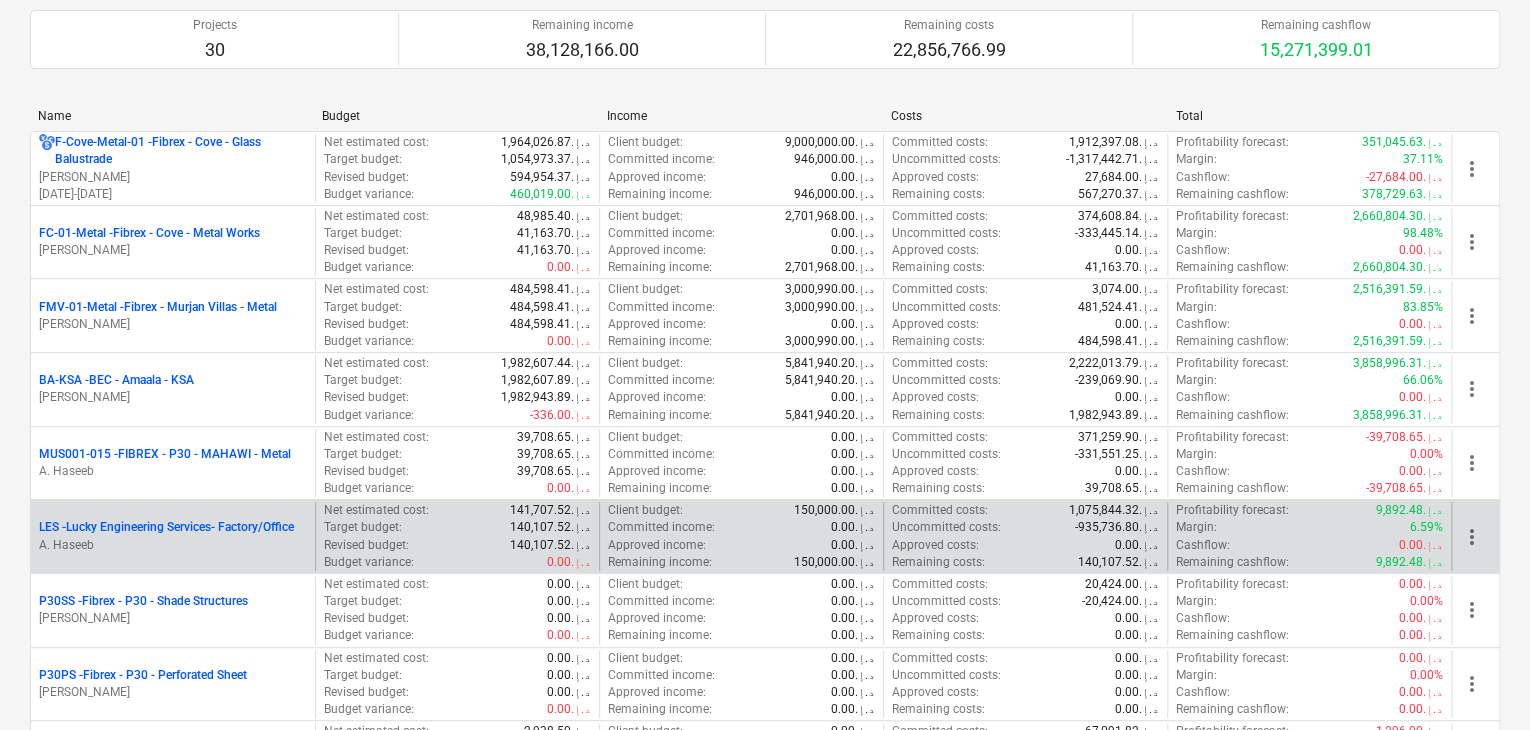 click on "LES -  Lucky Engineering Services- Factory/Office A. Haseeb" at bounding box center [173, 536] 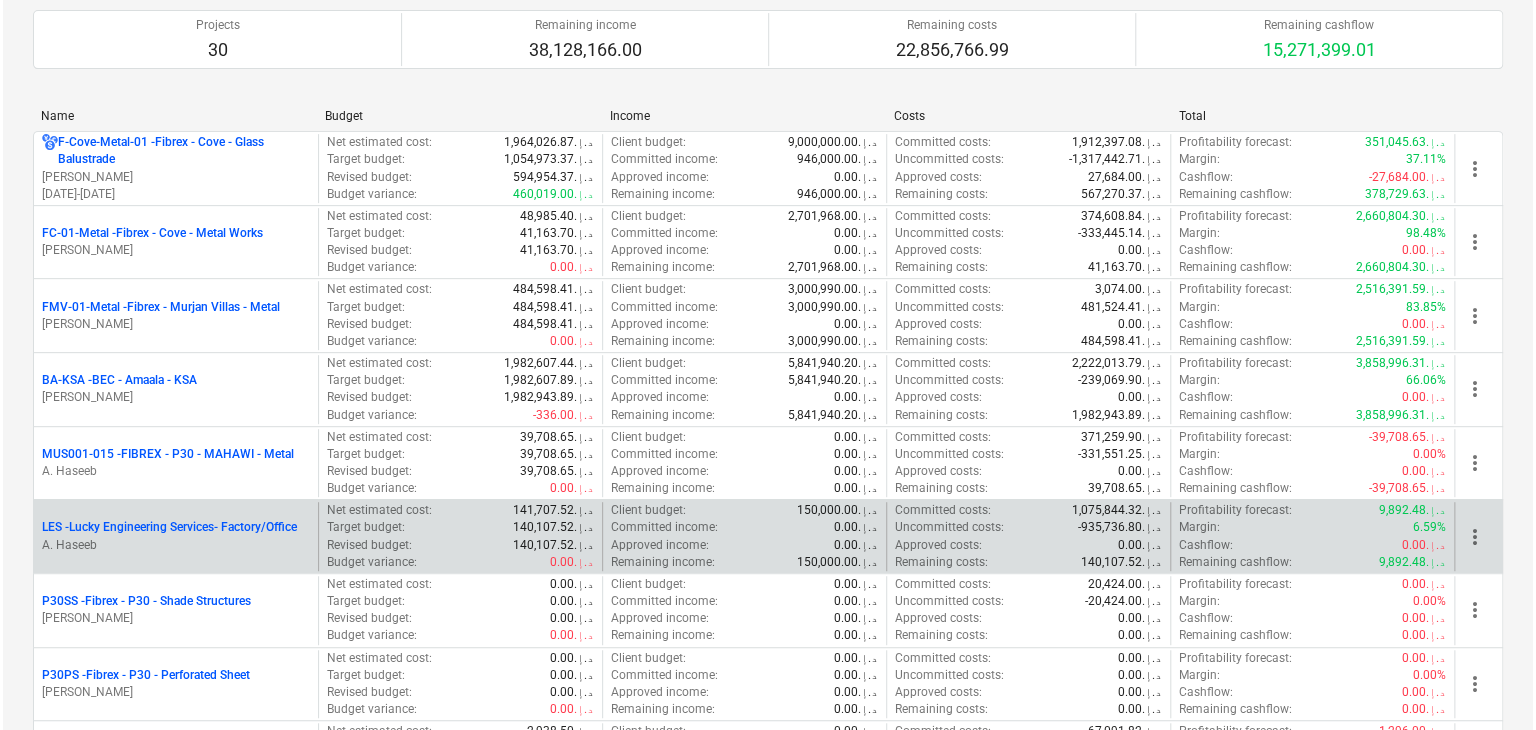 scroll, scrollTop: 0, scrollLeft: 0, axis: both 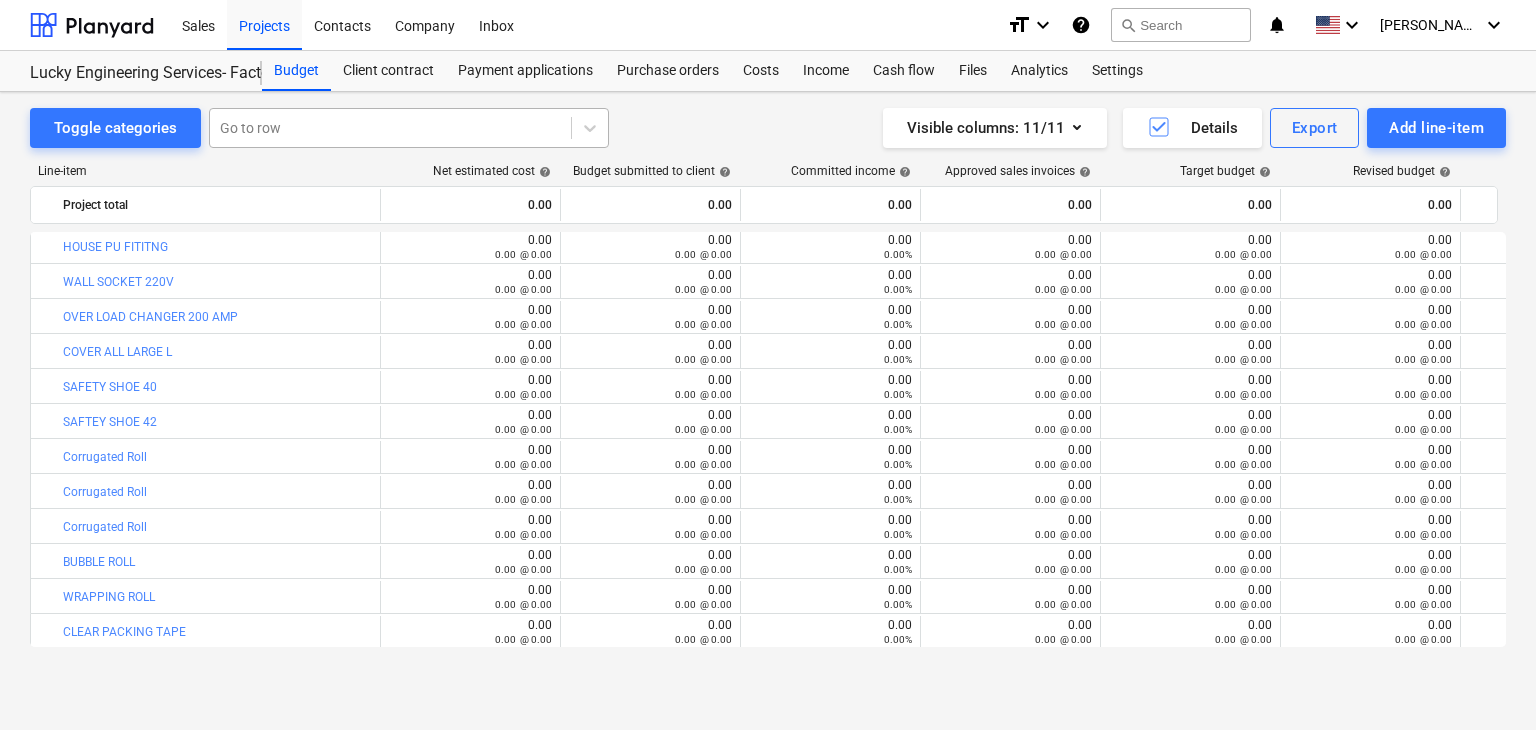 click at bounding box center [390, 128] 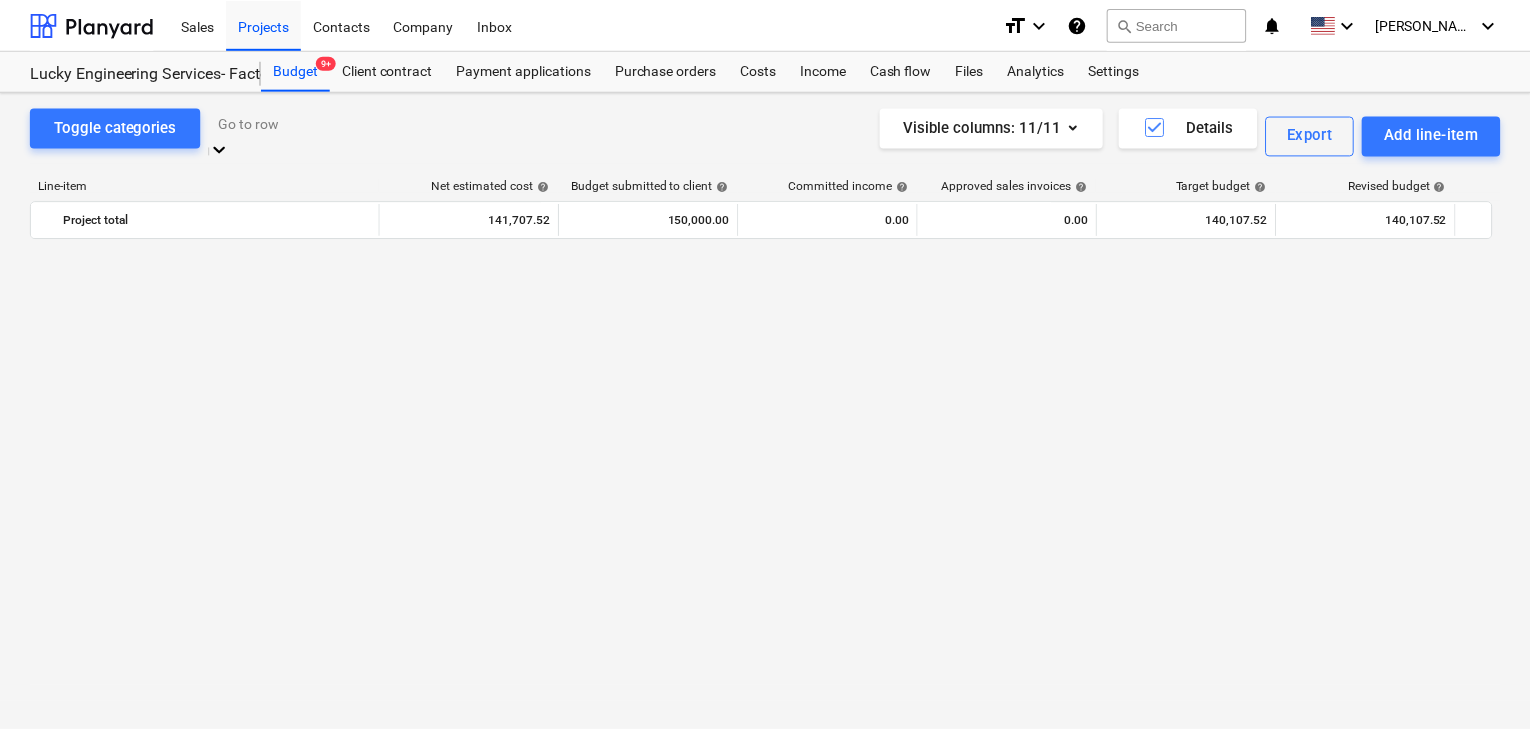 scroll, scrollTop: 42529, scrollLeft: 0, axis: vertical 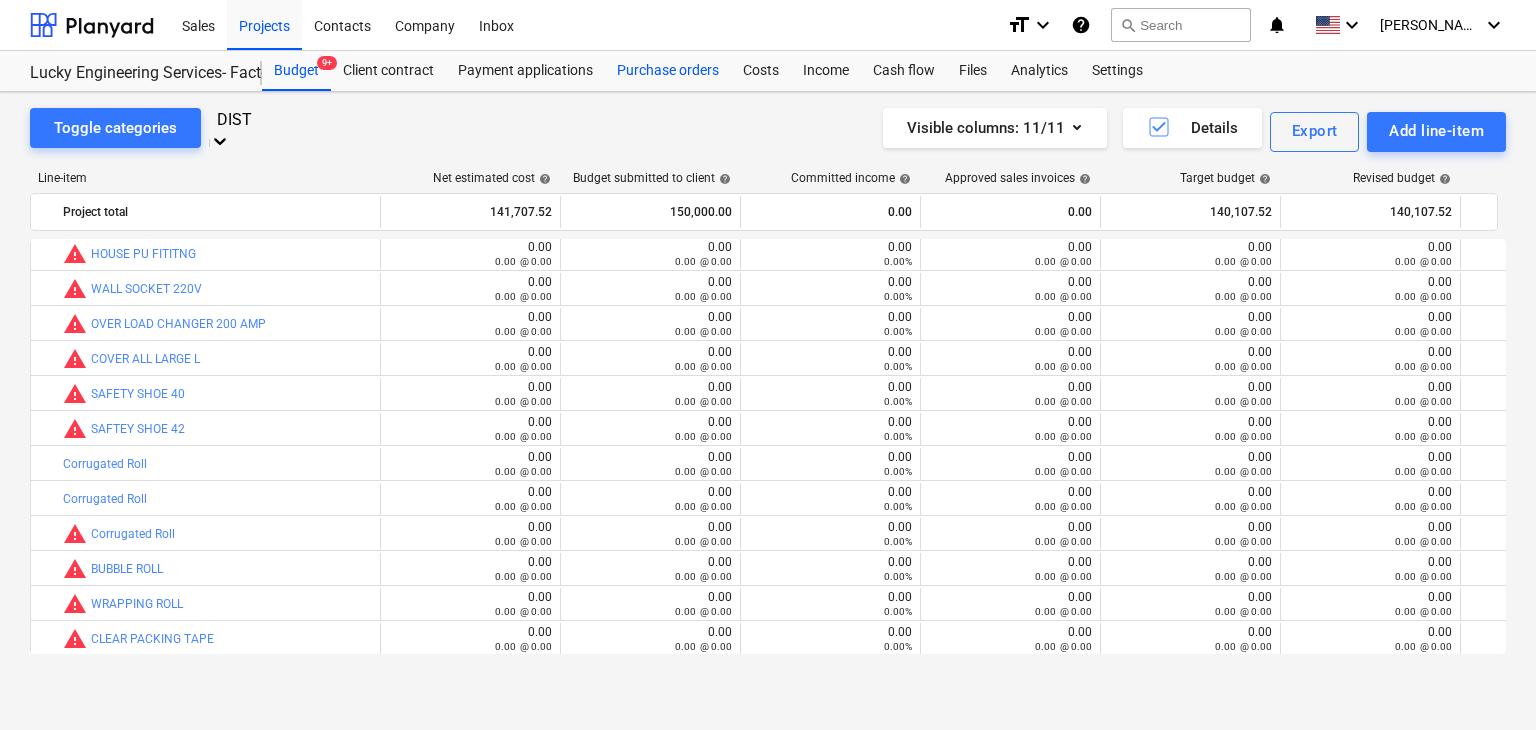 type on "DIST" 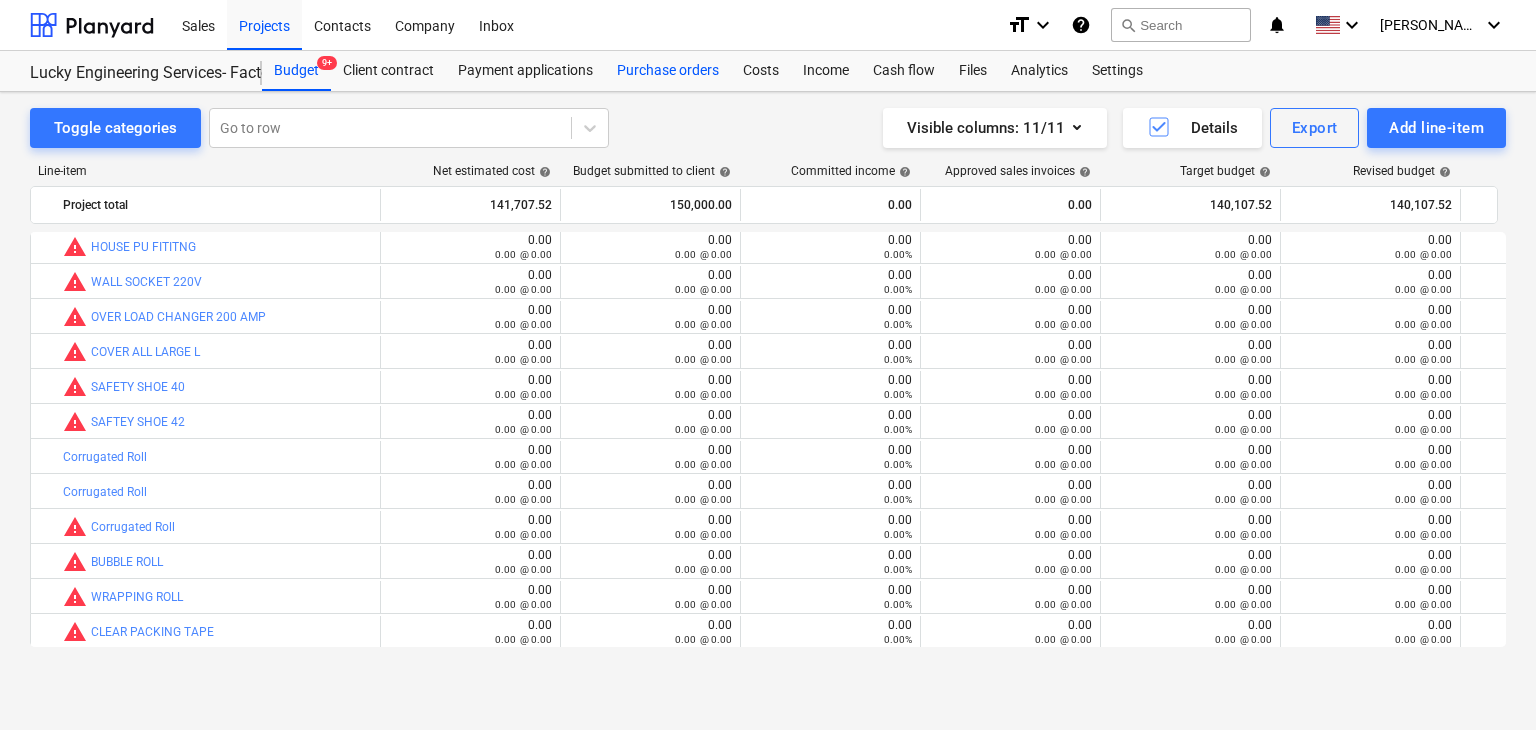 click on "Purchase orders" at bounding box center [668, 71] 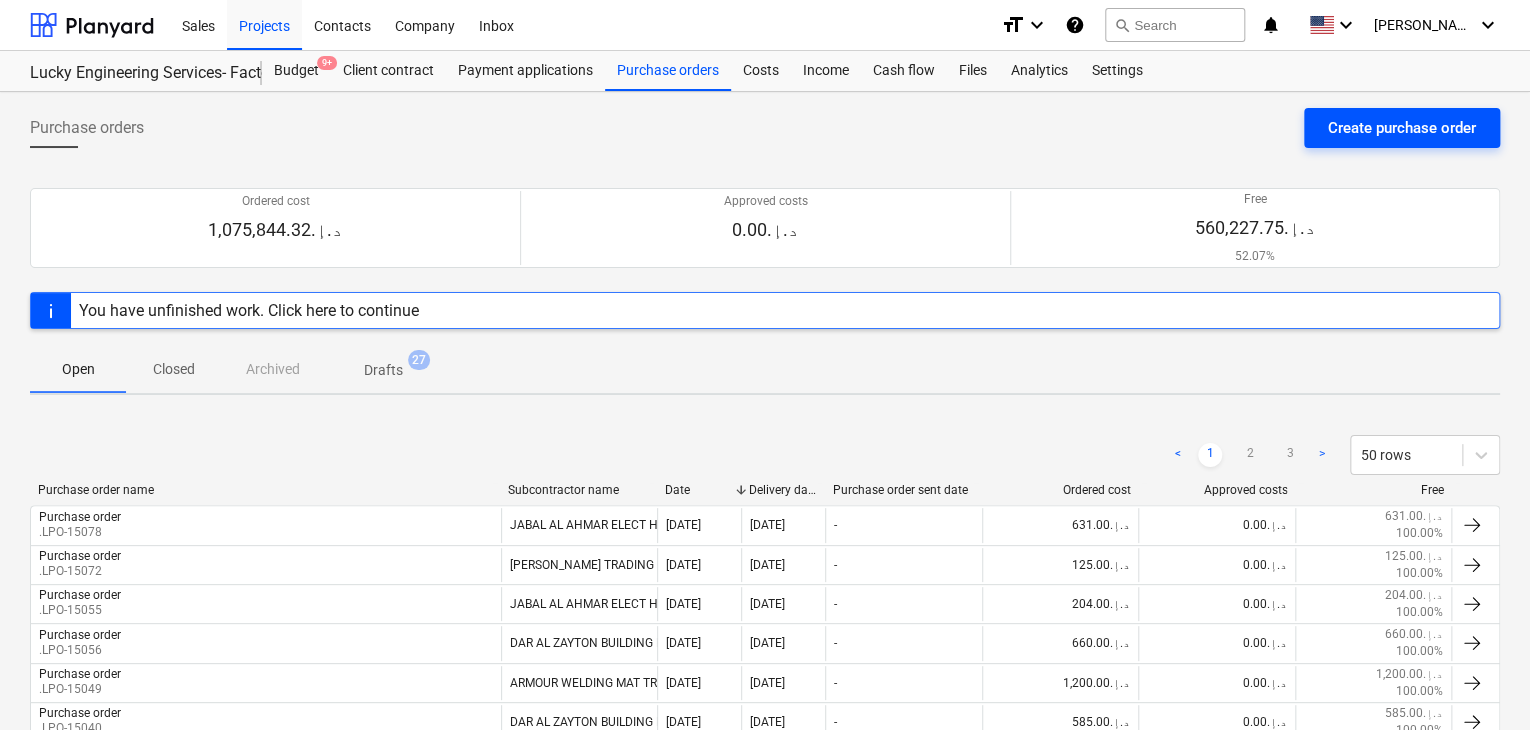 click on "Create purchase order" at bounding box center (1402, 128) 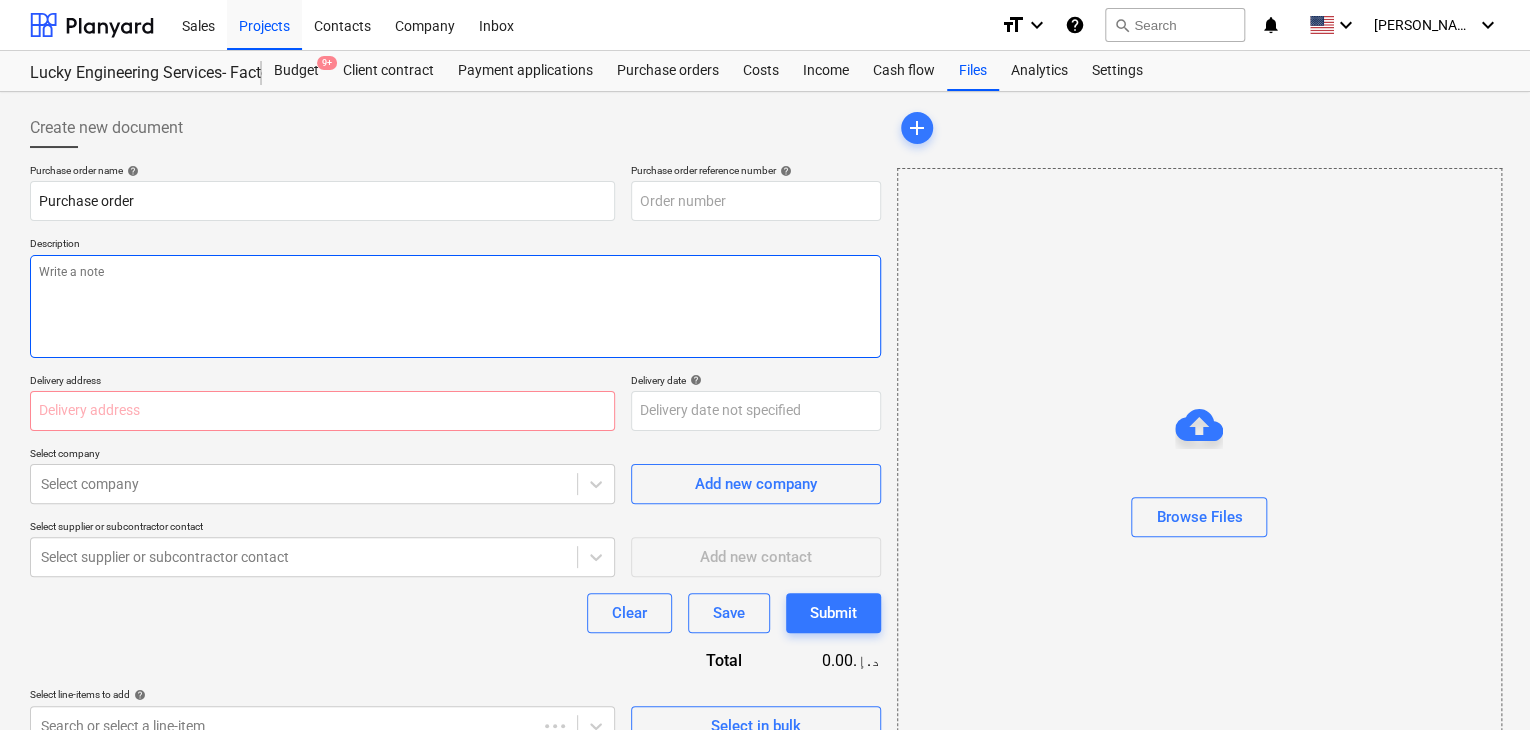 click at bounding box center [455, 306] 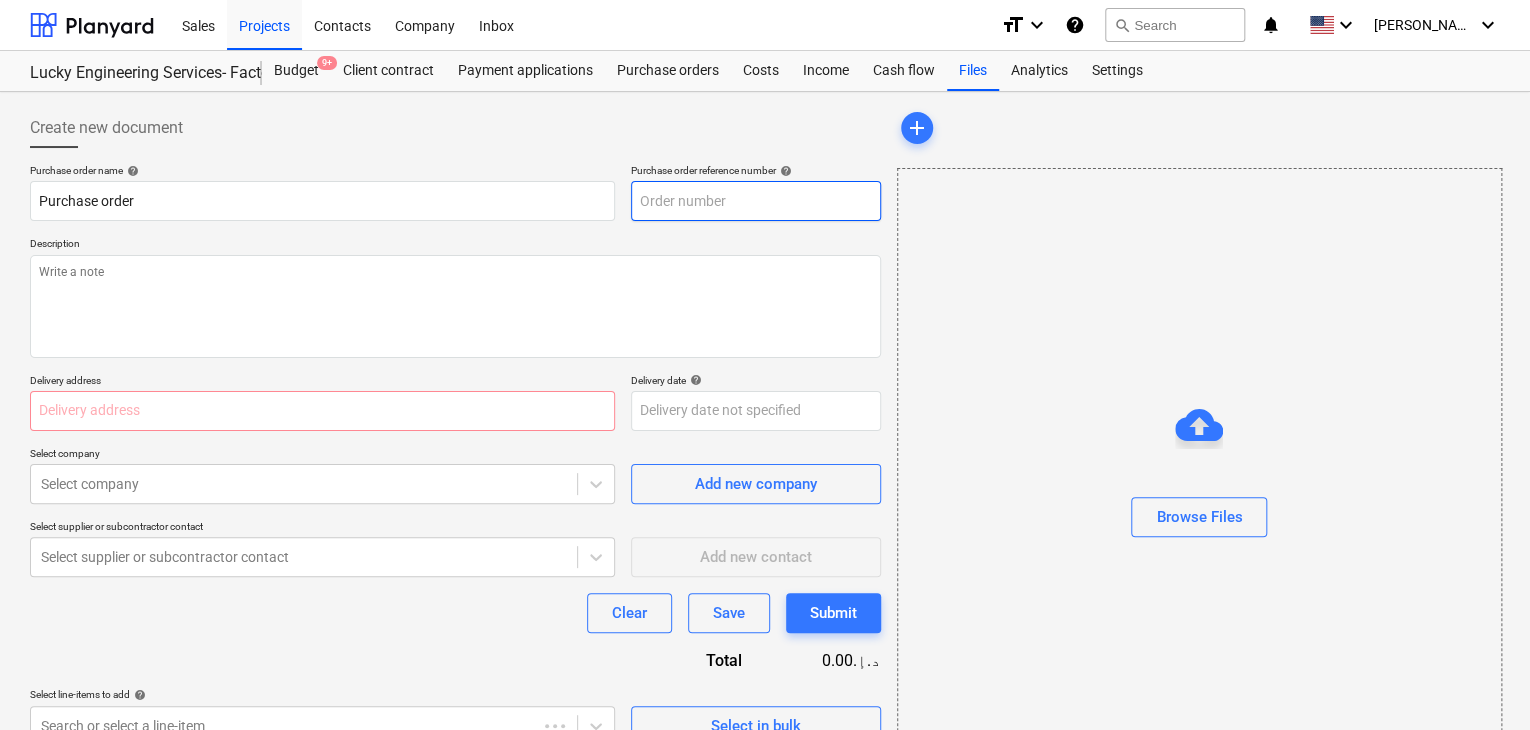 click at bounding box center [756, 201] 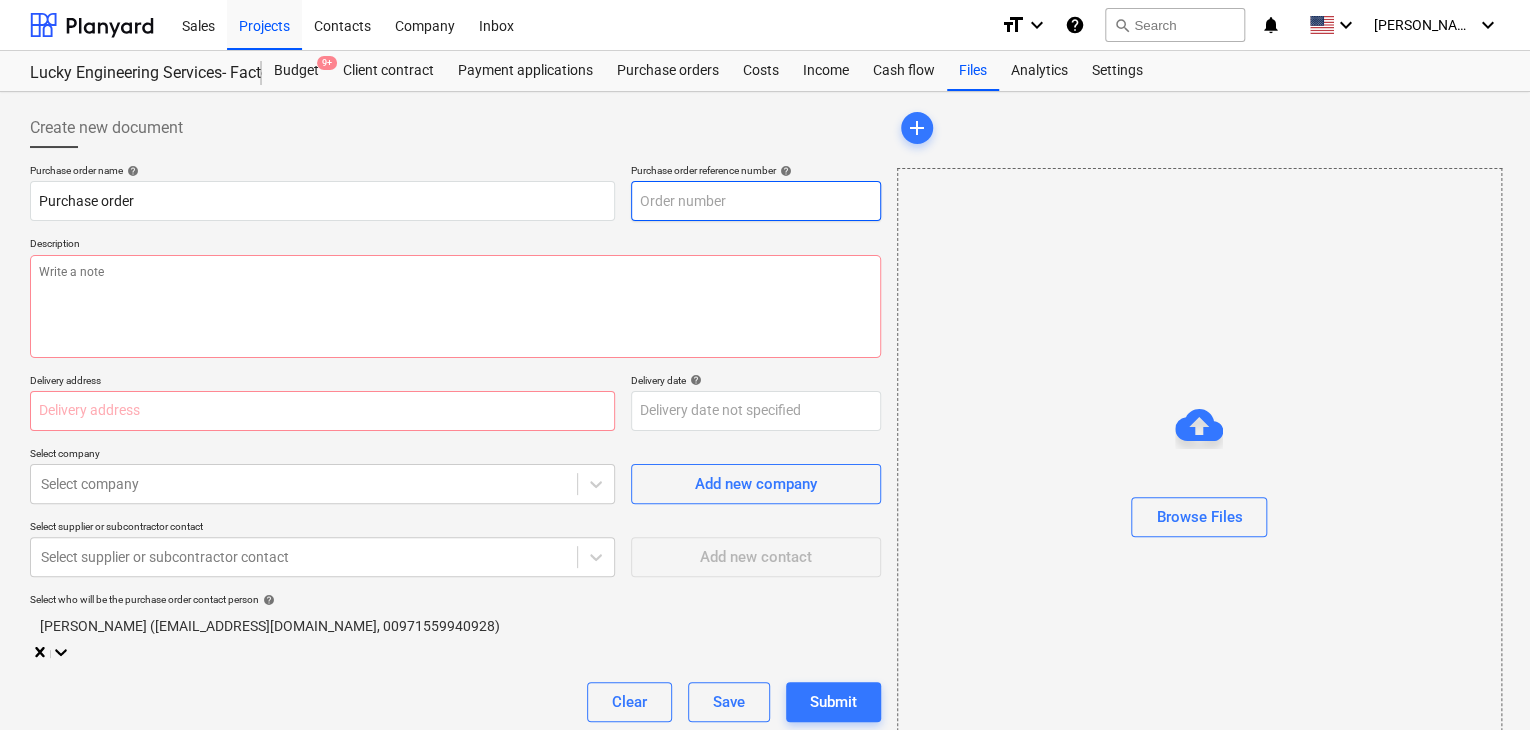 type on "x" 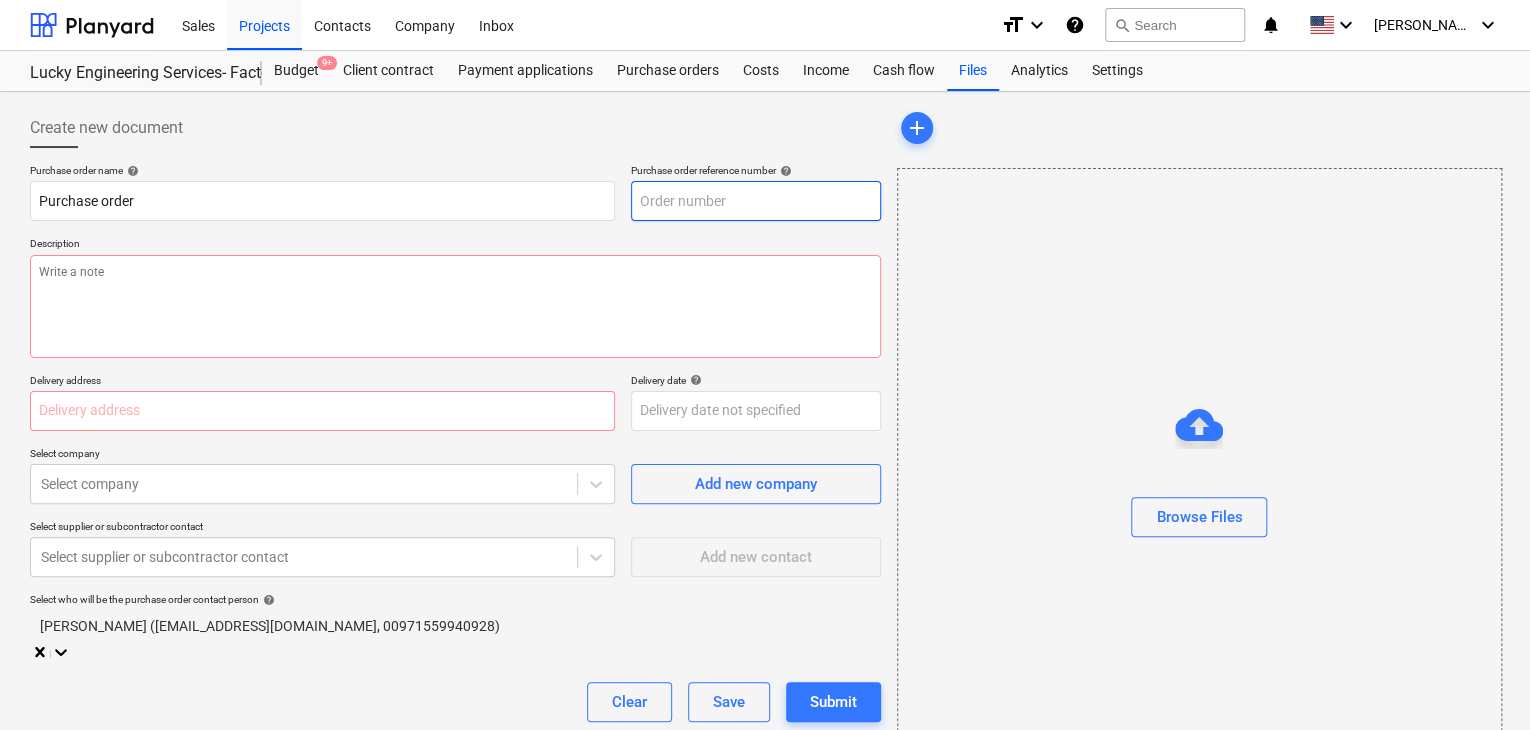 type on "LES-PO-425" 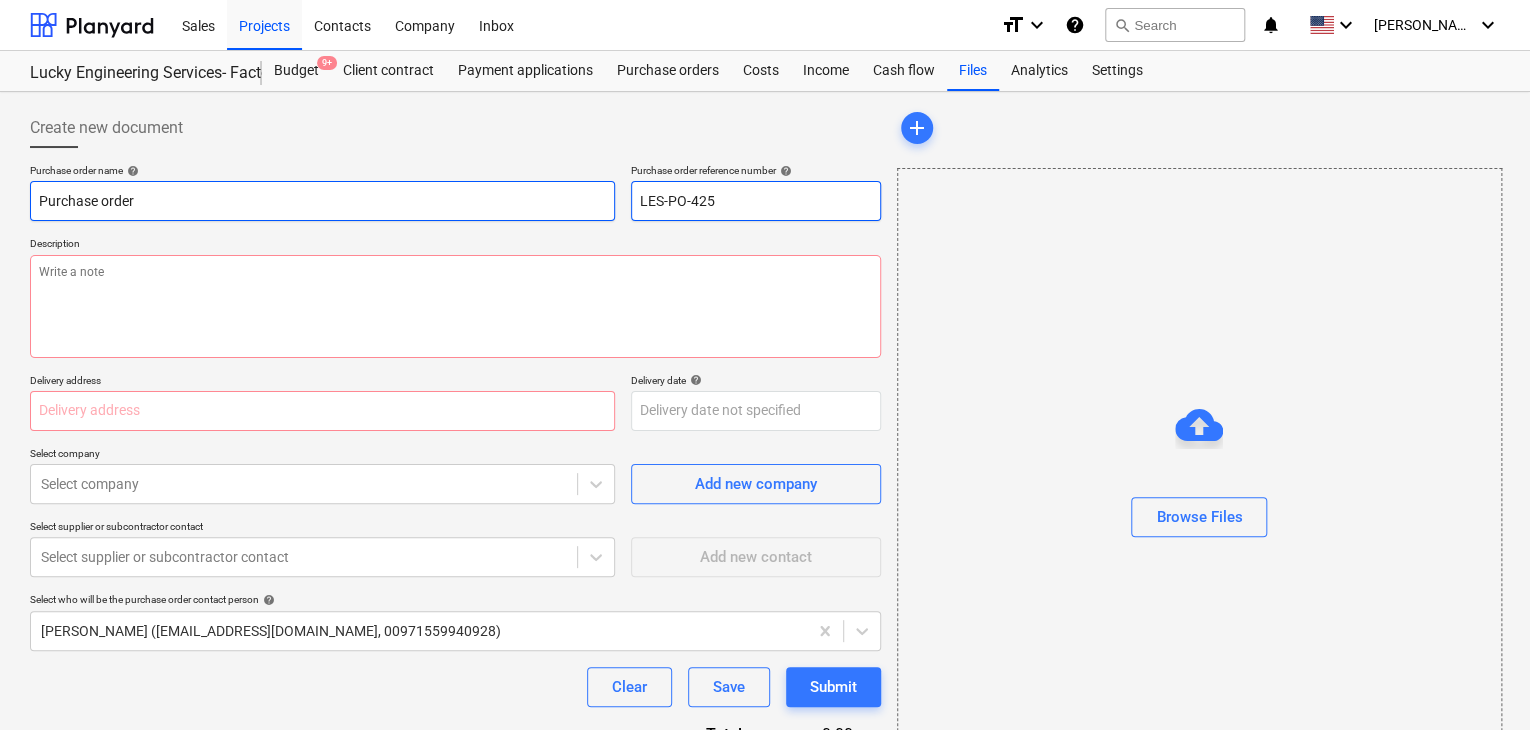drag, startPoint x: 789, startPoint y: 209, endPoint x: 573, endPoint y: 205, distance: 216.03703 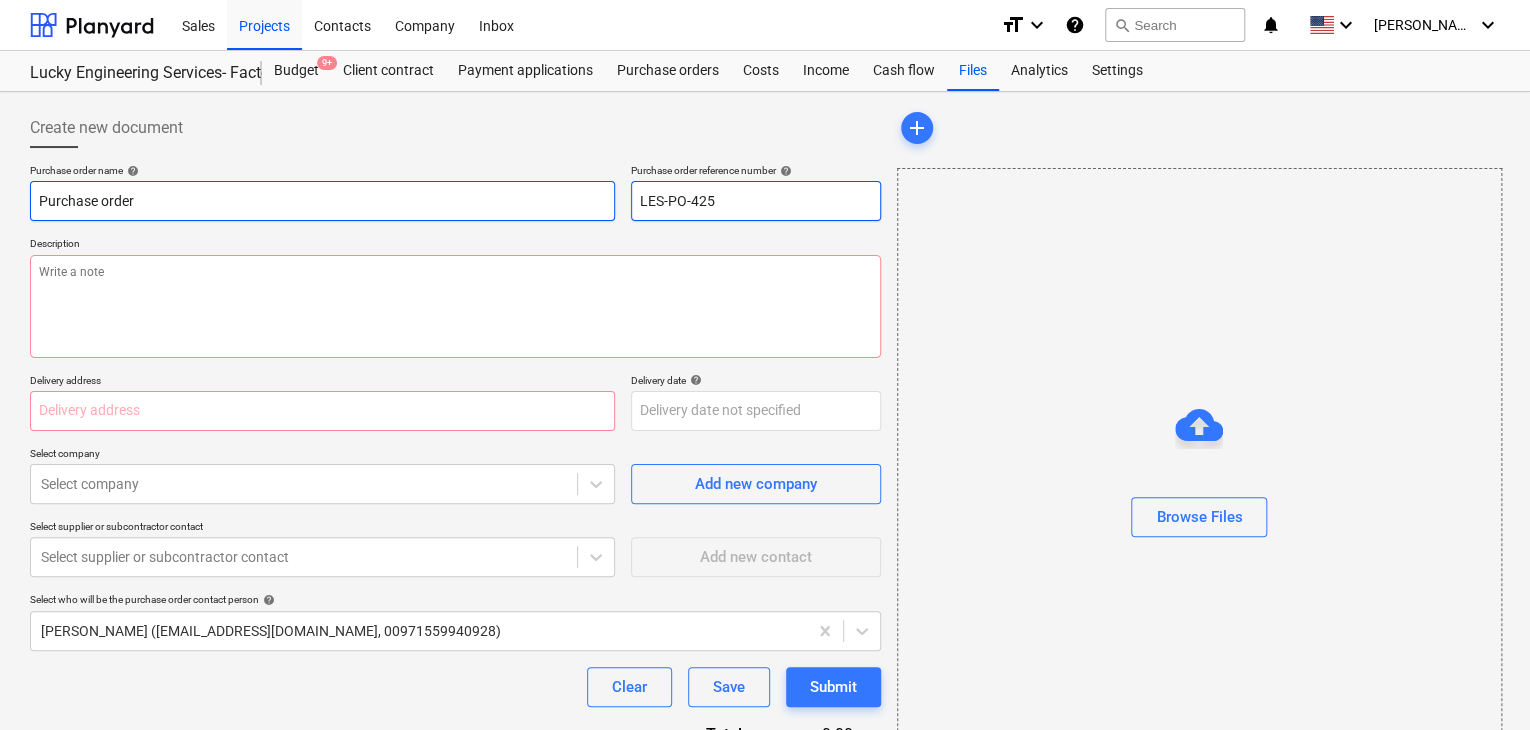 click on "Purchase order name help Purchase order Purchase order reference number help LES-PO-425" at bounding box center (455, 192) 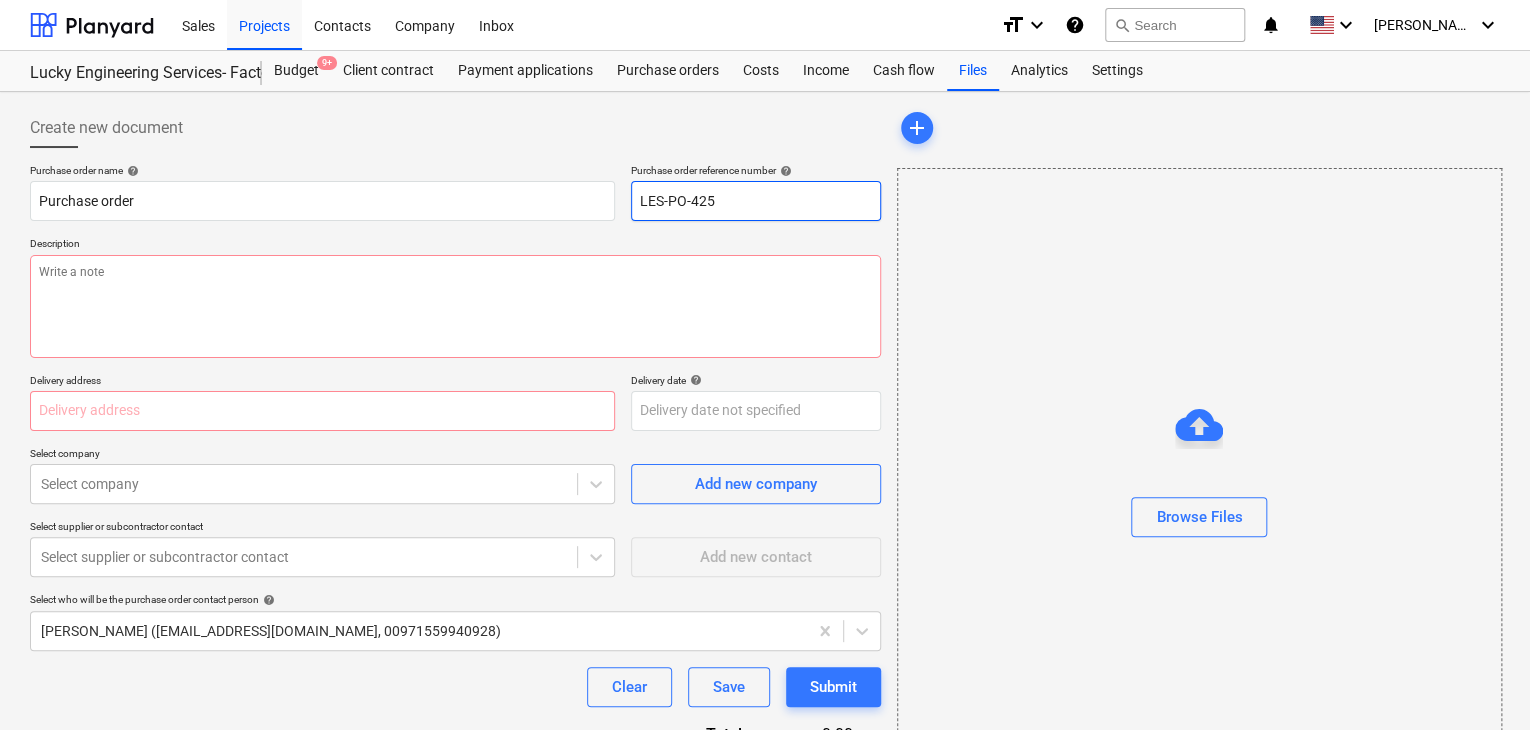 type on "x" 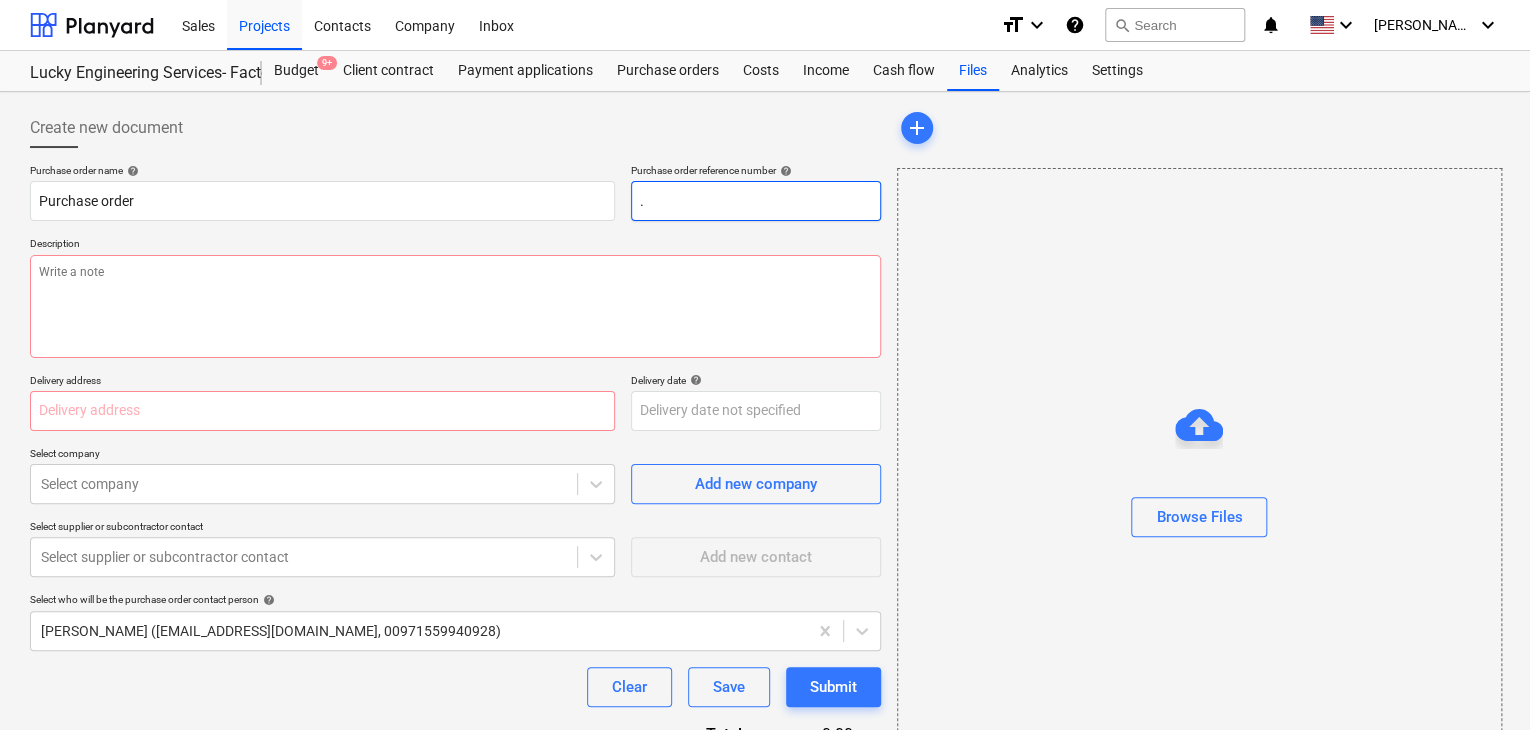 type on "x" 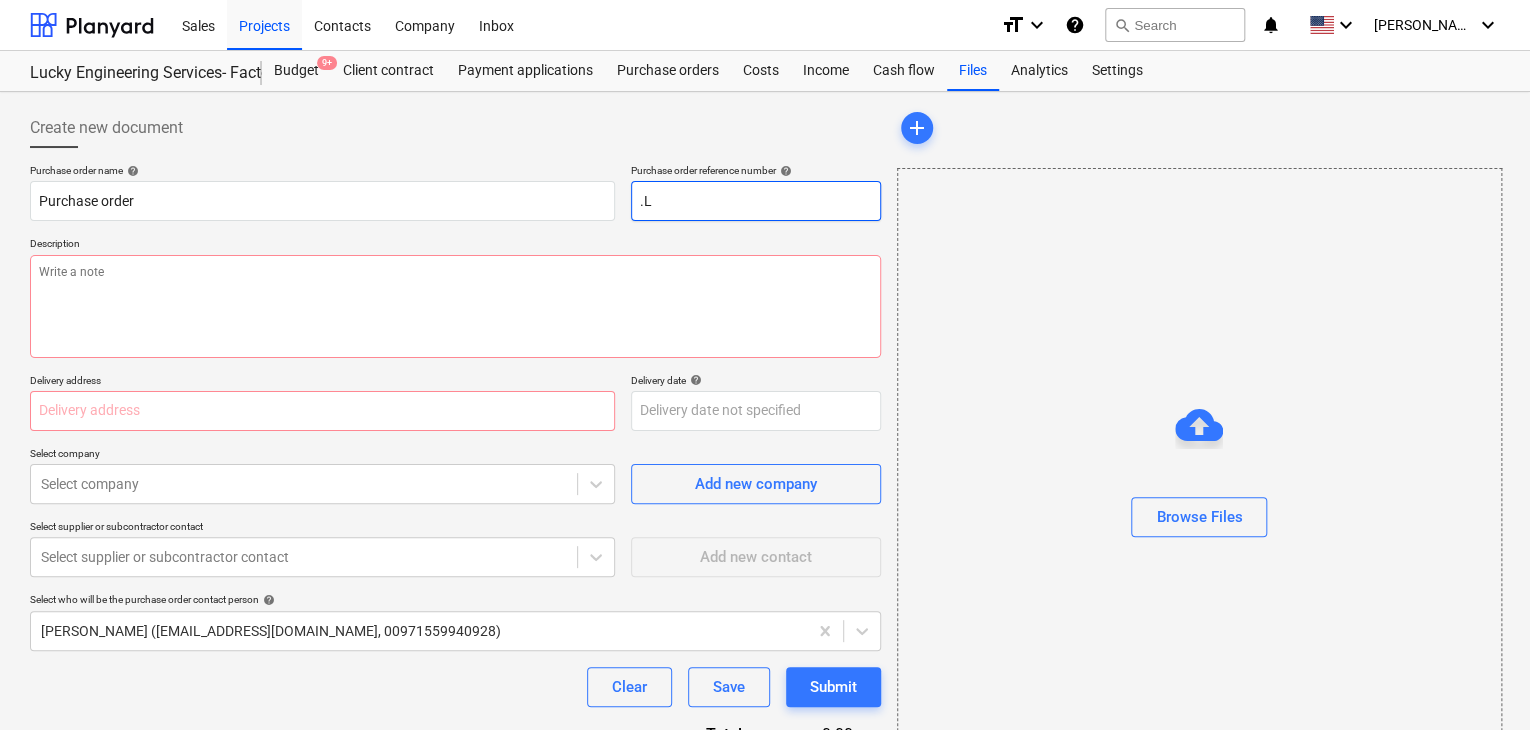 type on "x" 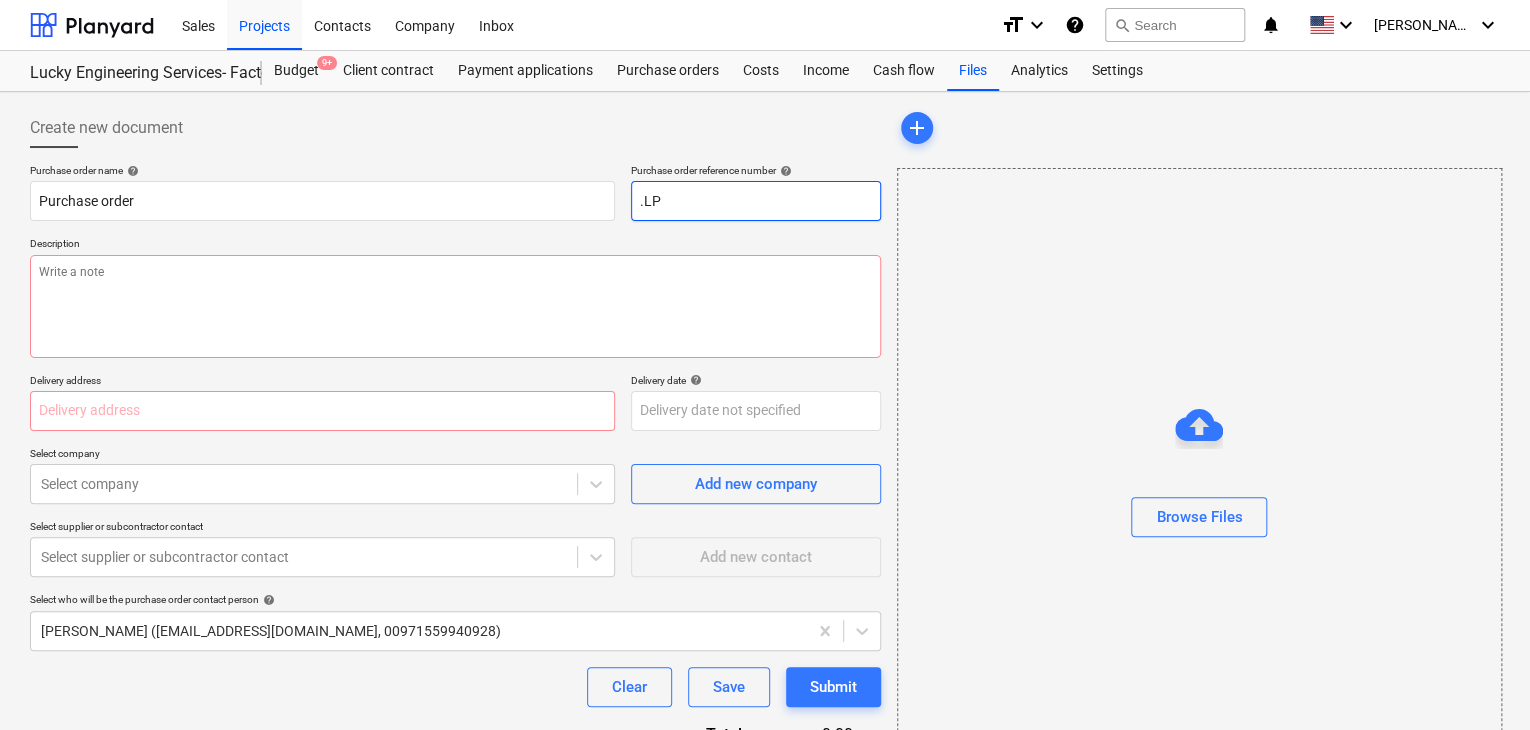 type on "x" 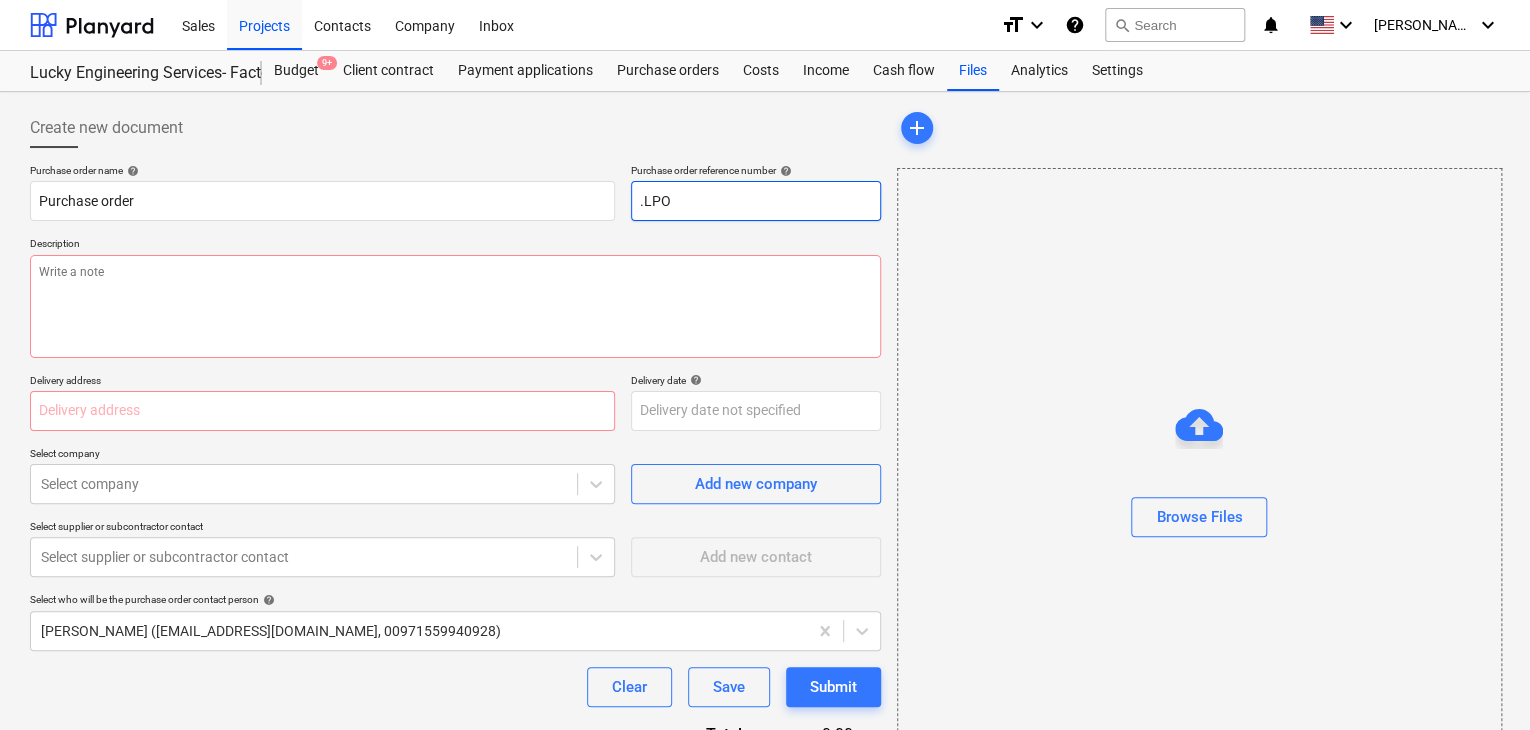 type on "x" 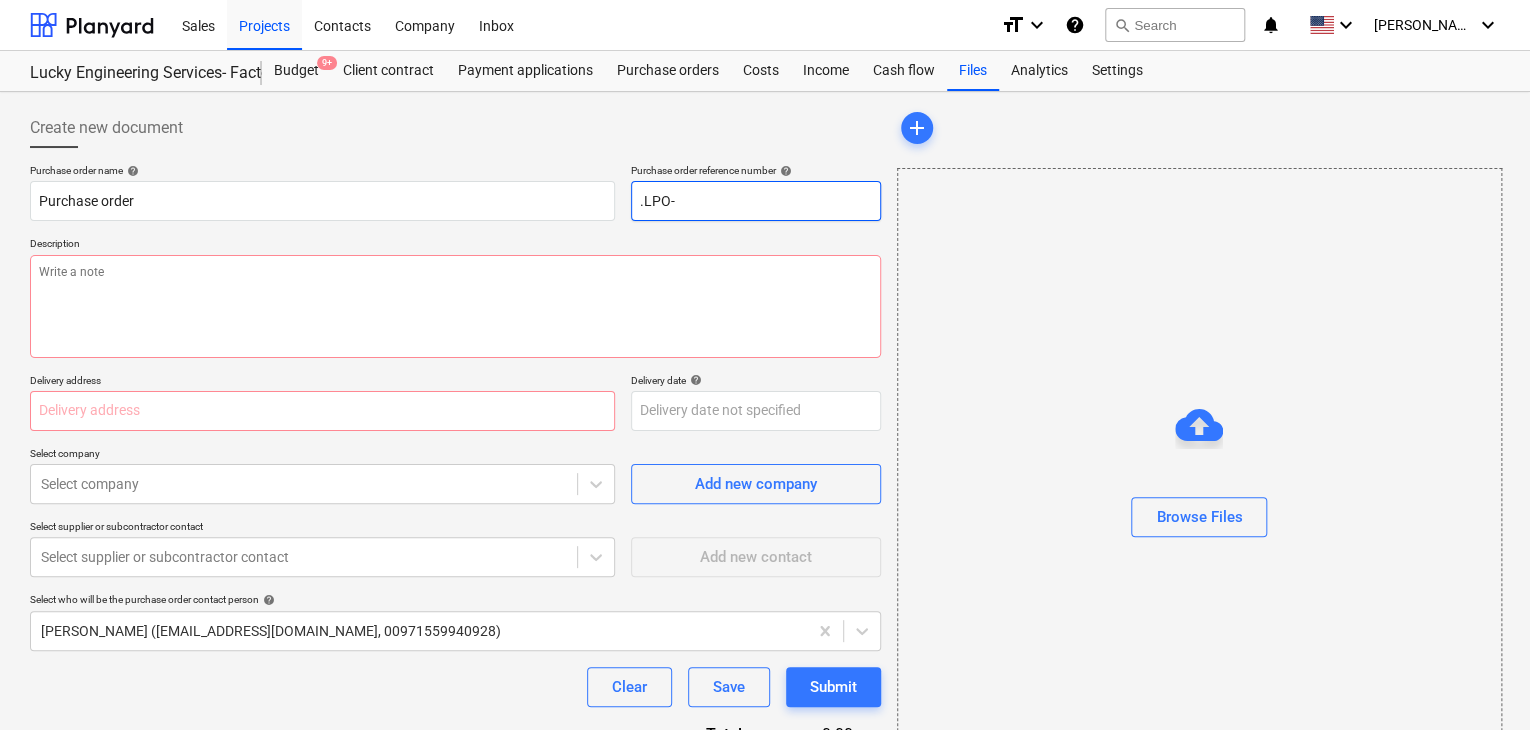type on ".LPO-" 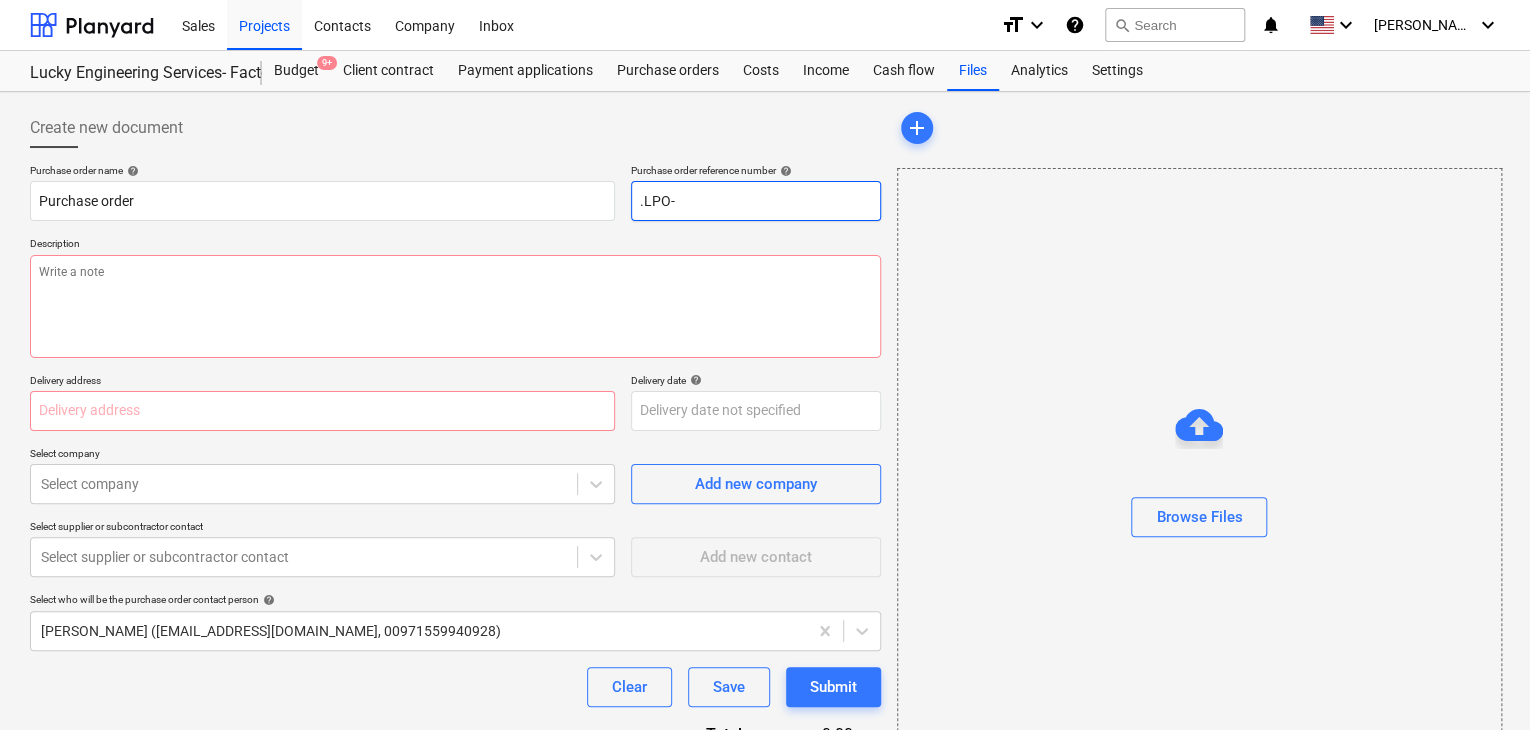 type on "x" 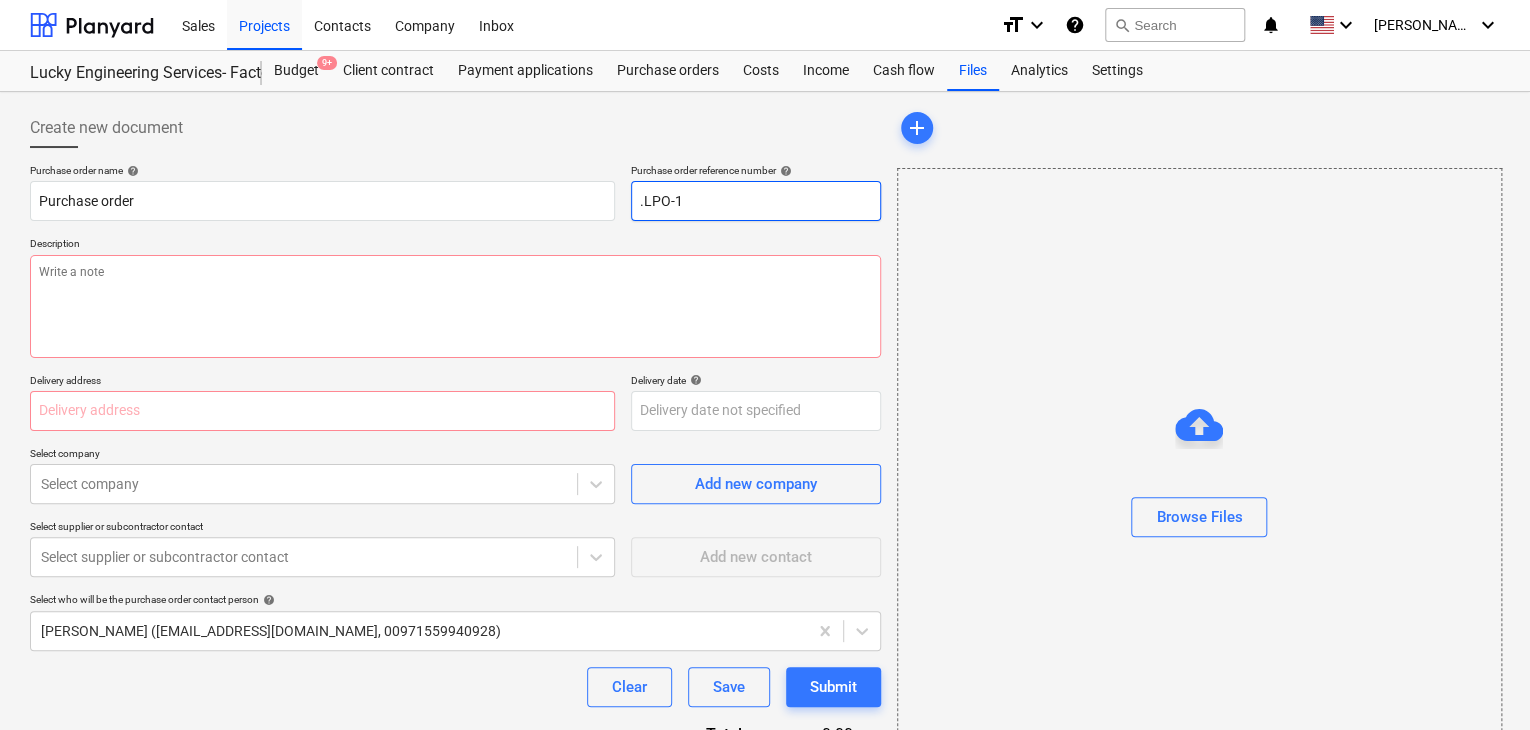 type on "x" 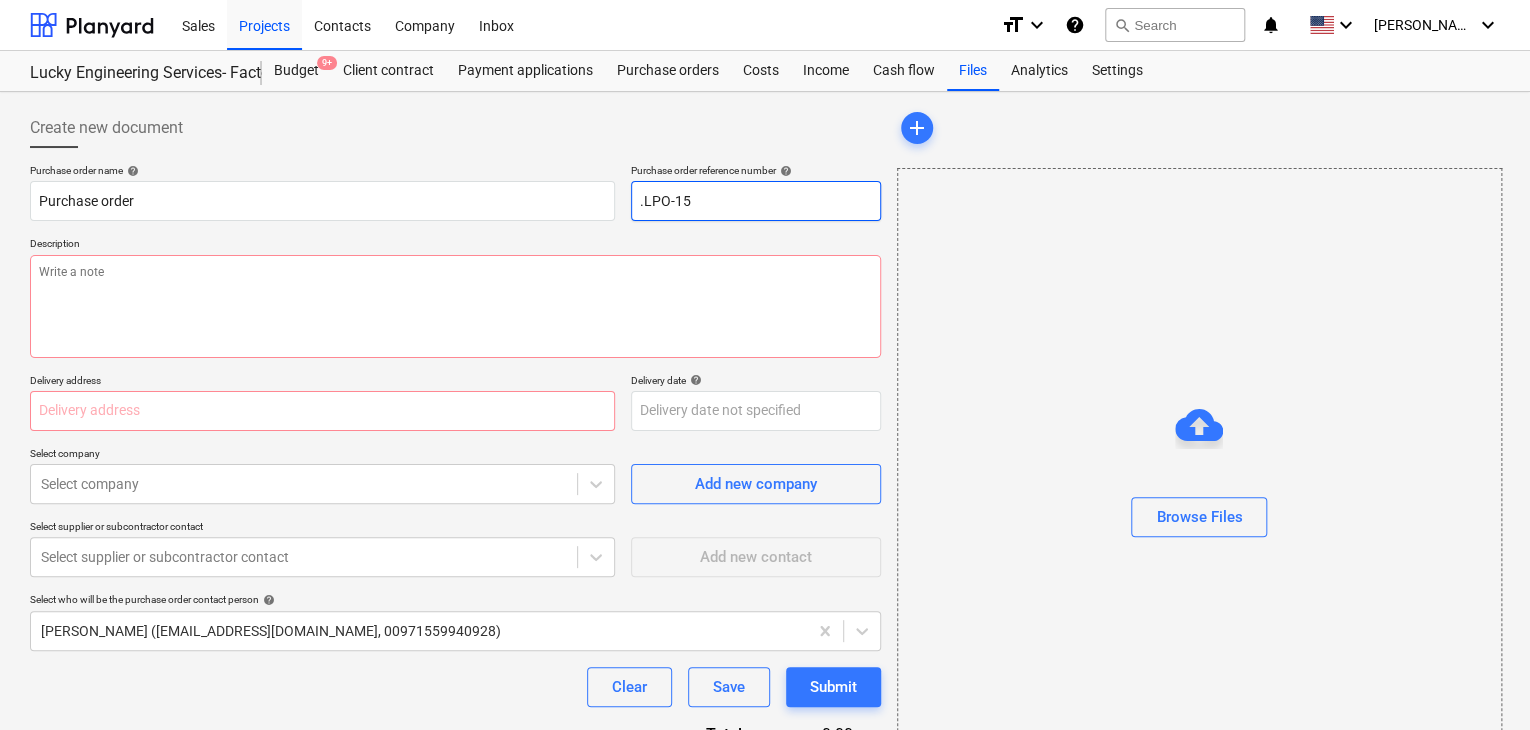 type on "x" 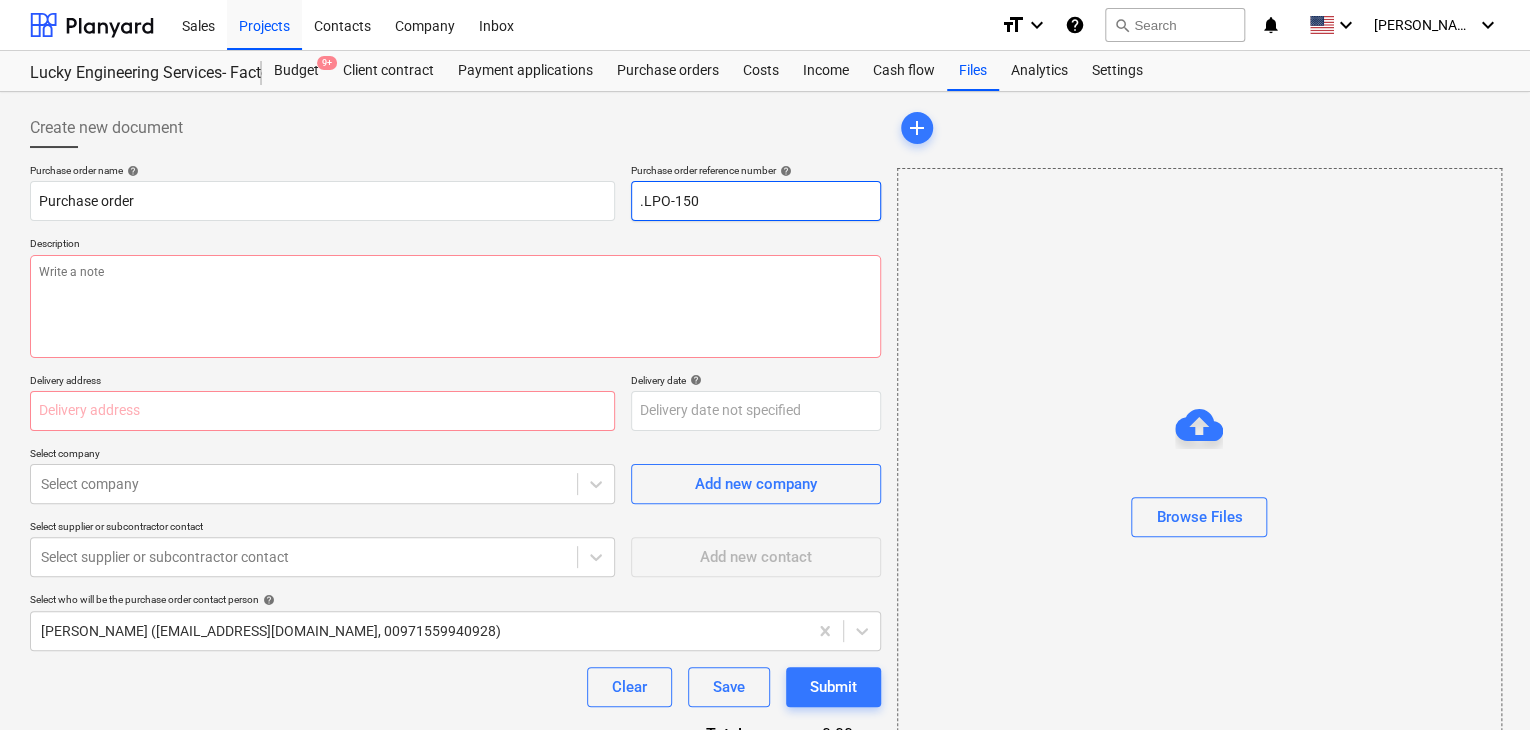 type on "x" 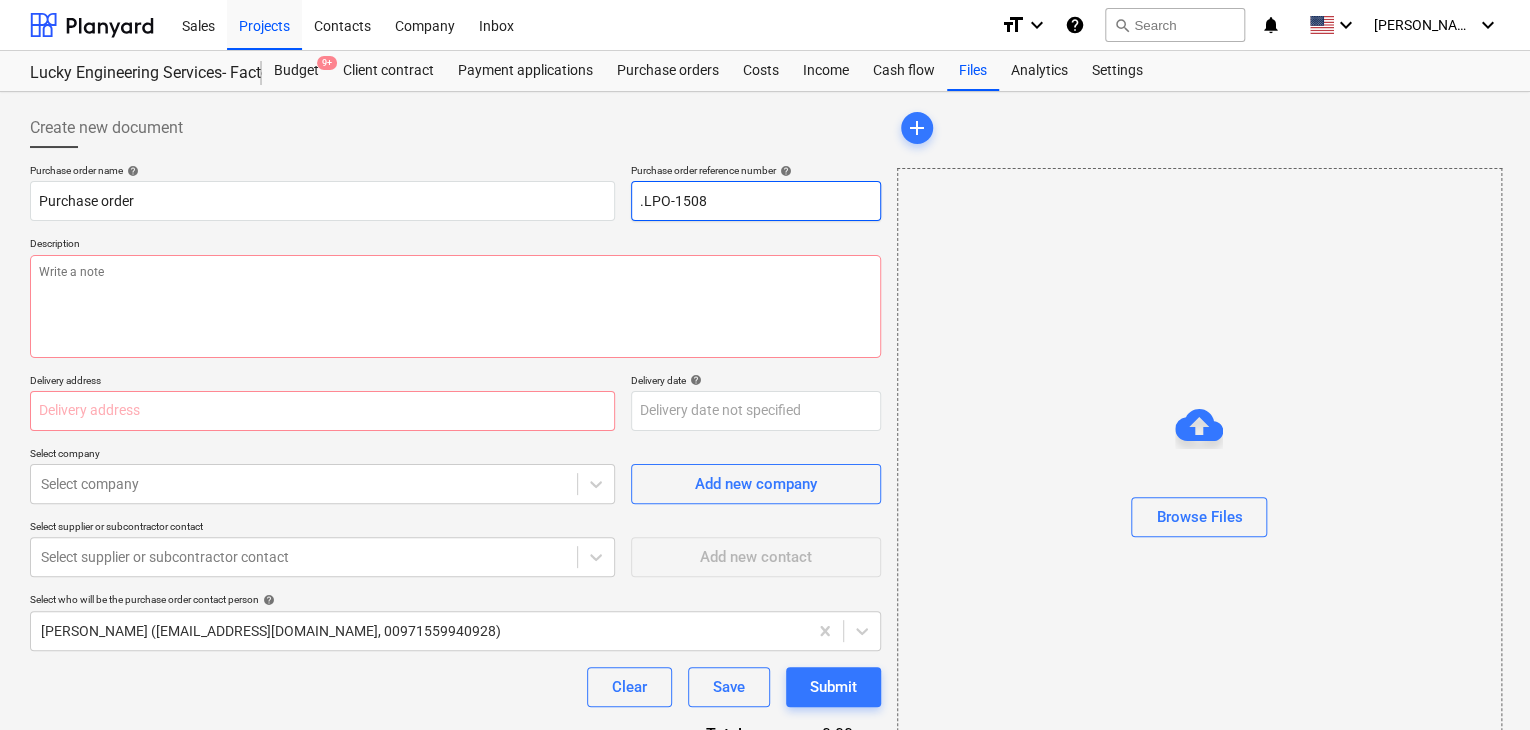 type on "x" 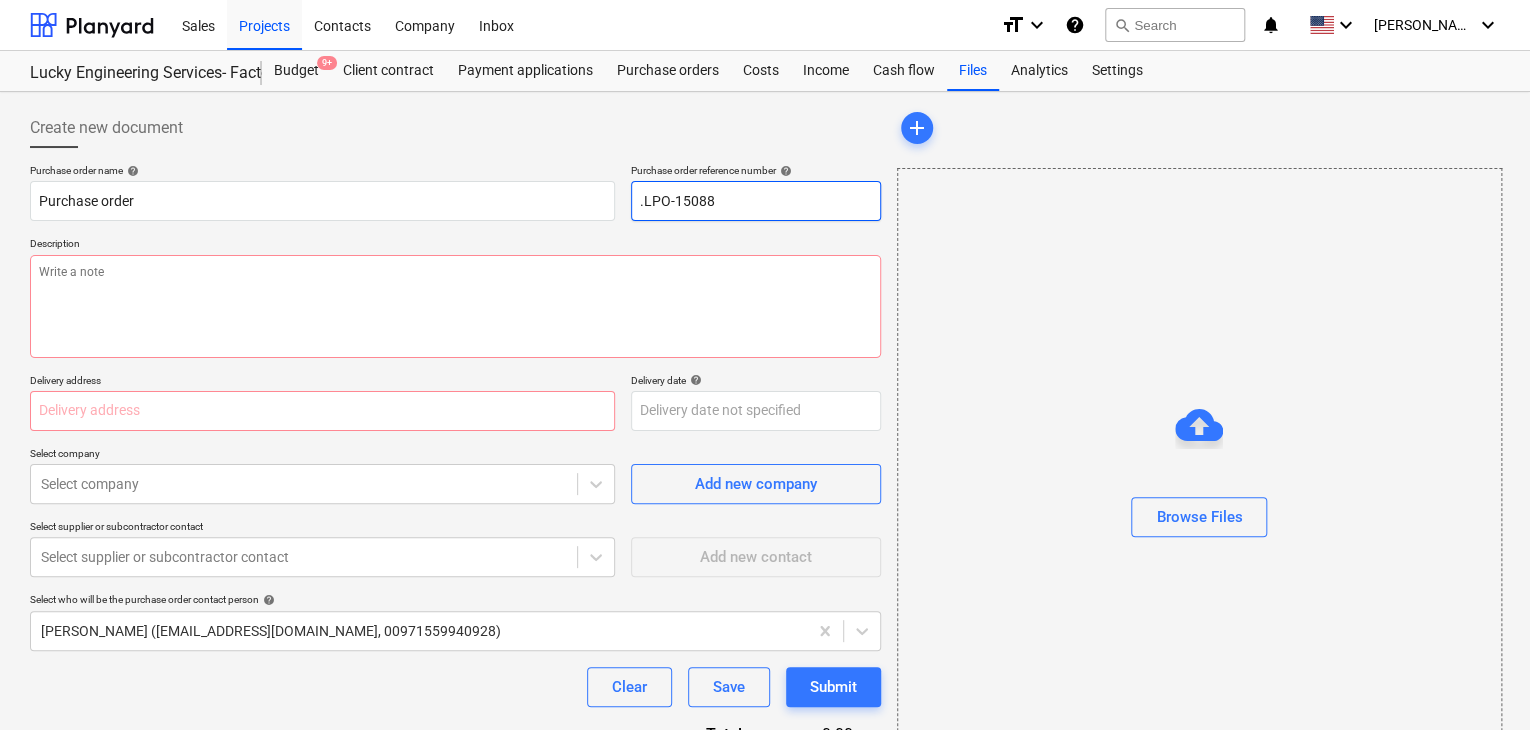 type on "x" 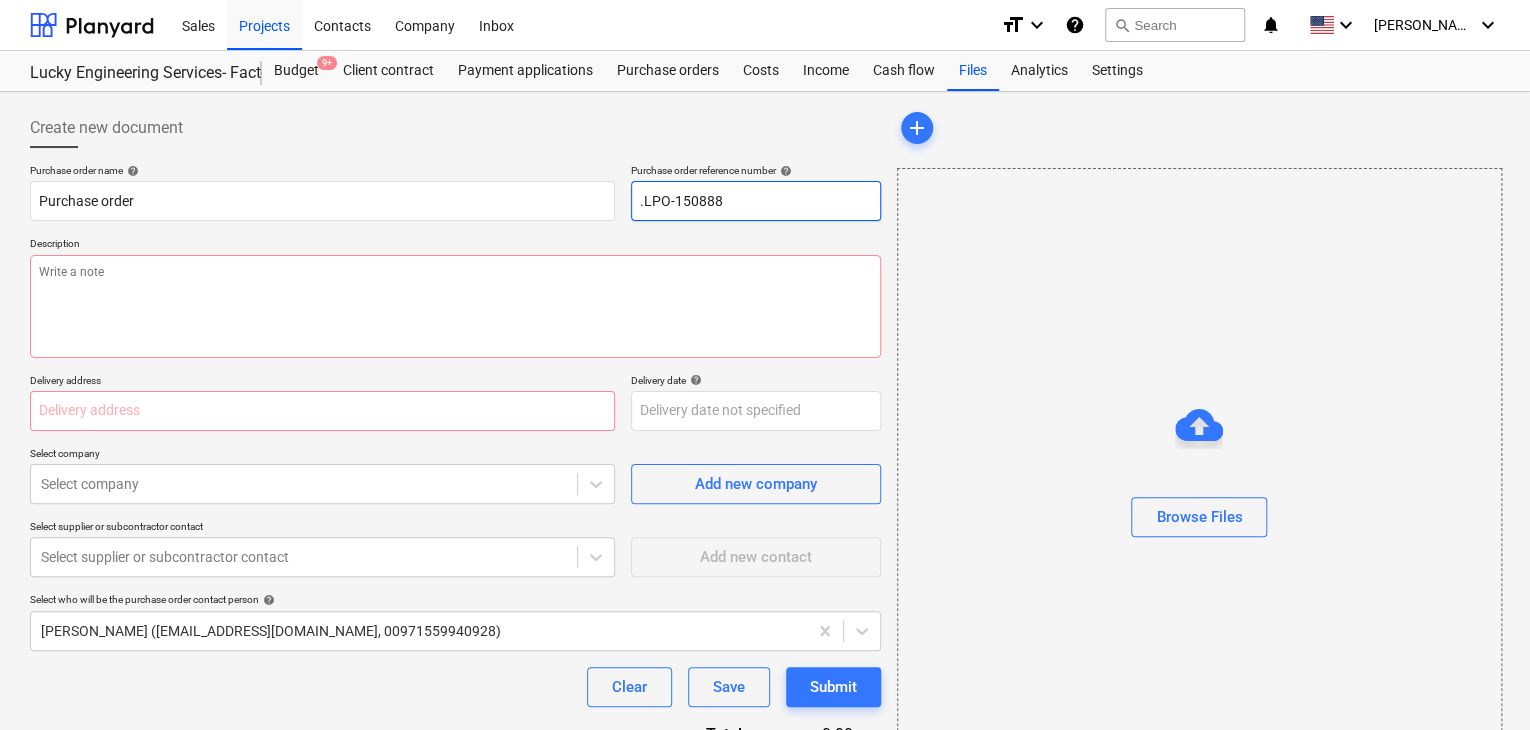 type on "x" 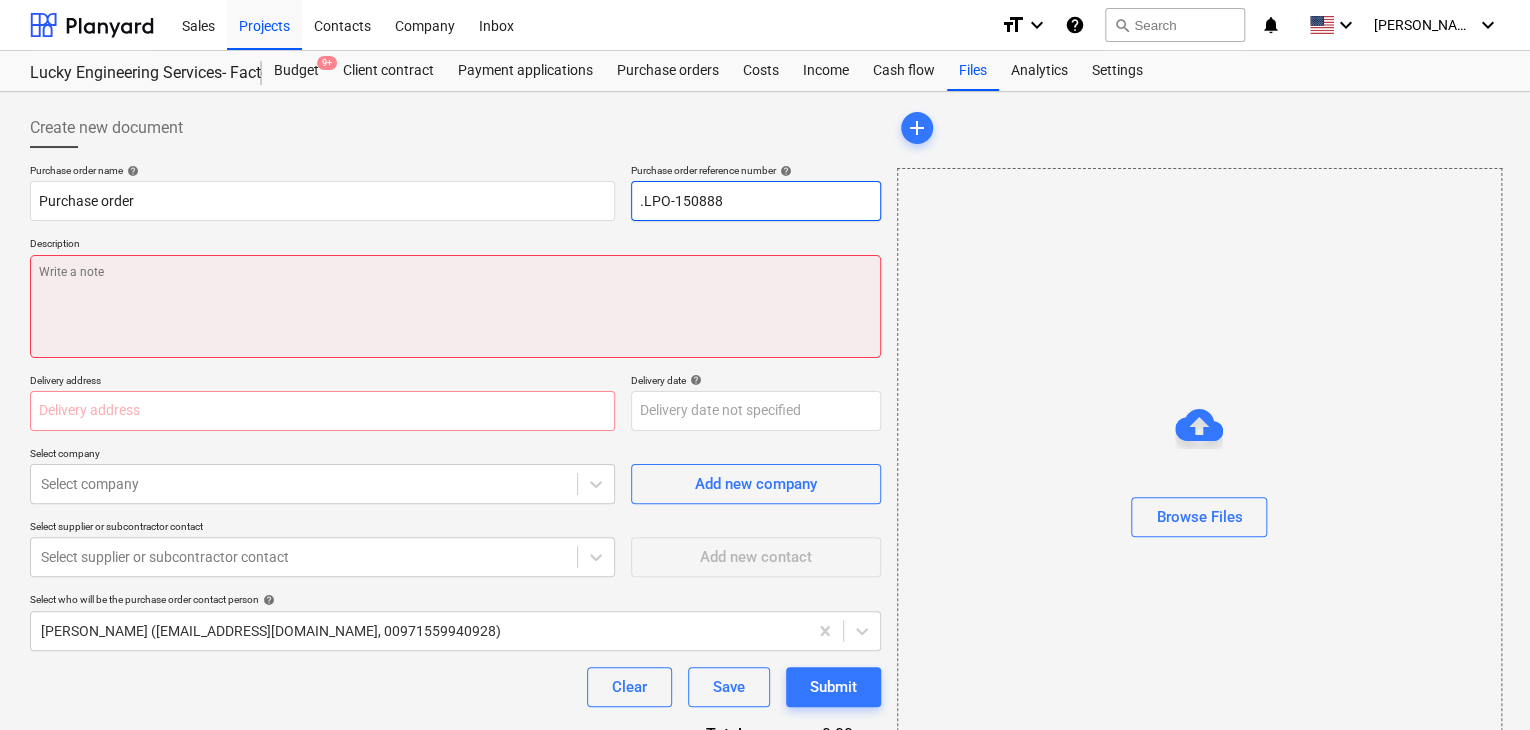 type on ".LPO-150888" 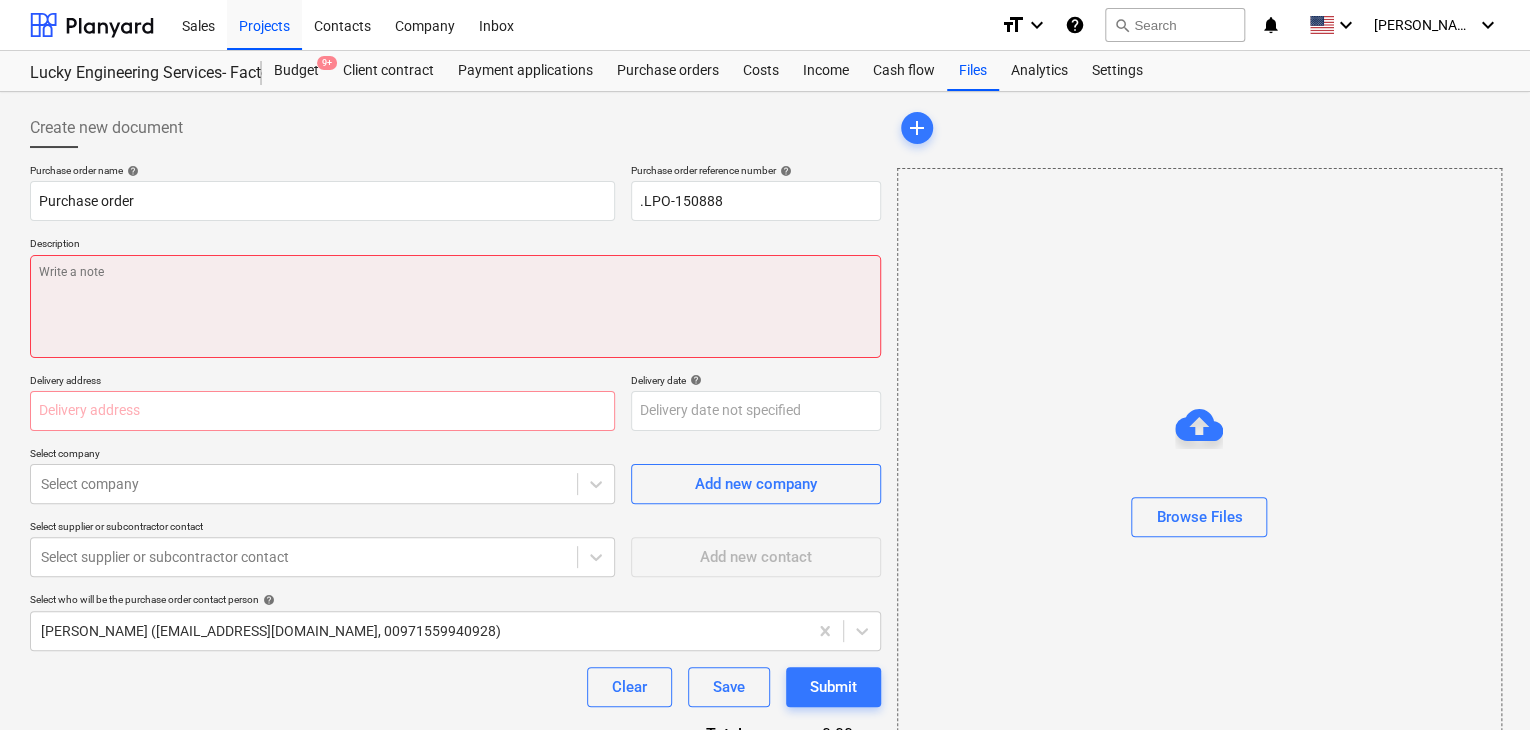 click at bounding box center [455, 306] 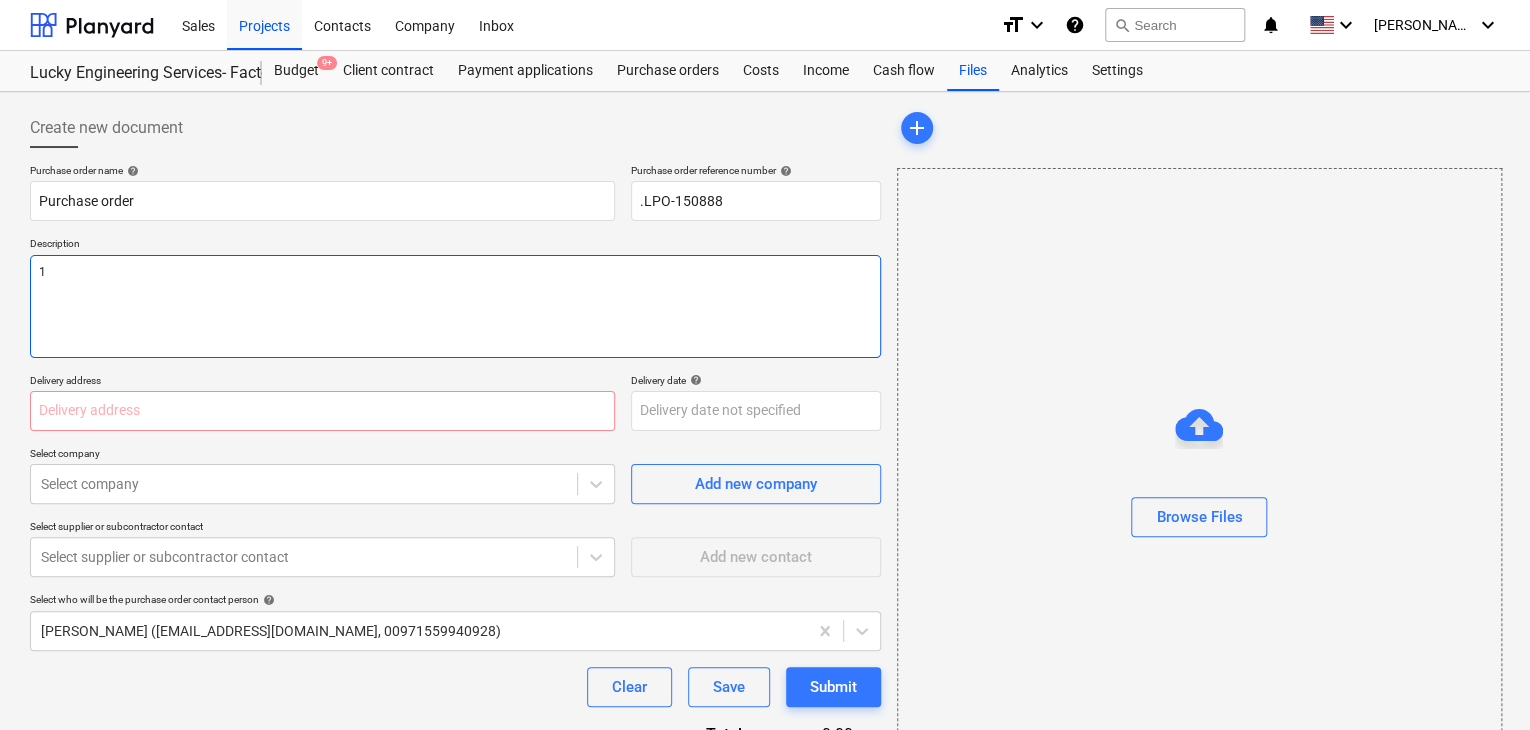 type on "x" 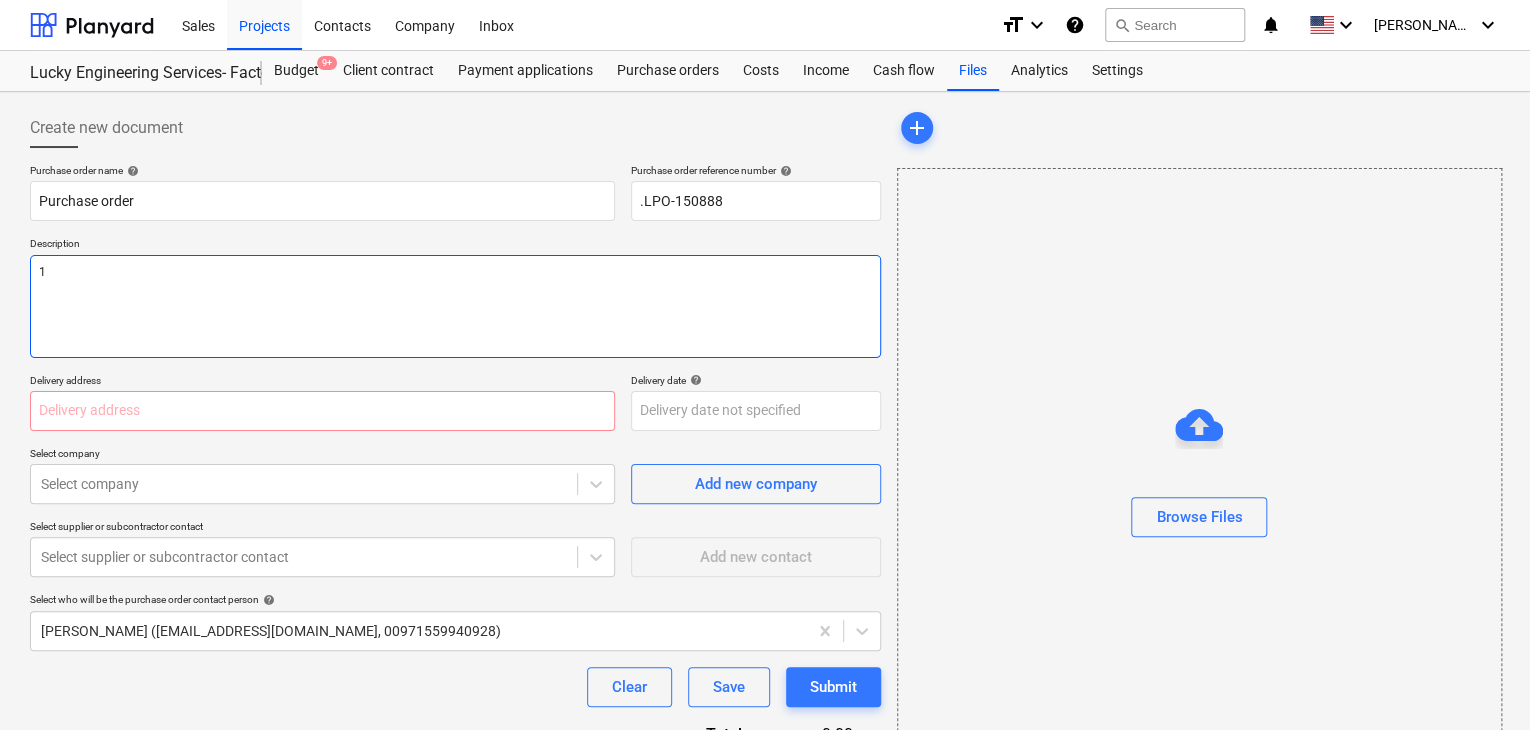 type on "13" 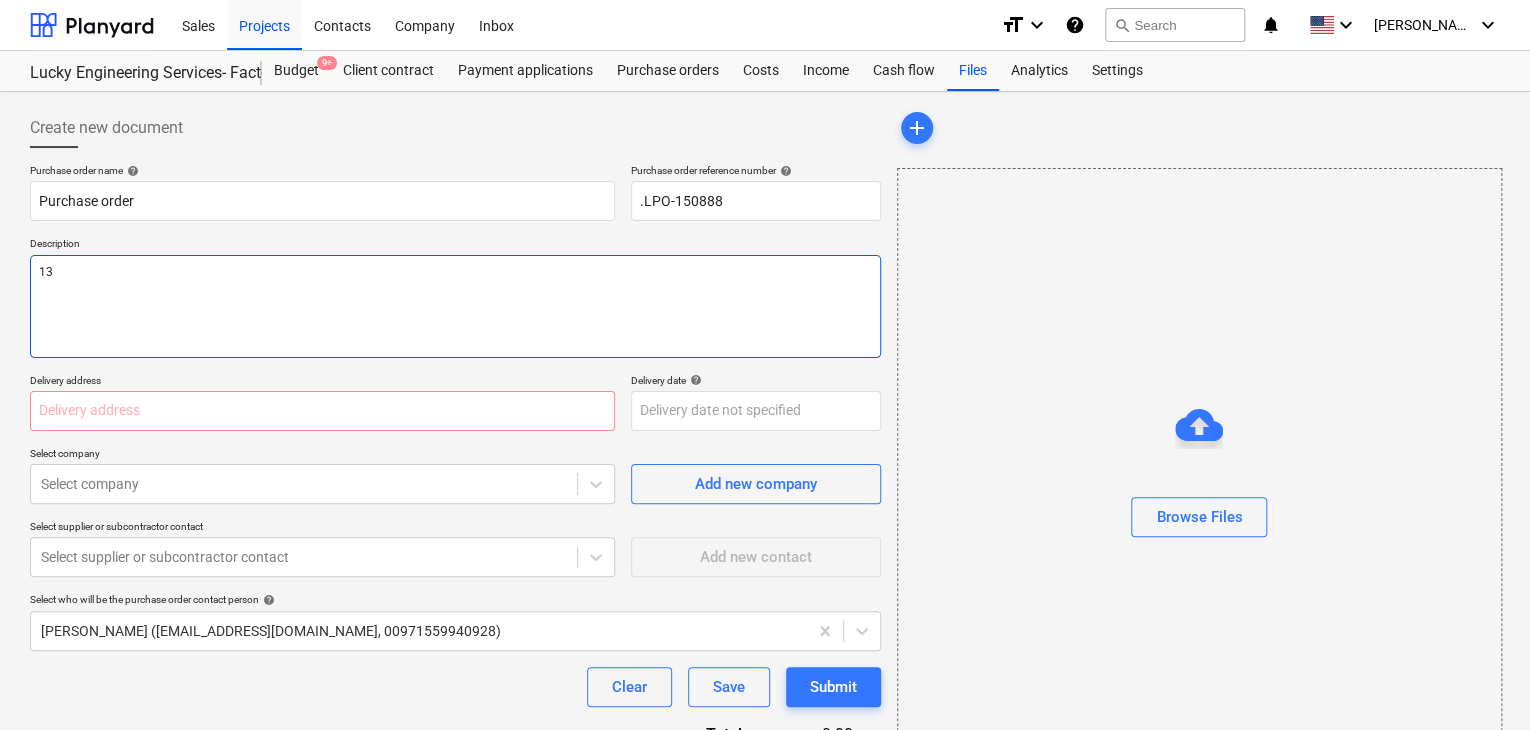 type on "x" 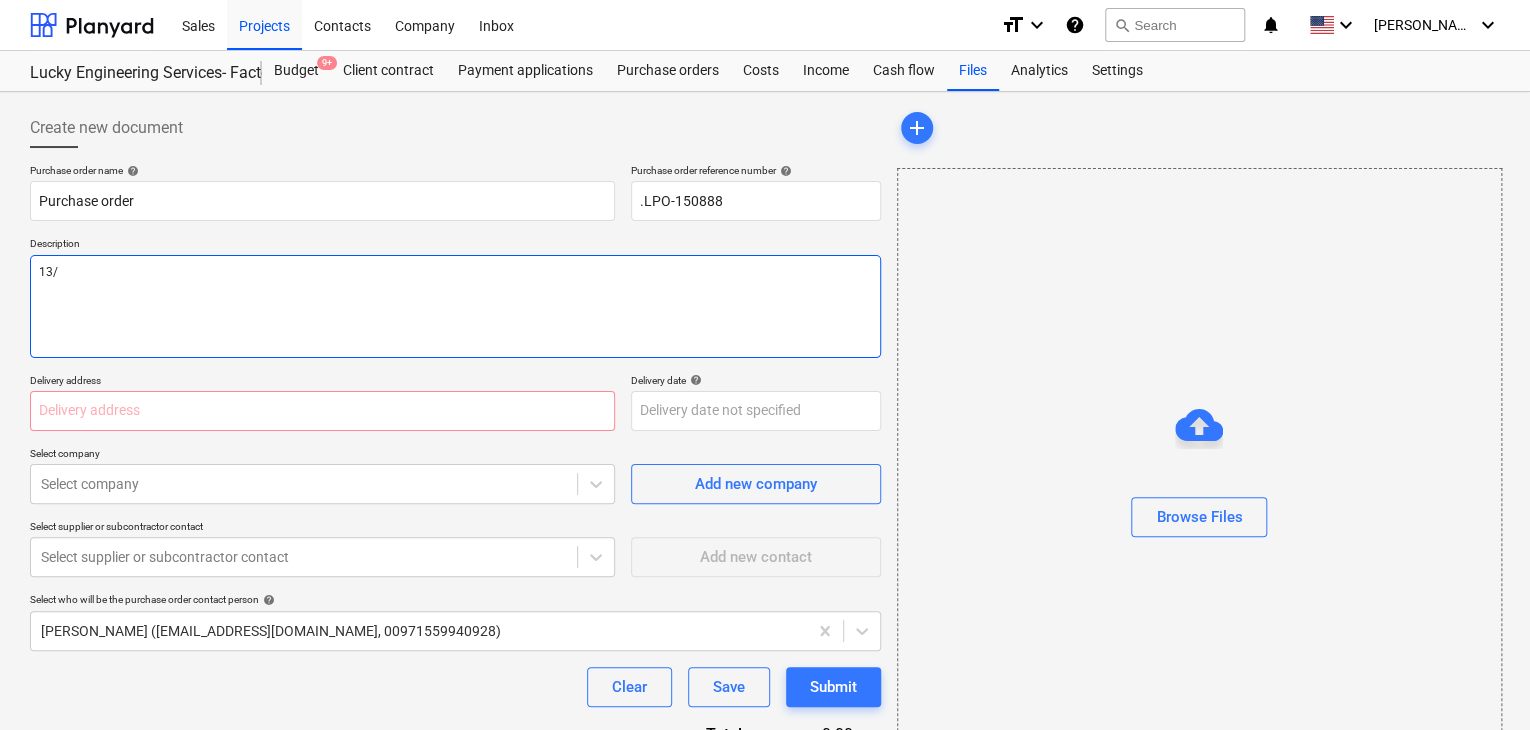 type on "13/J" 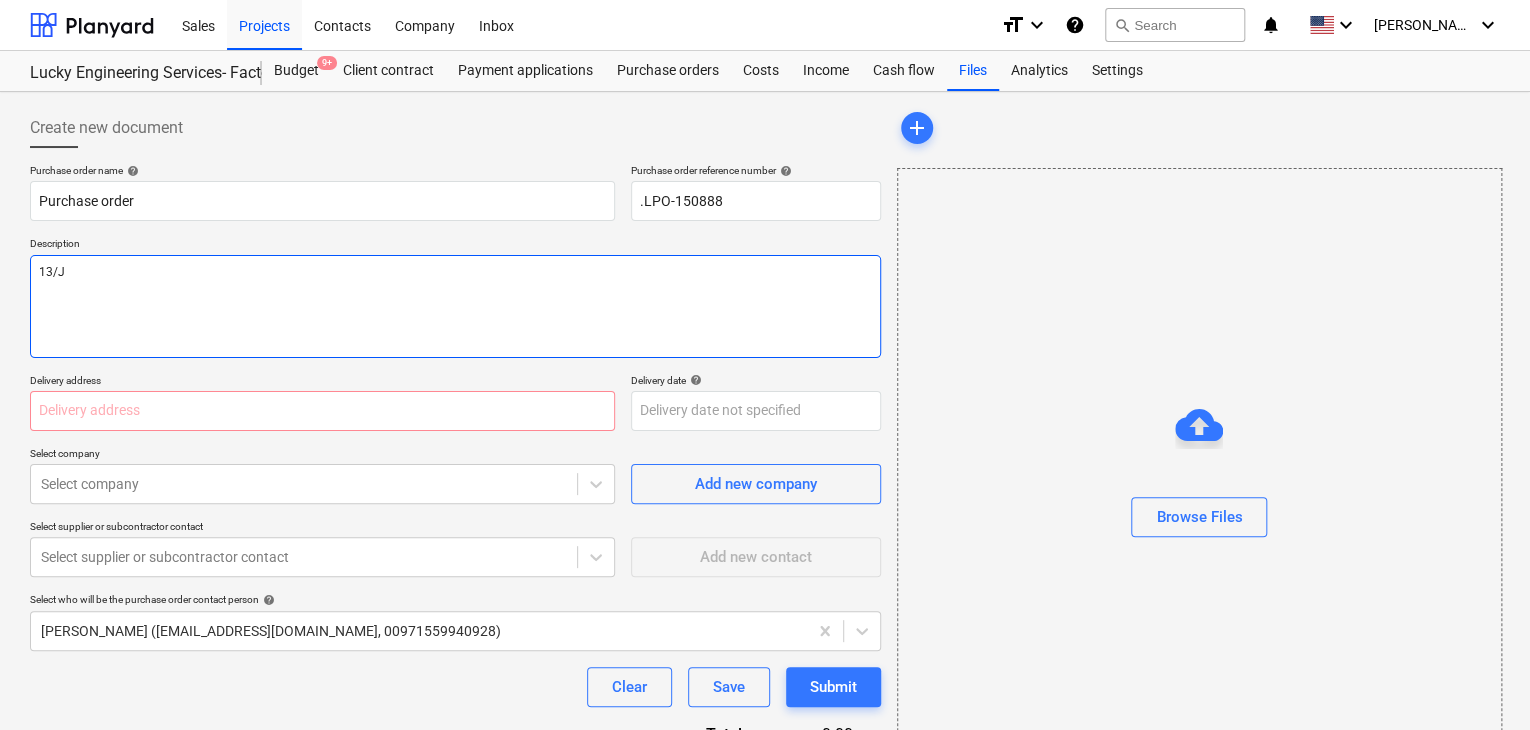 type on "x" 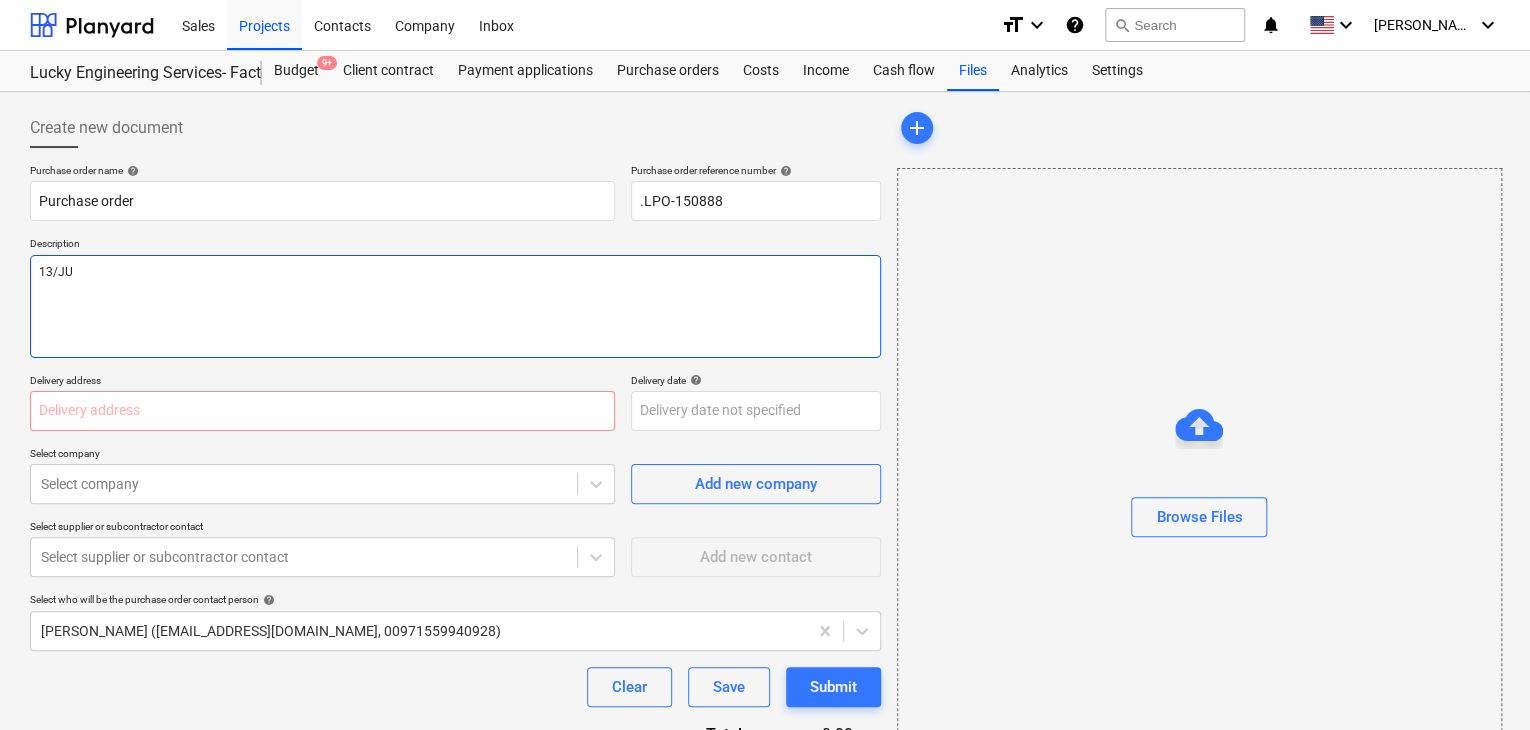 type on "x" 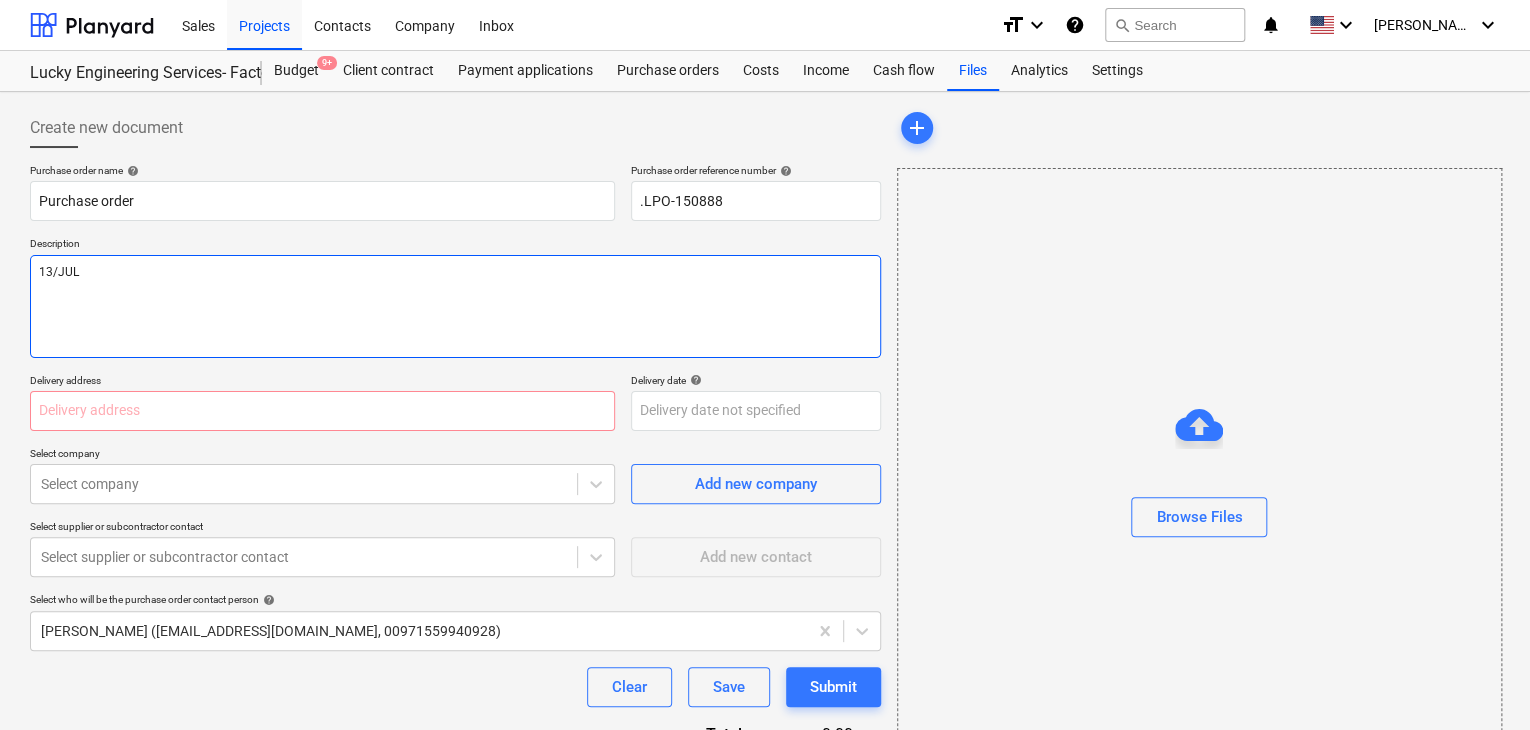 type on "x" 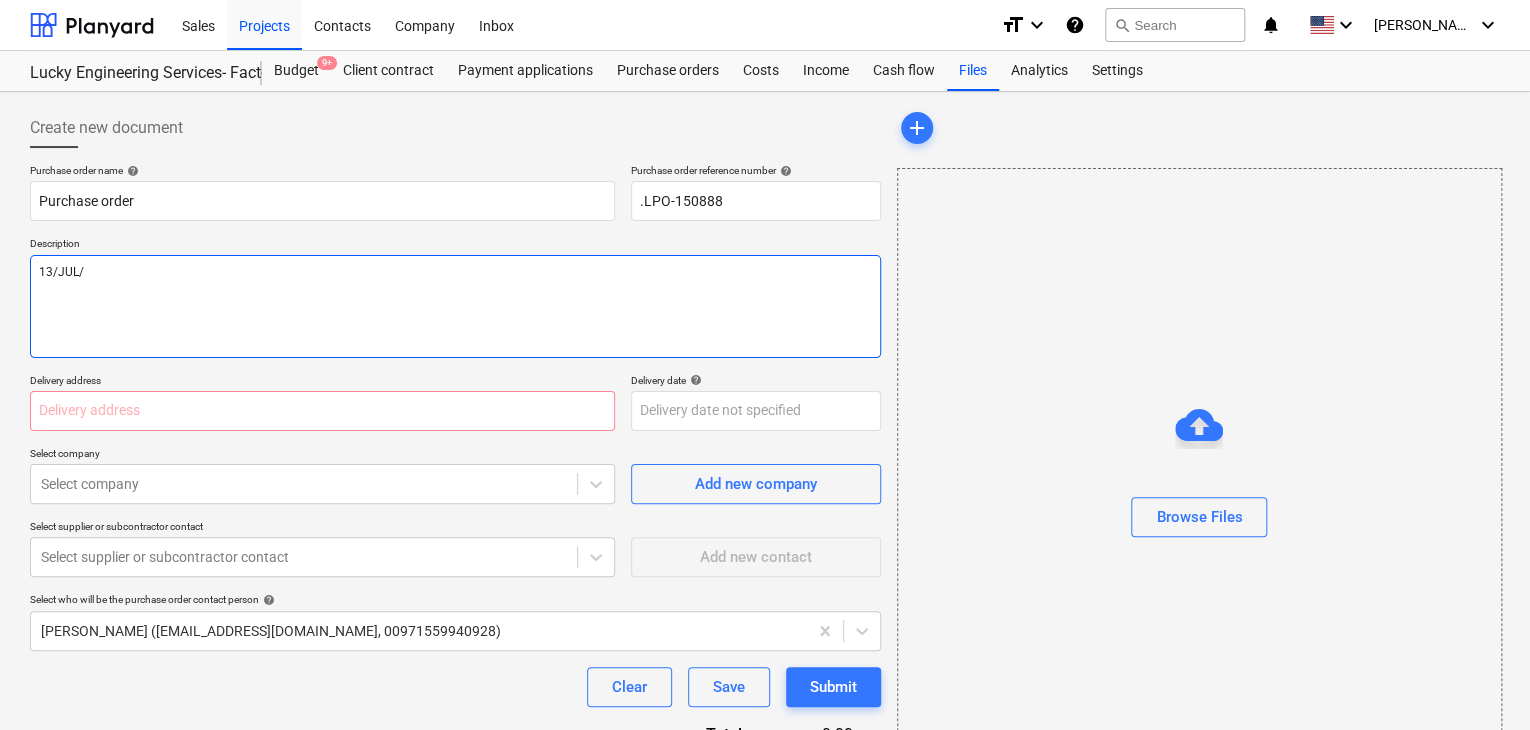 type on "x" 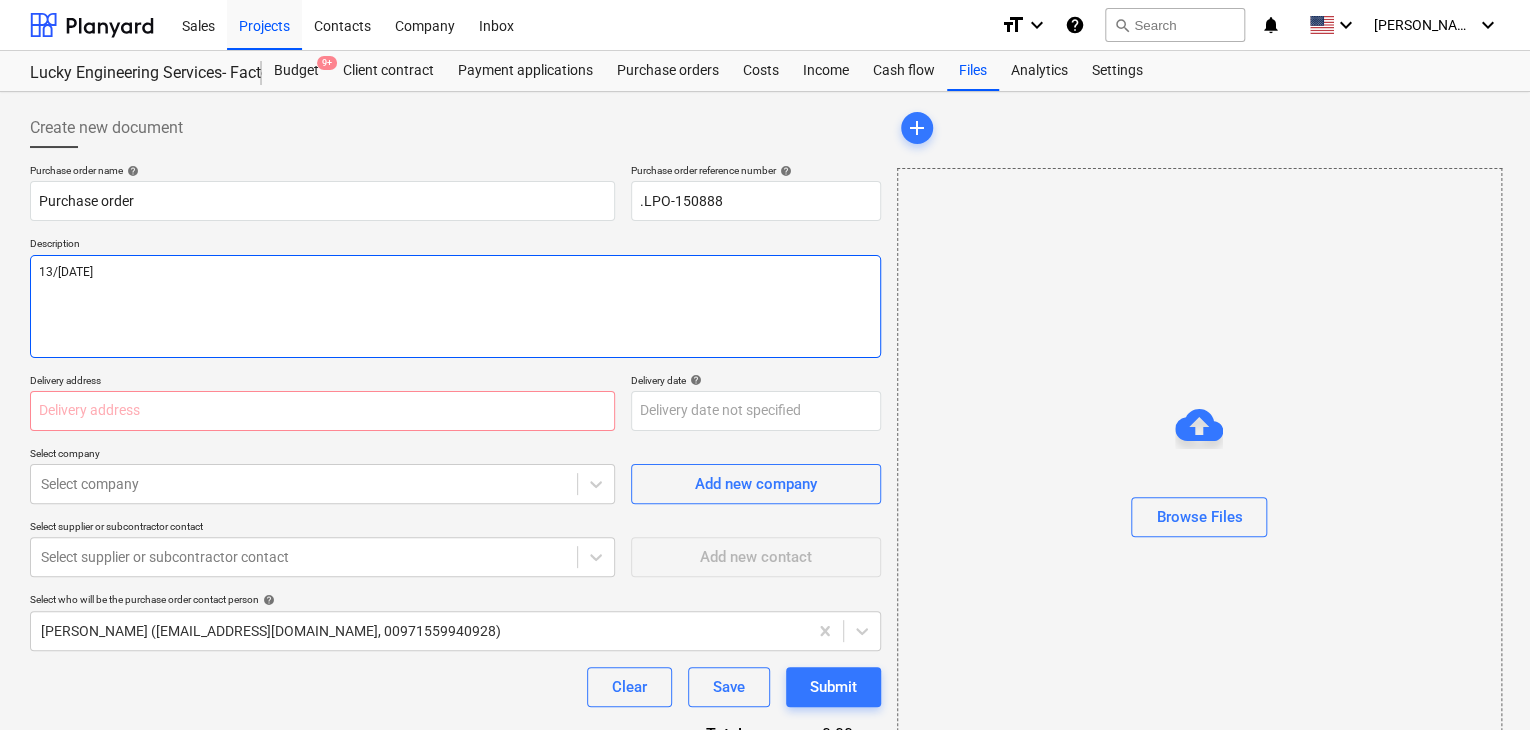 type on "x" 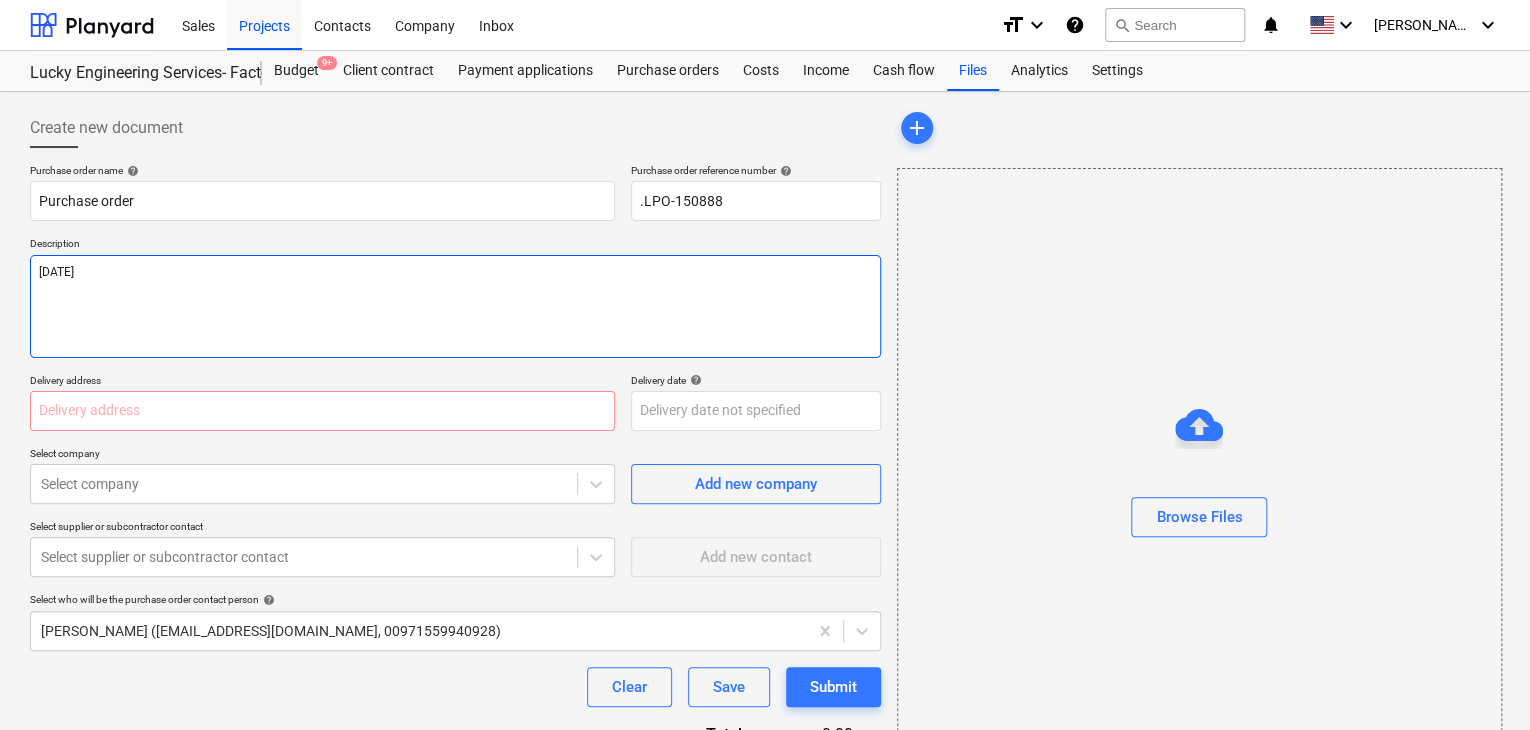 type on "x" 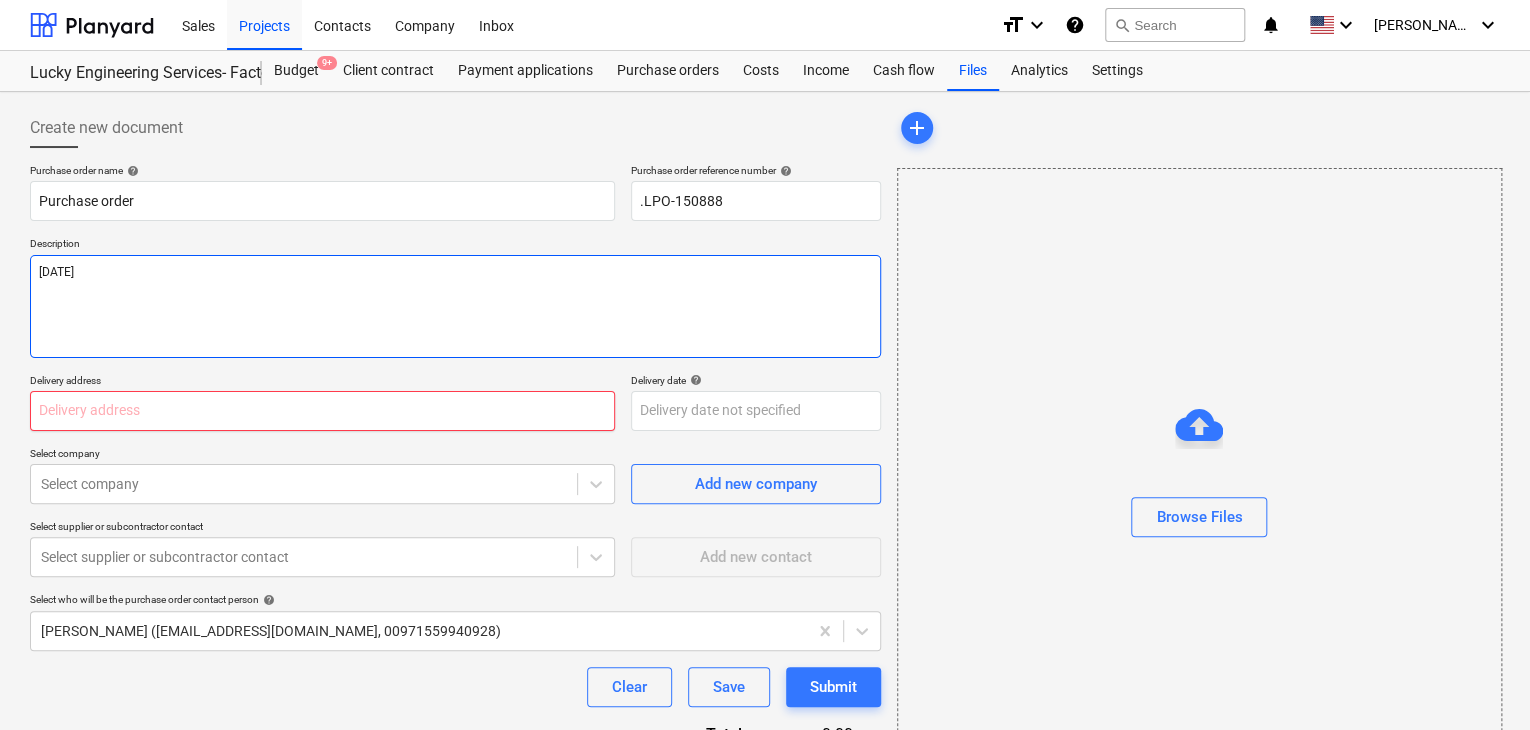 type on "[DATE]" 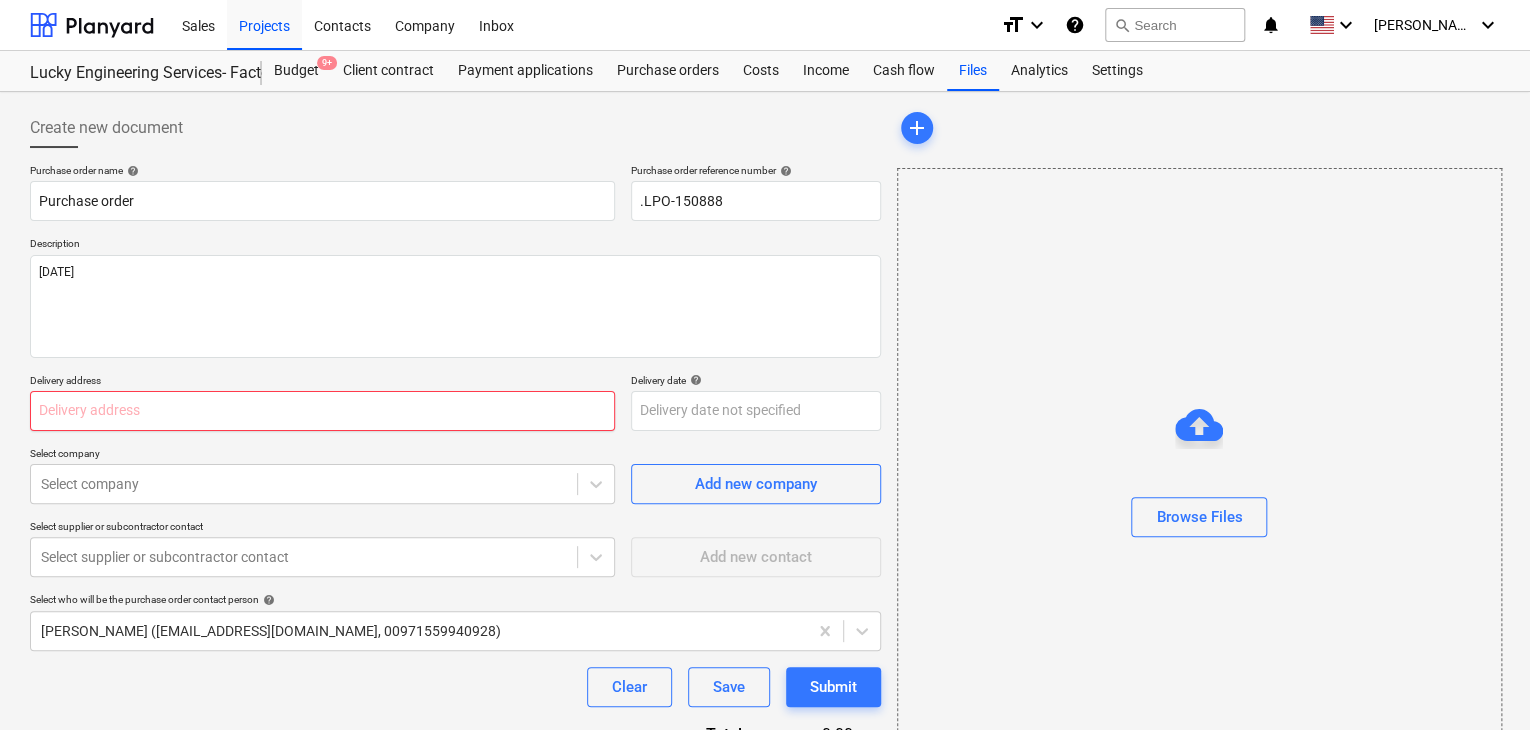 click at bounding box center [322, 411] 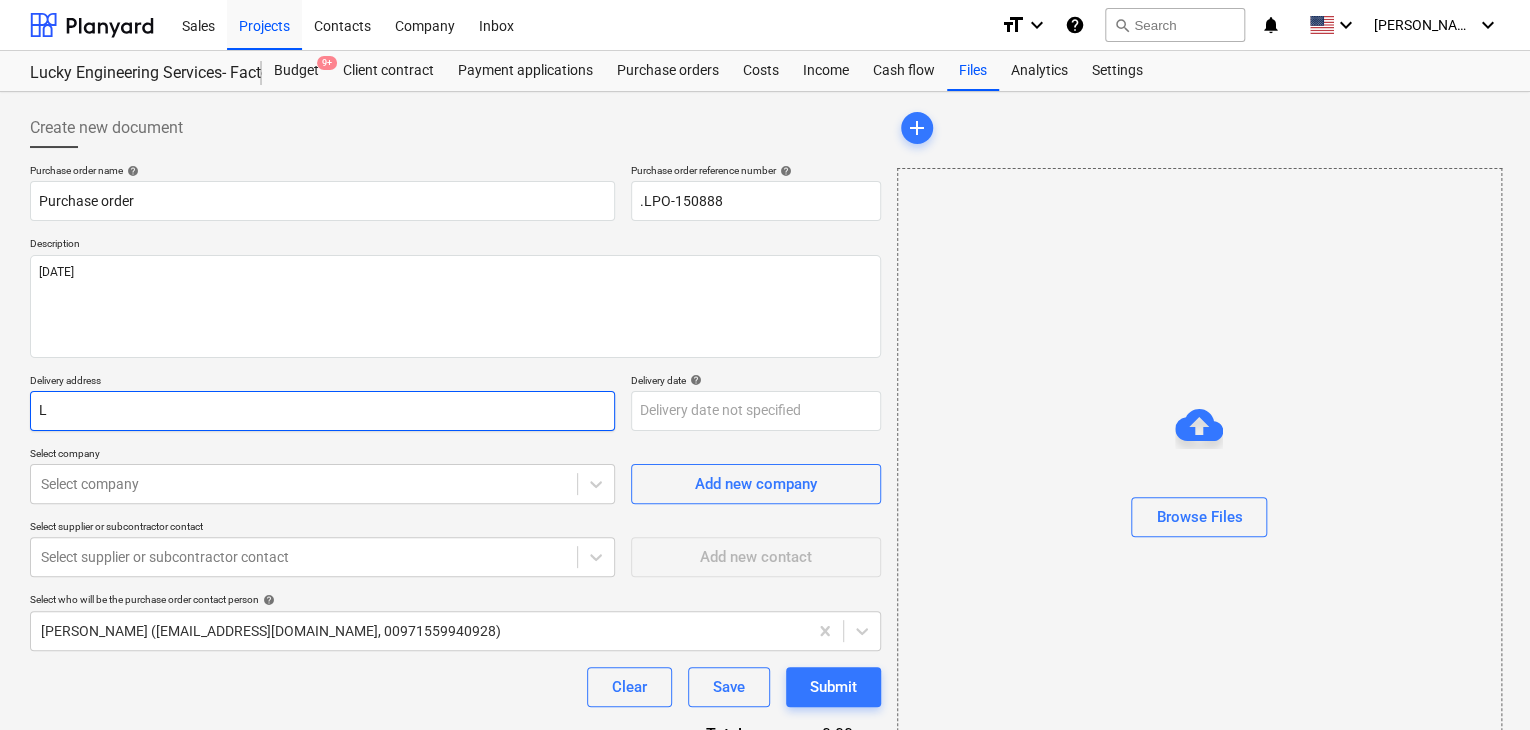 type on "x" 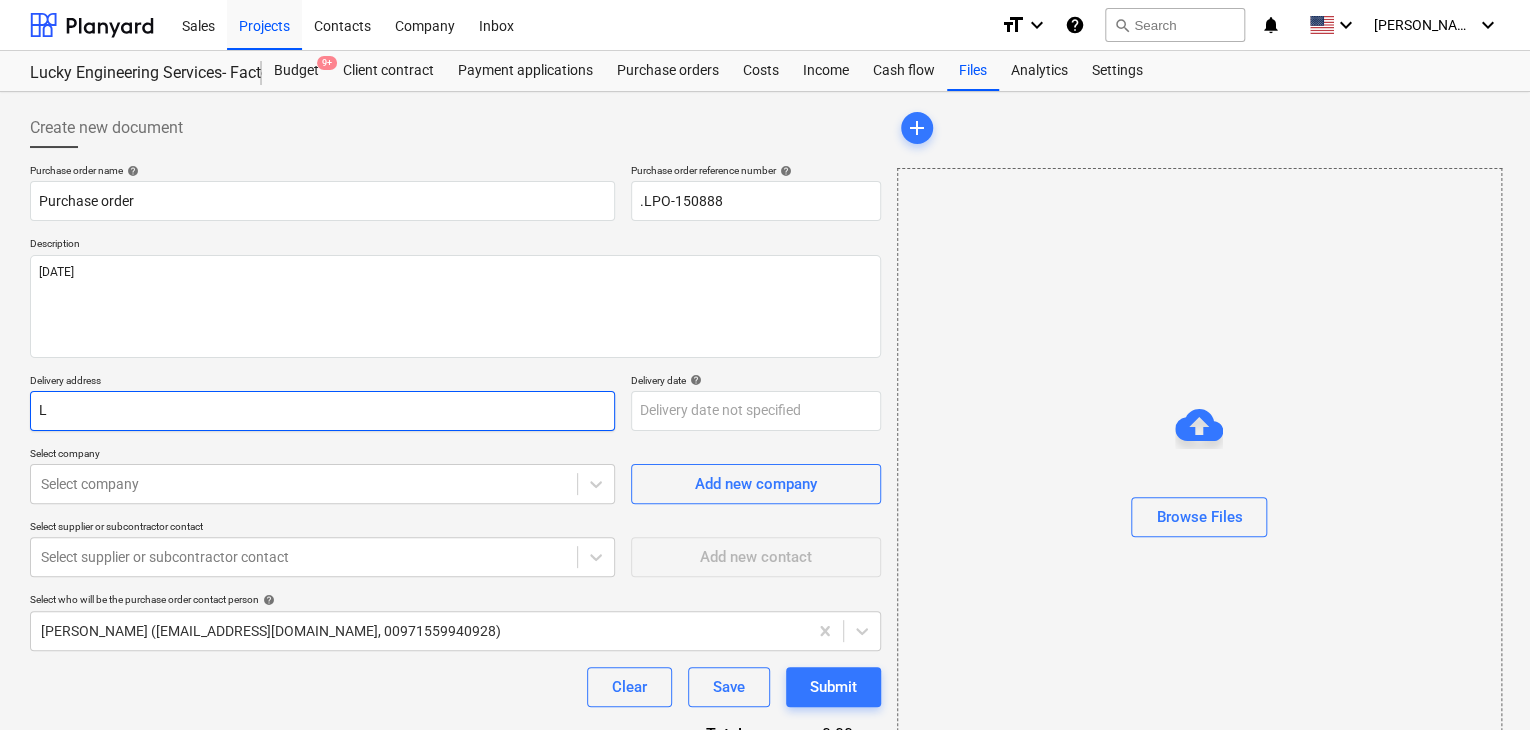 type on "LU" 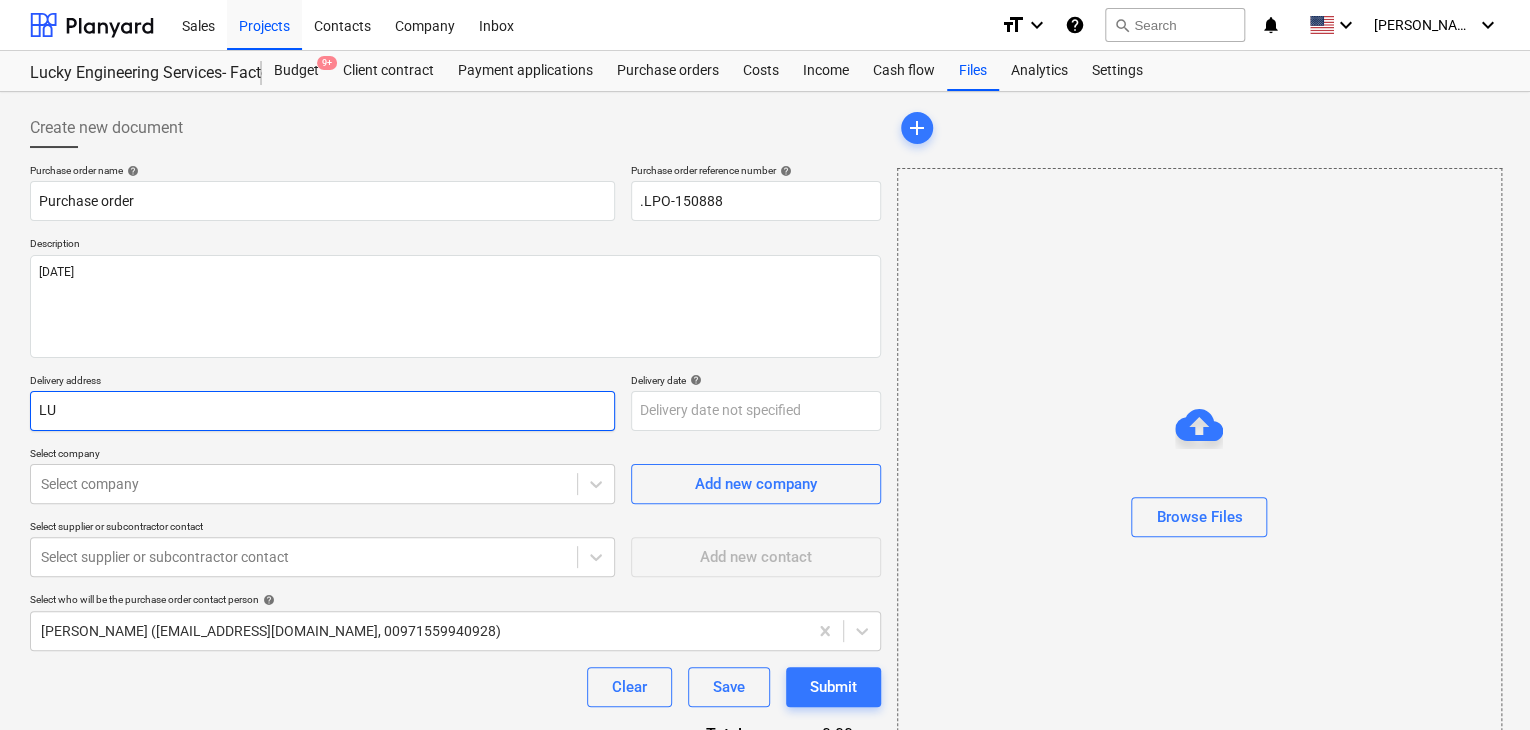 type on "x" 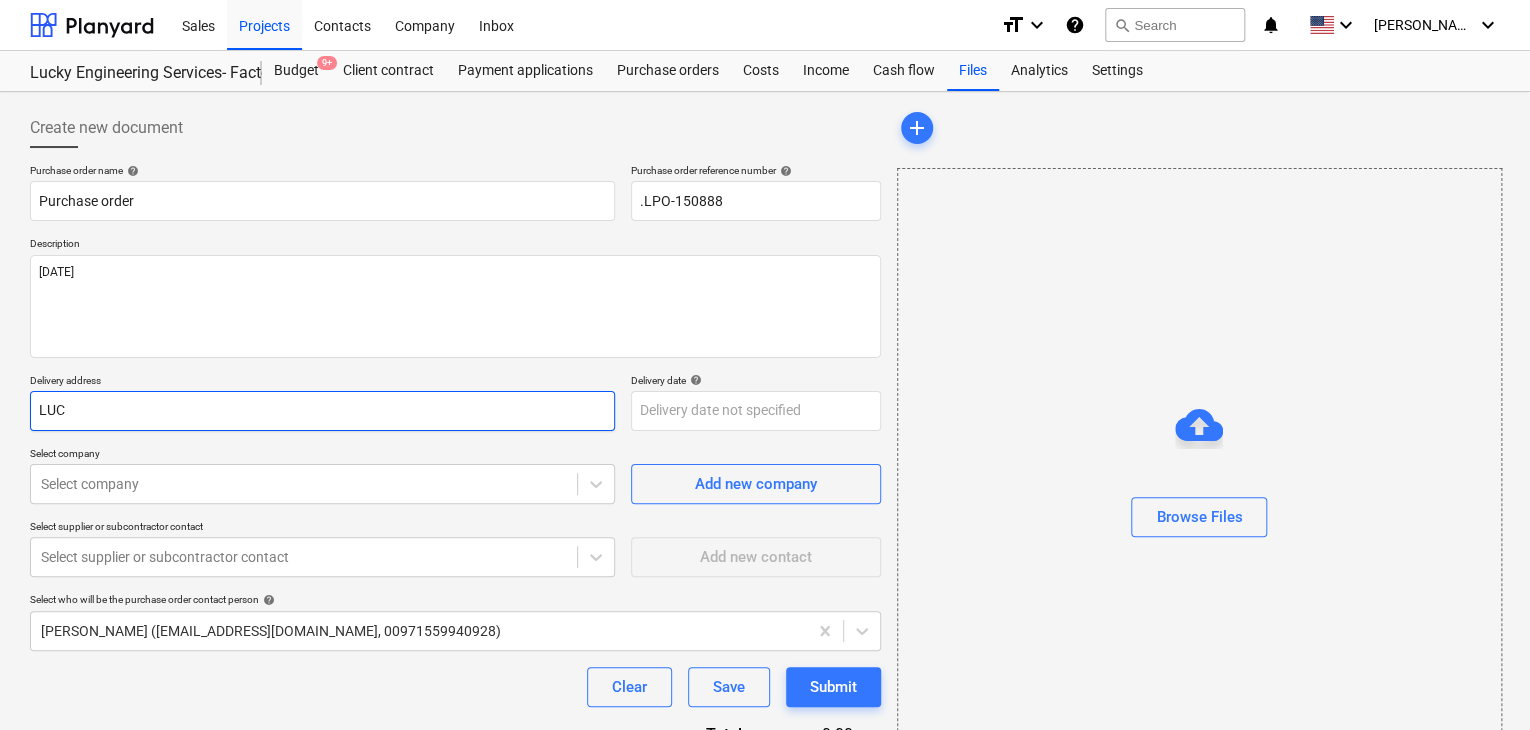 type on "x" 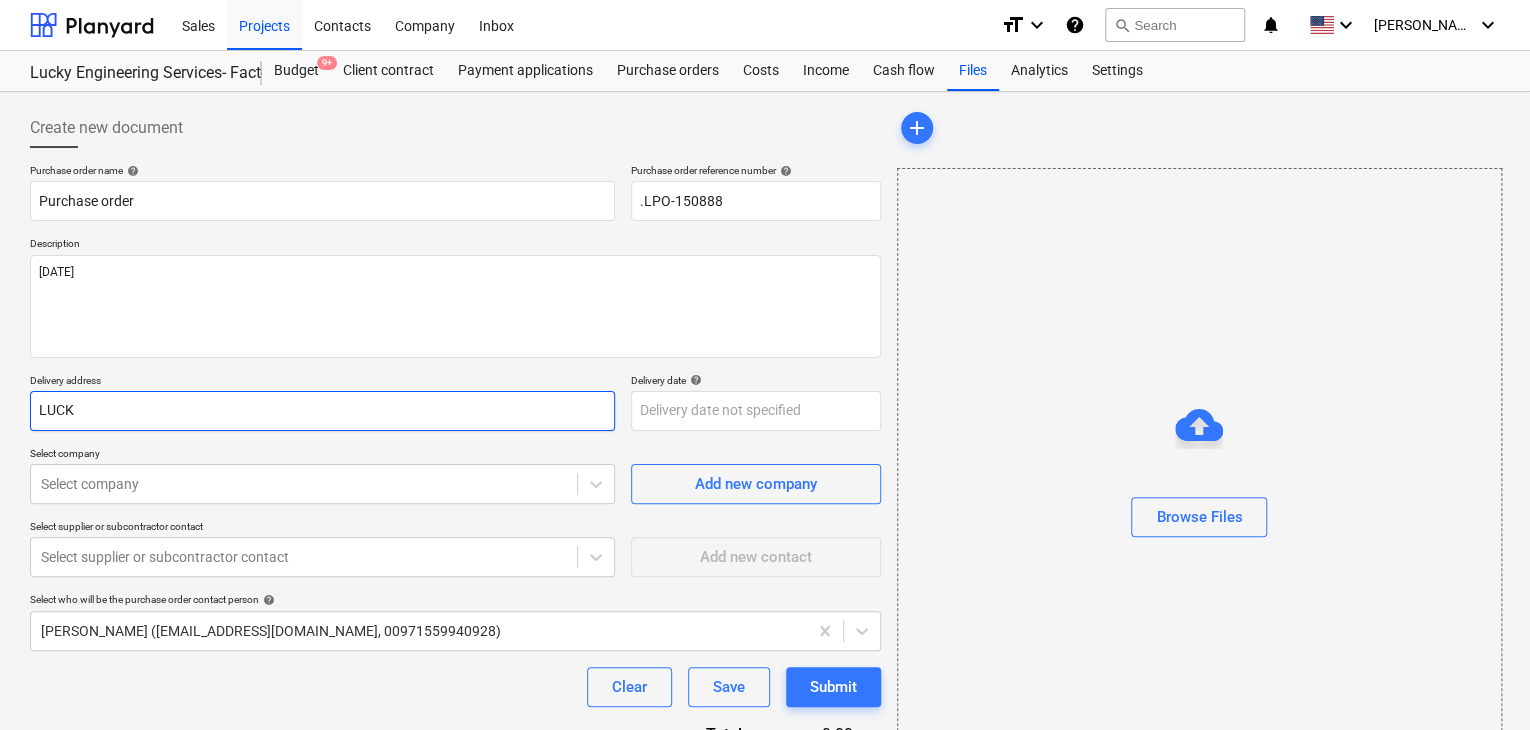 type on "x" 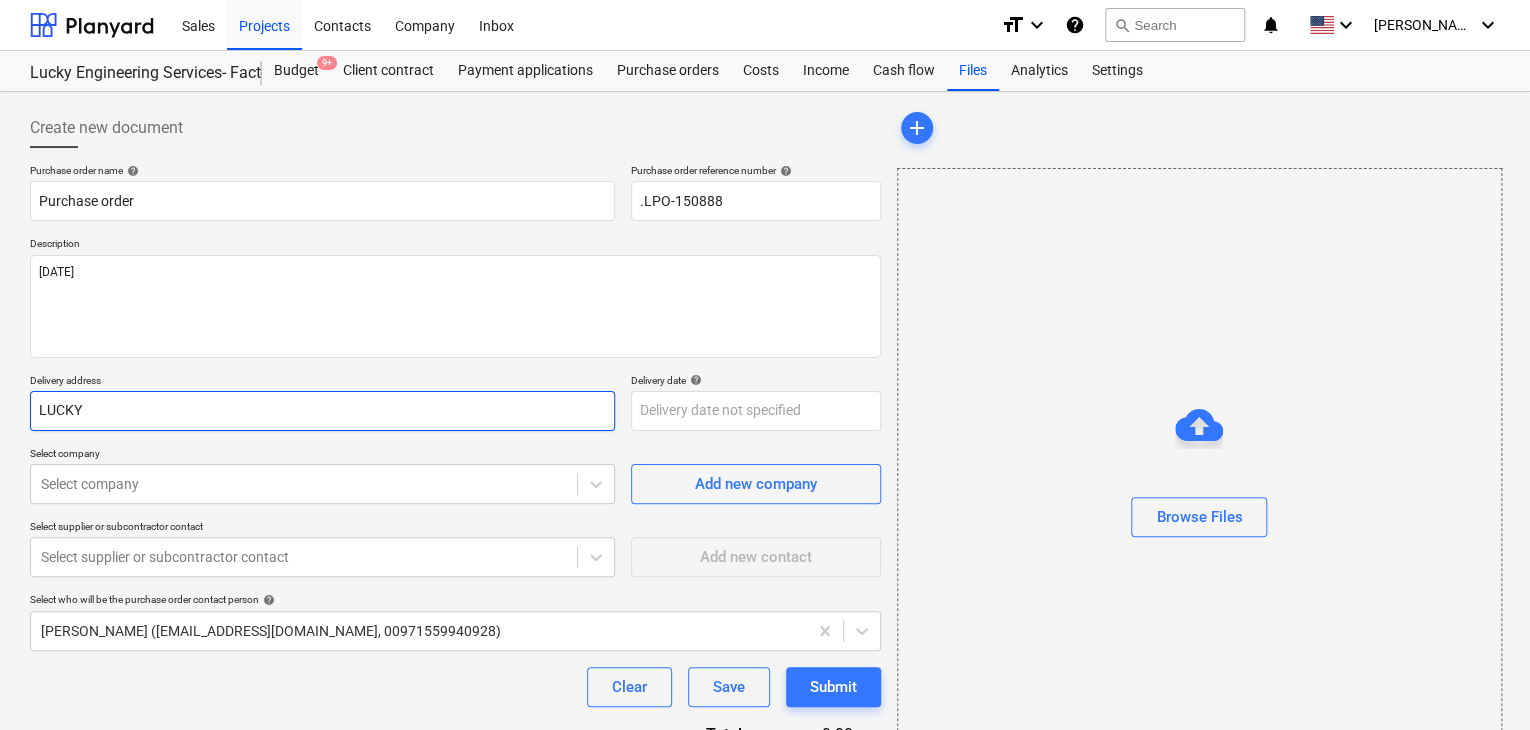type on "x" 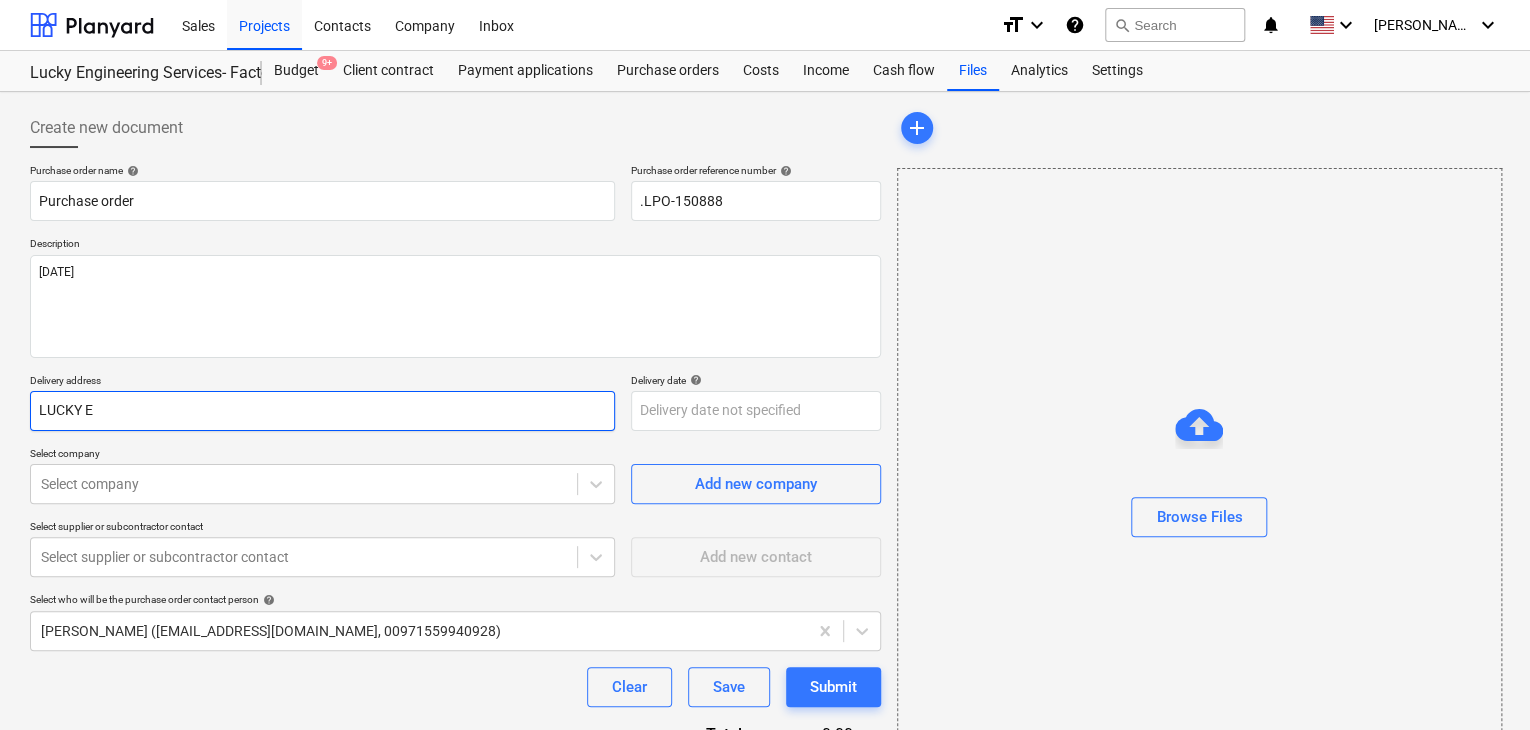 type on "LUCKY EN" 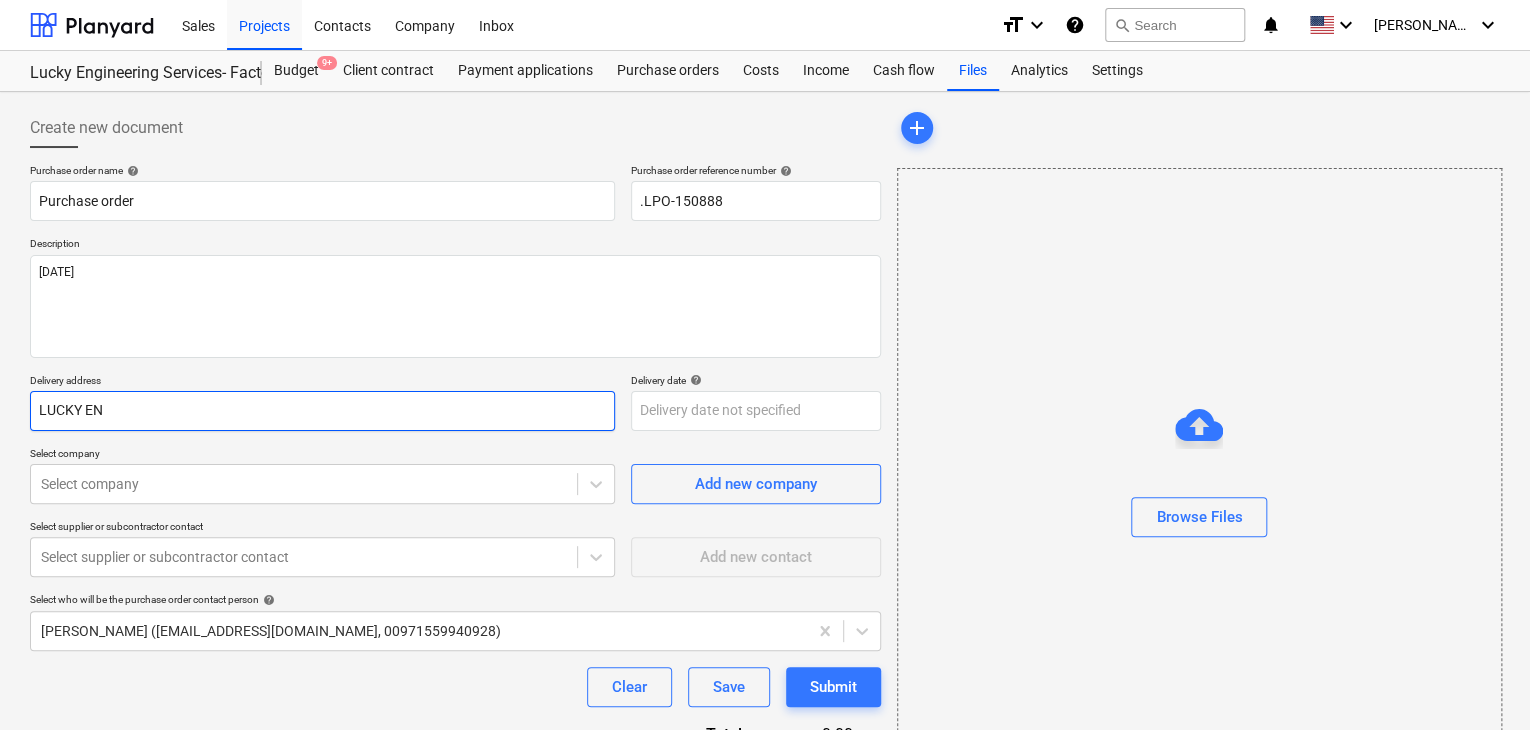 type on "x" 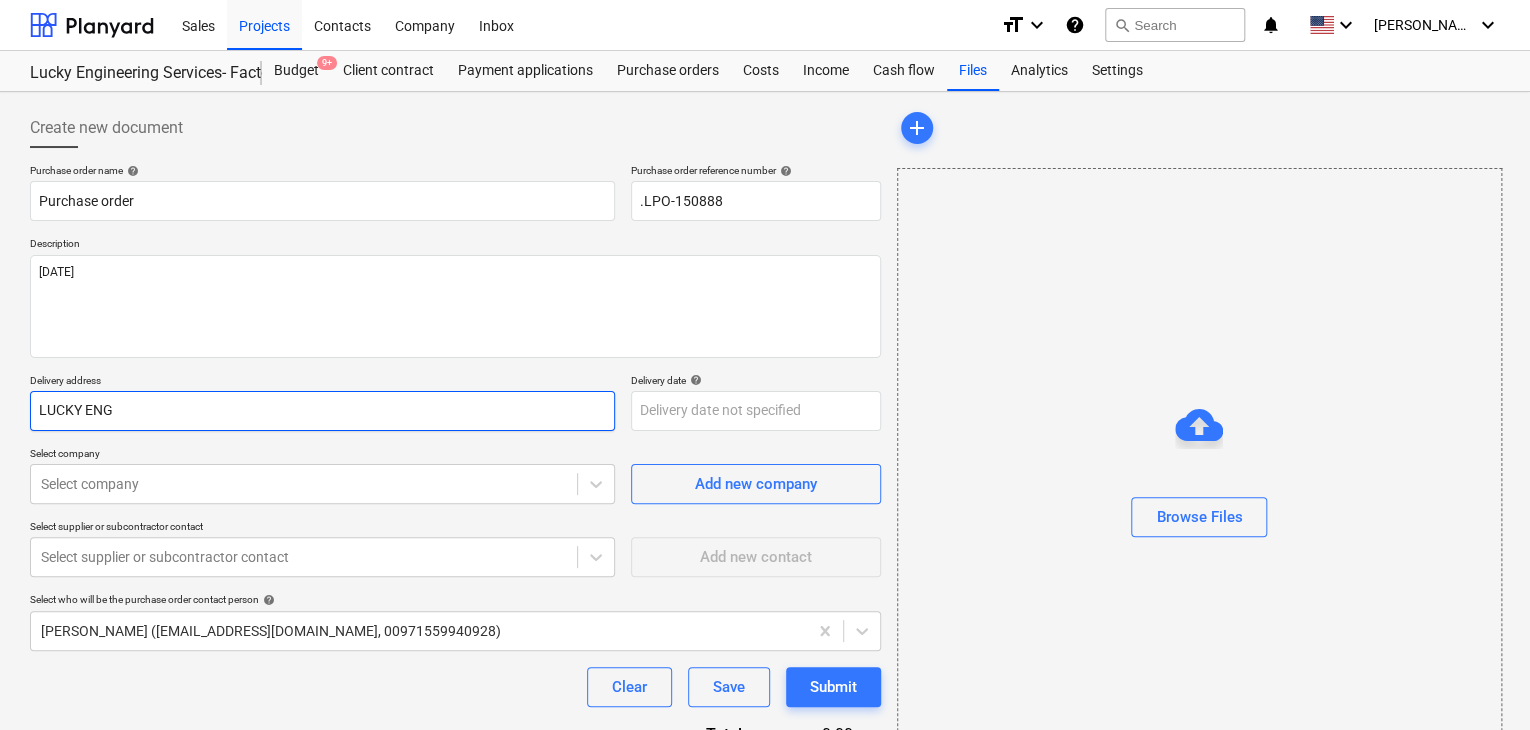 type on "x" 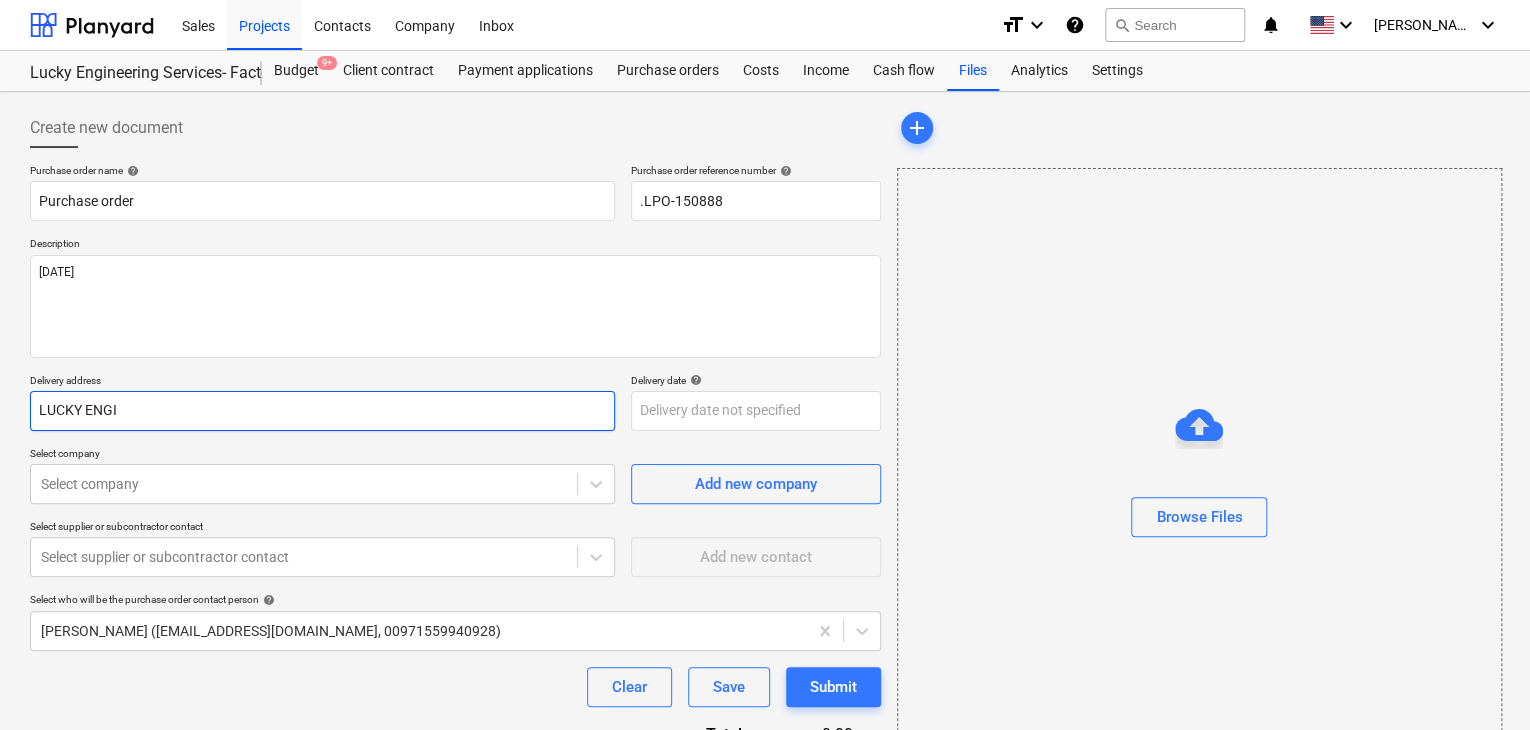 type on "x" 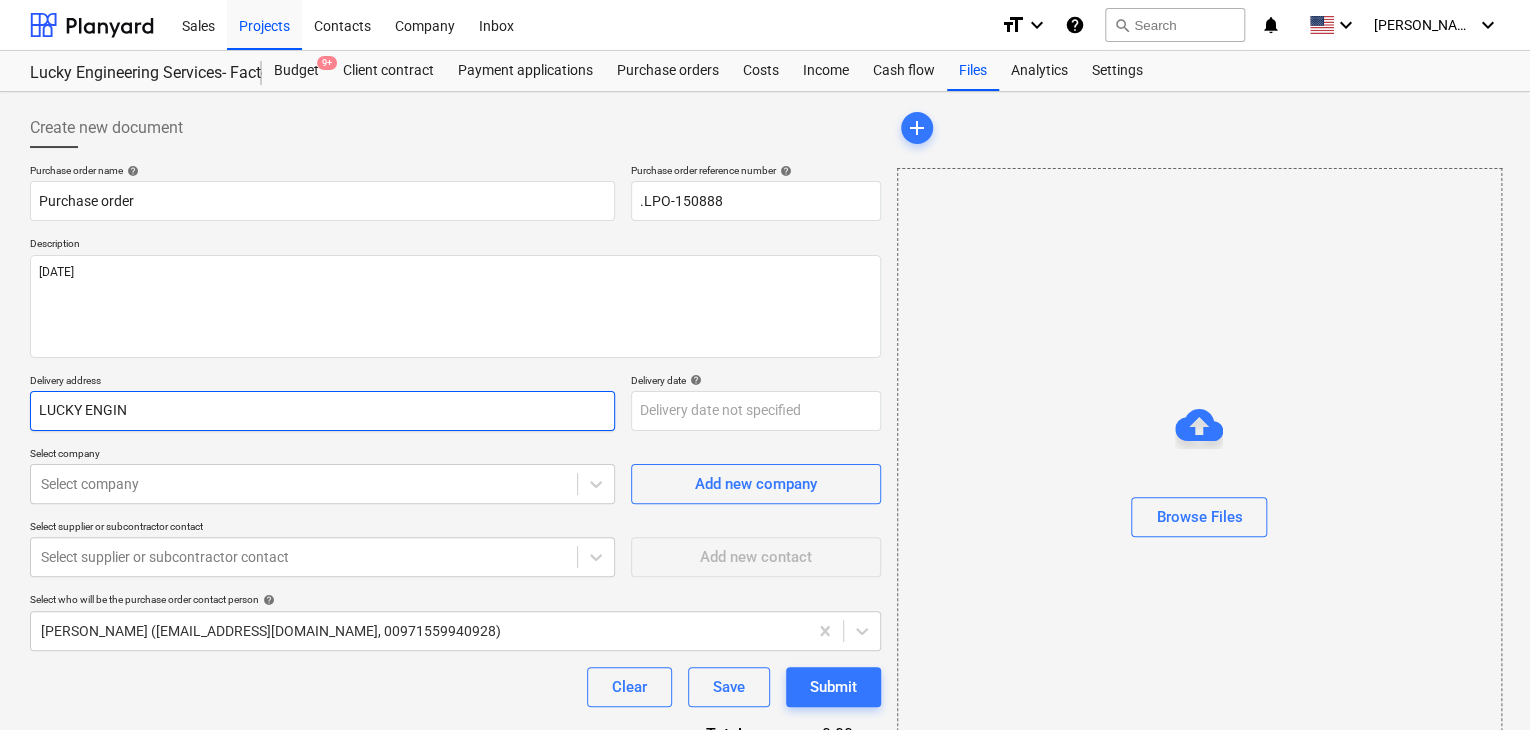 type on "x" 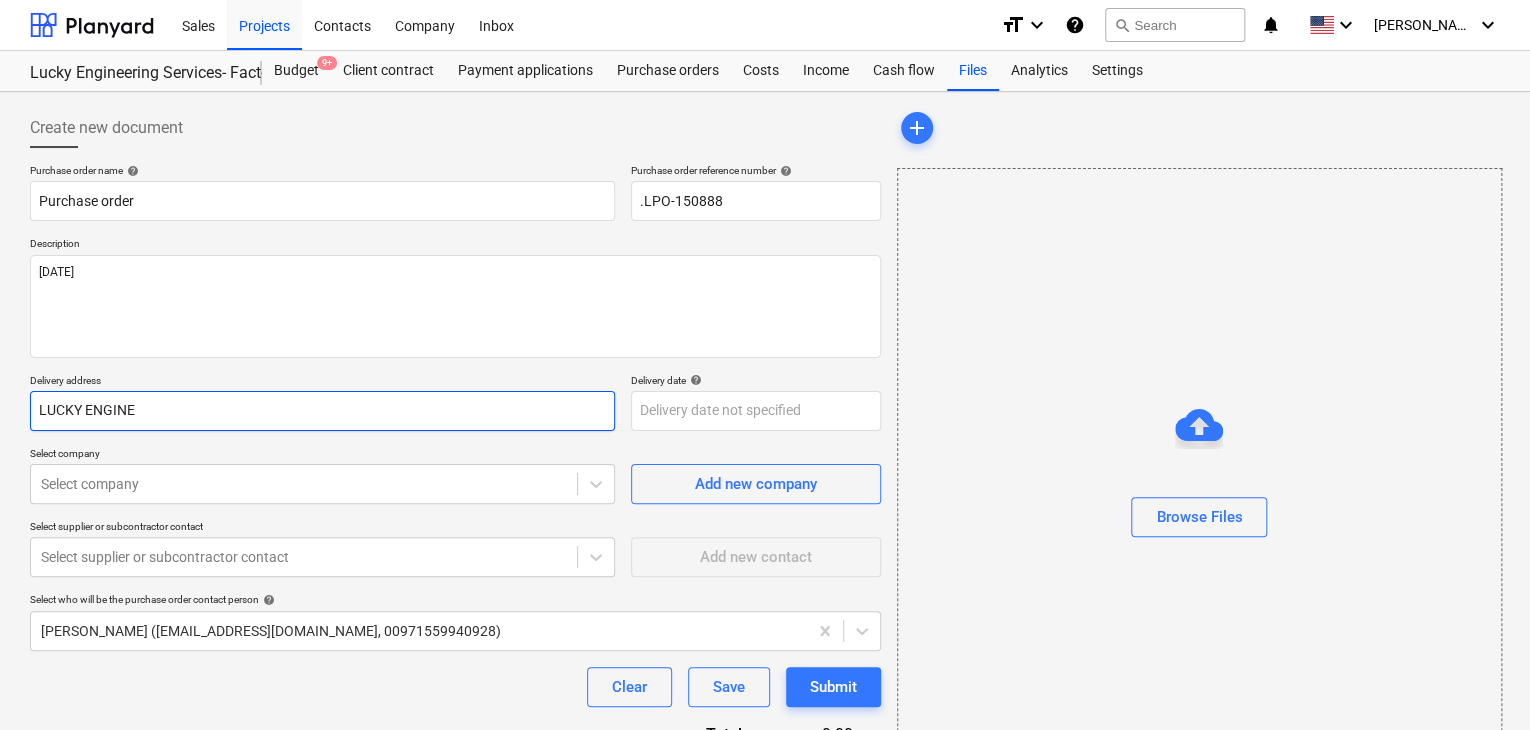 type on "x" 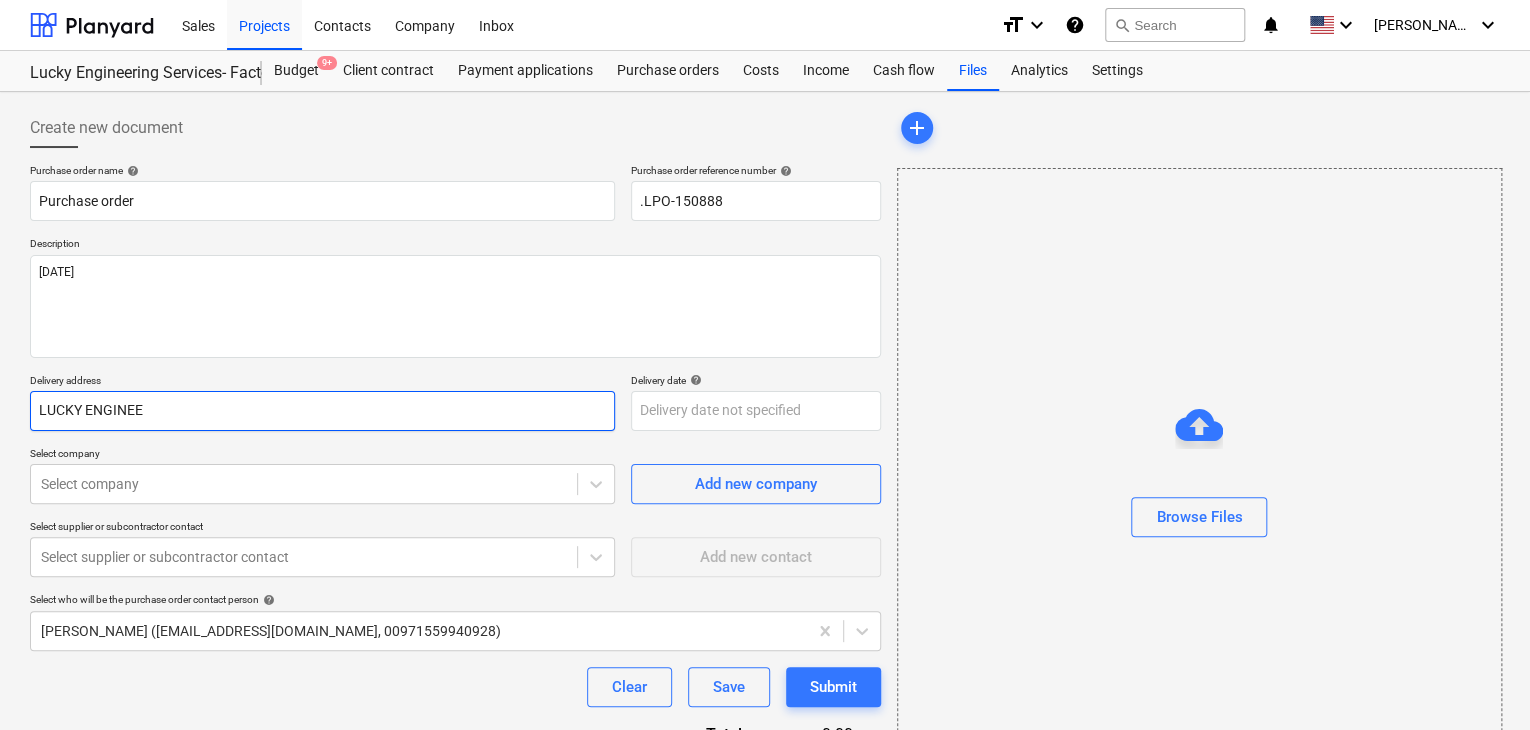 type on "x" 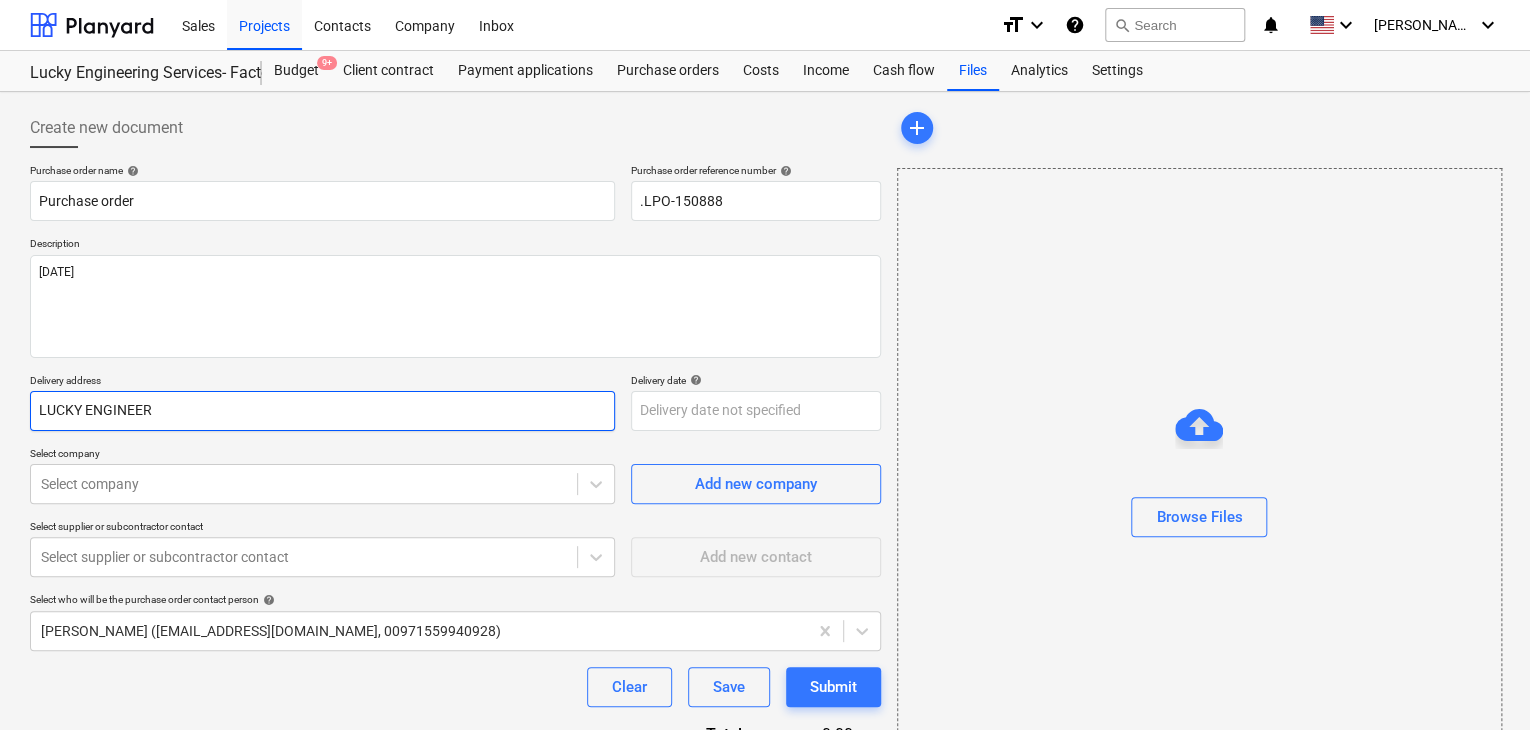 type on "LUCKY ENGINEERI" 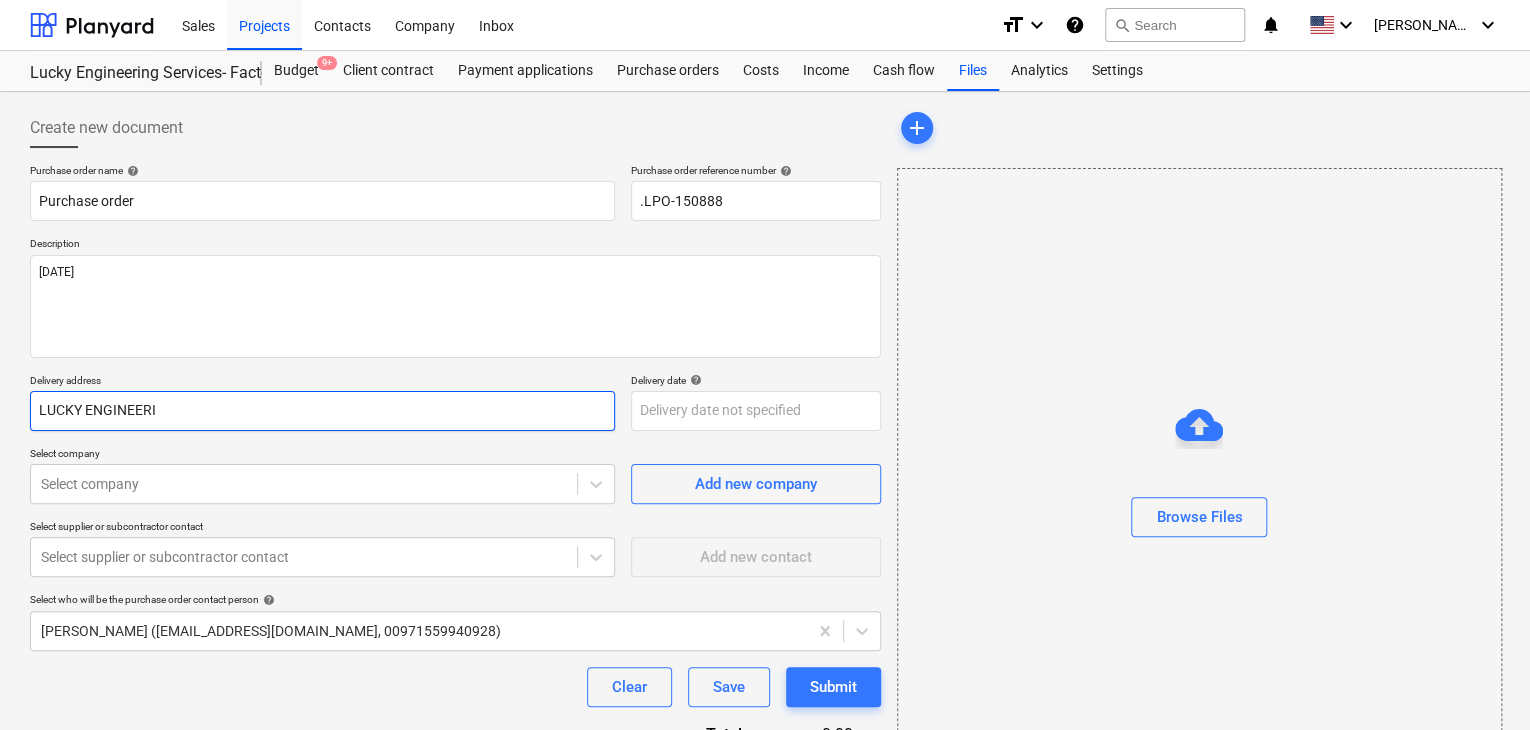 type on "x" 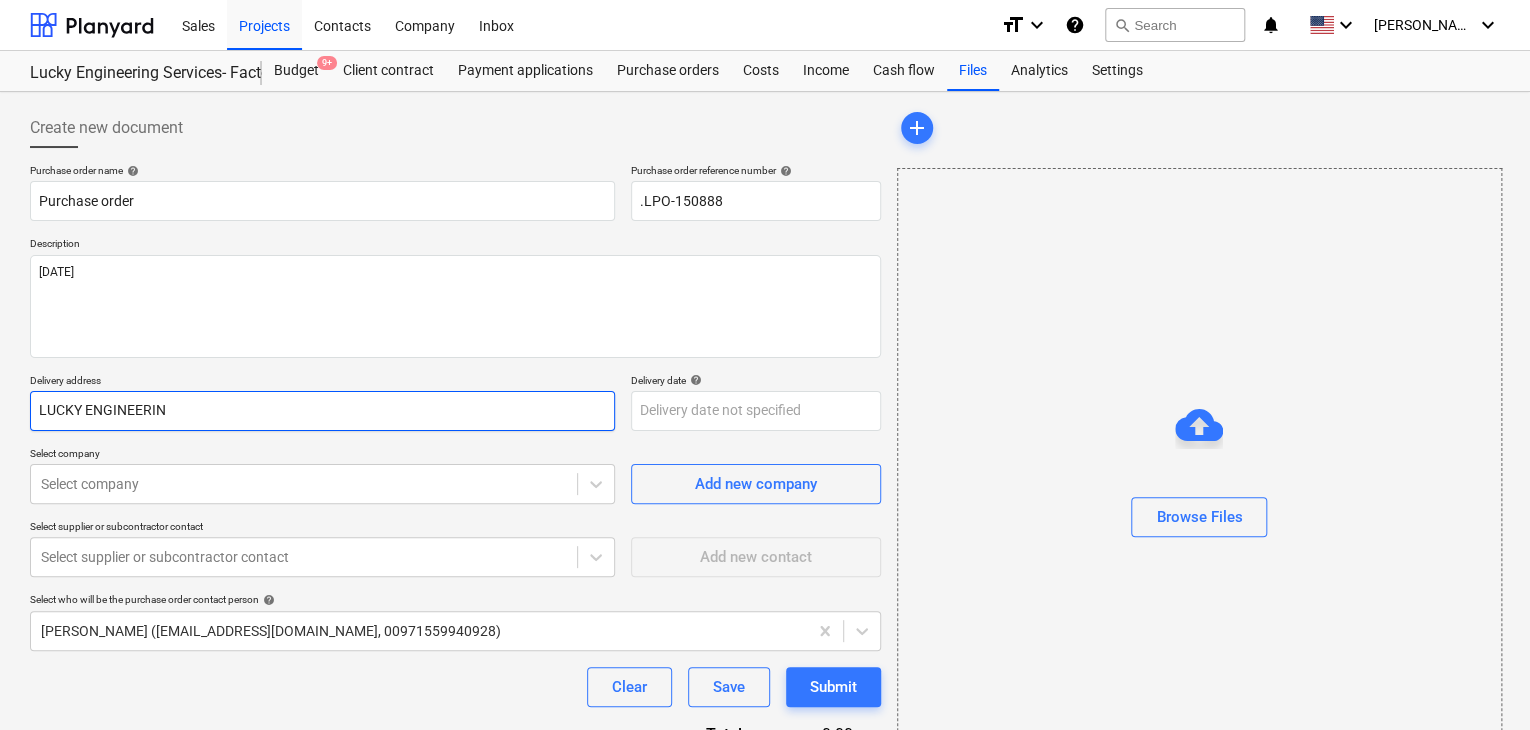 type on "x" 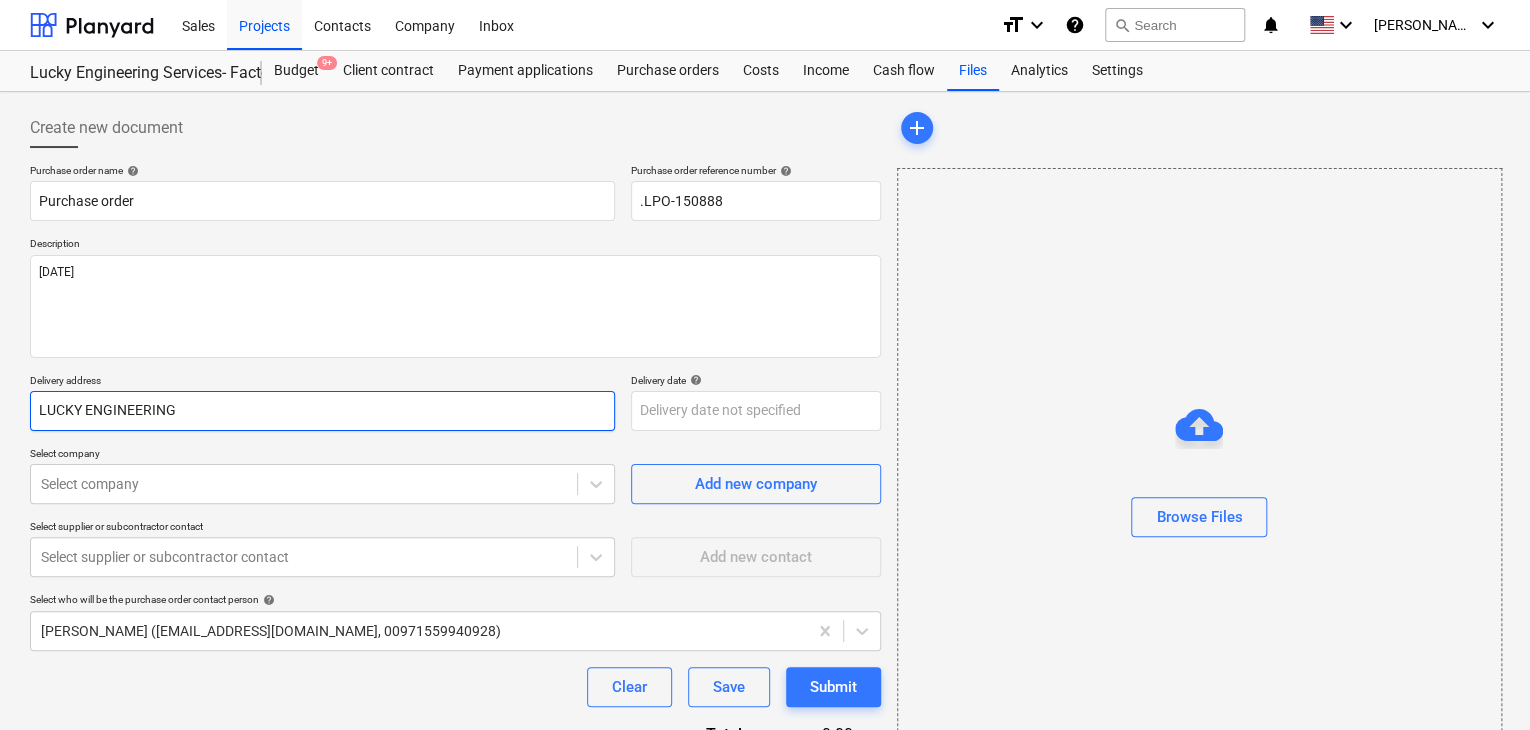 type on "x" 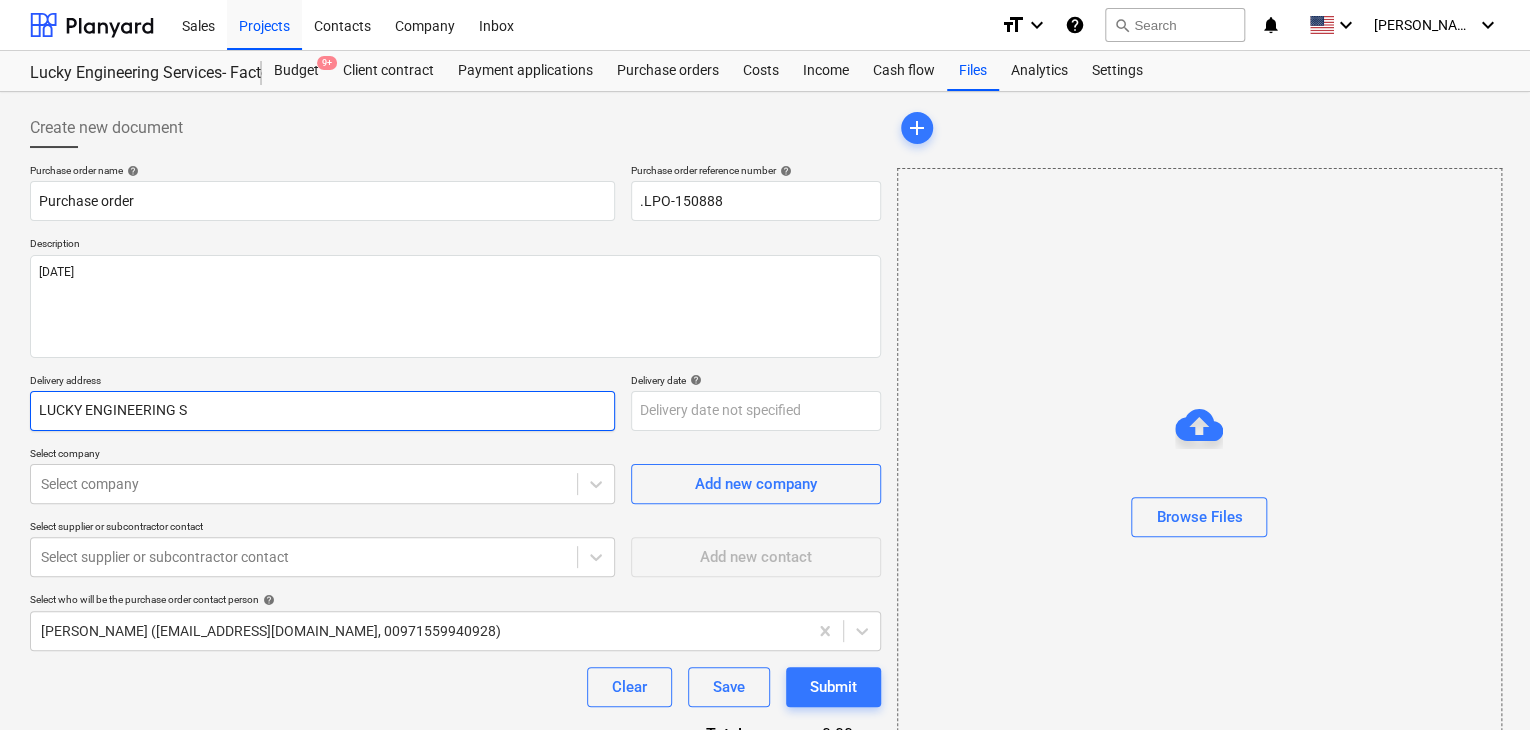 type on "x" 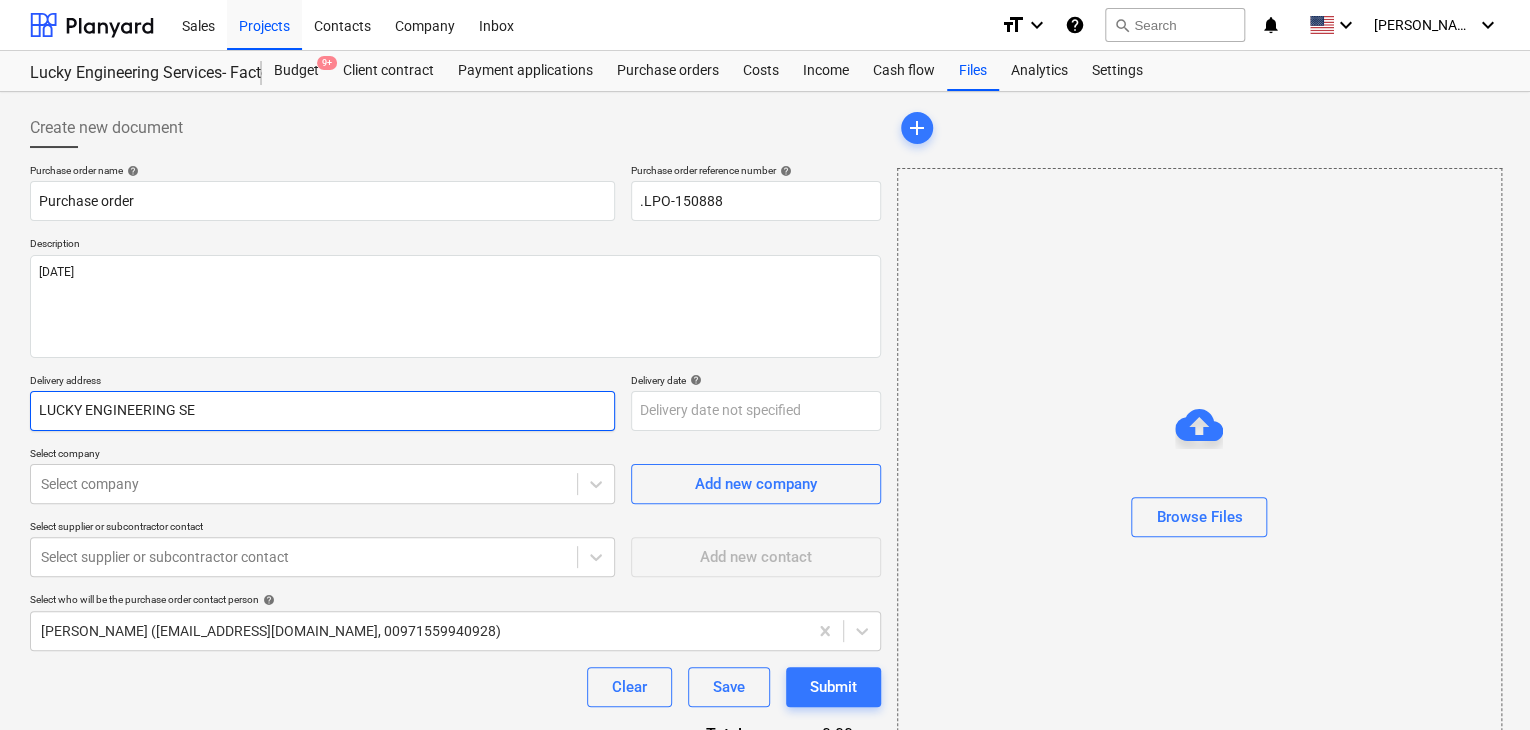 type on "x" 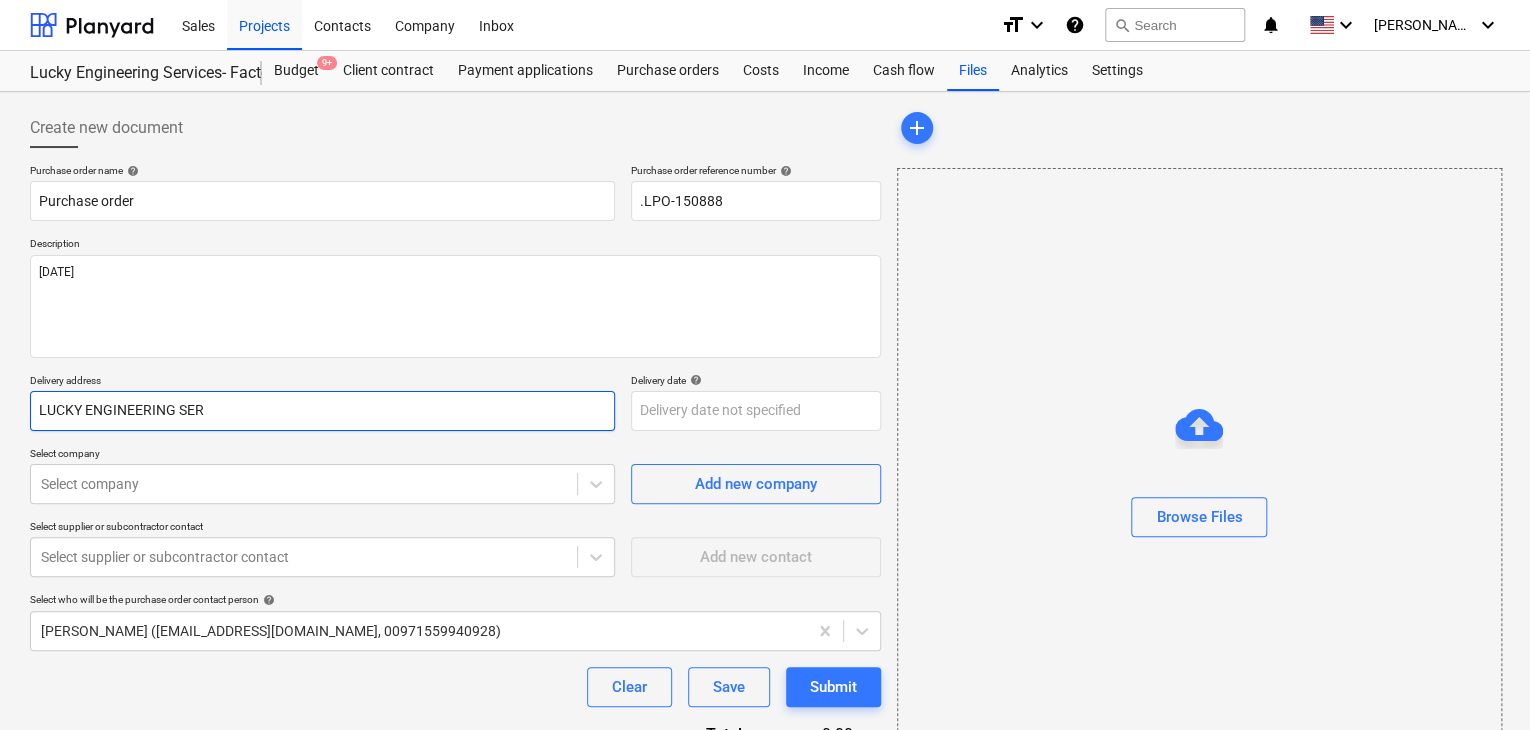 type on "x" 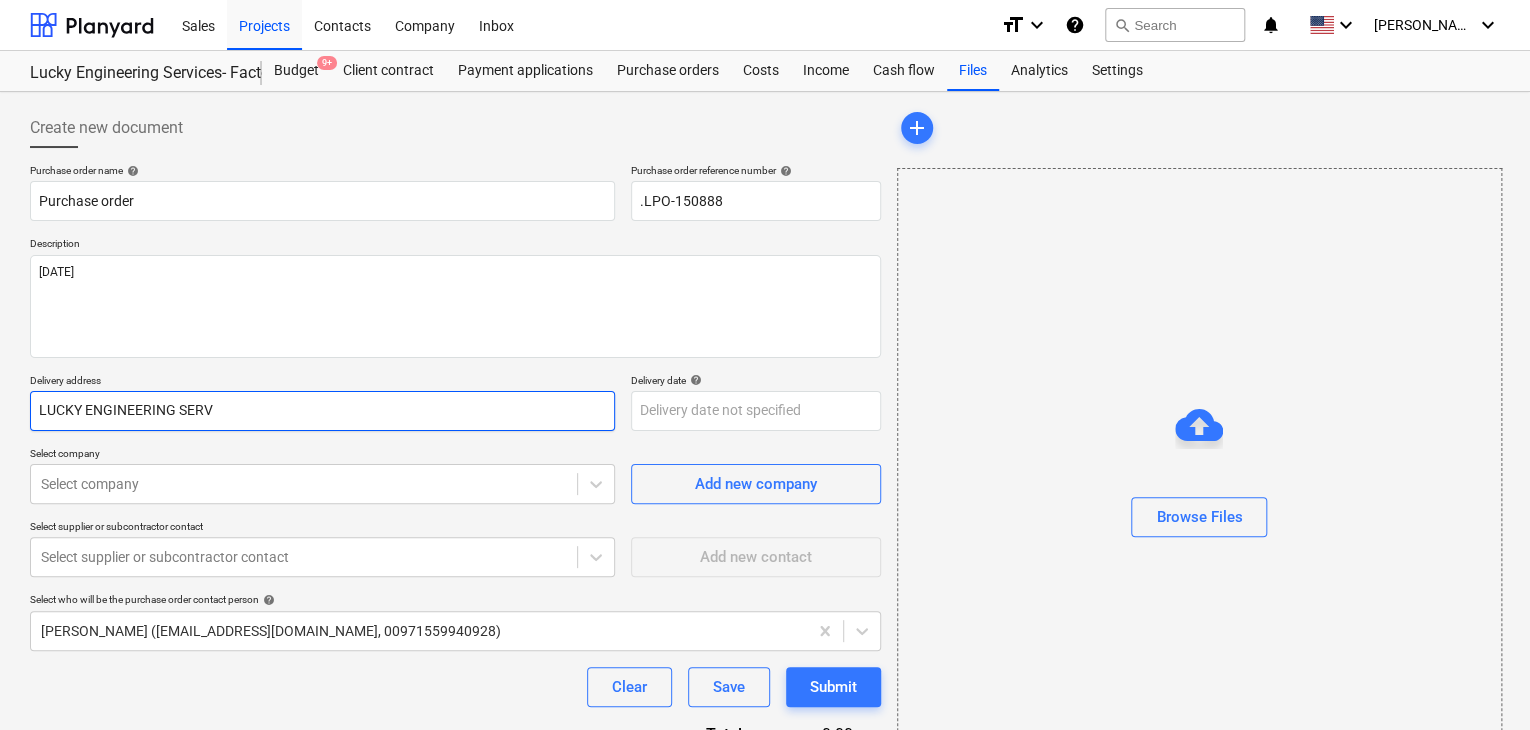 type on "x" 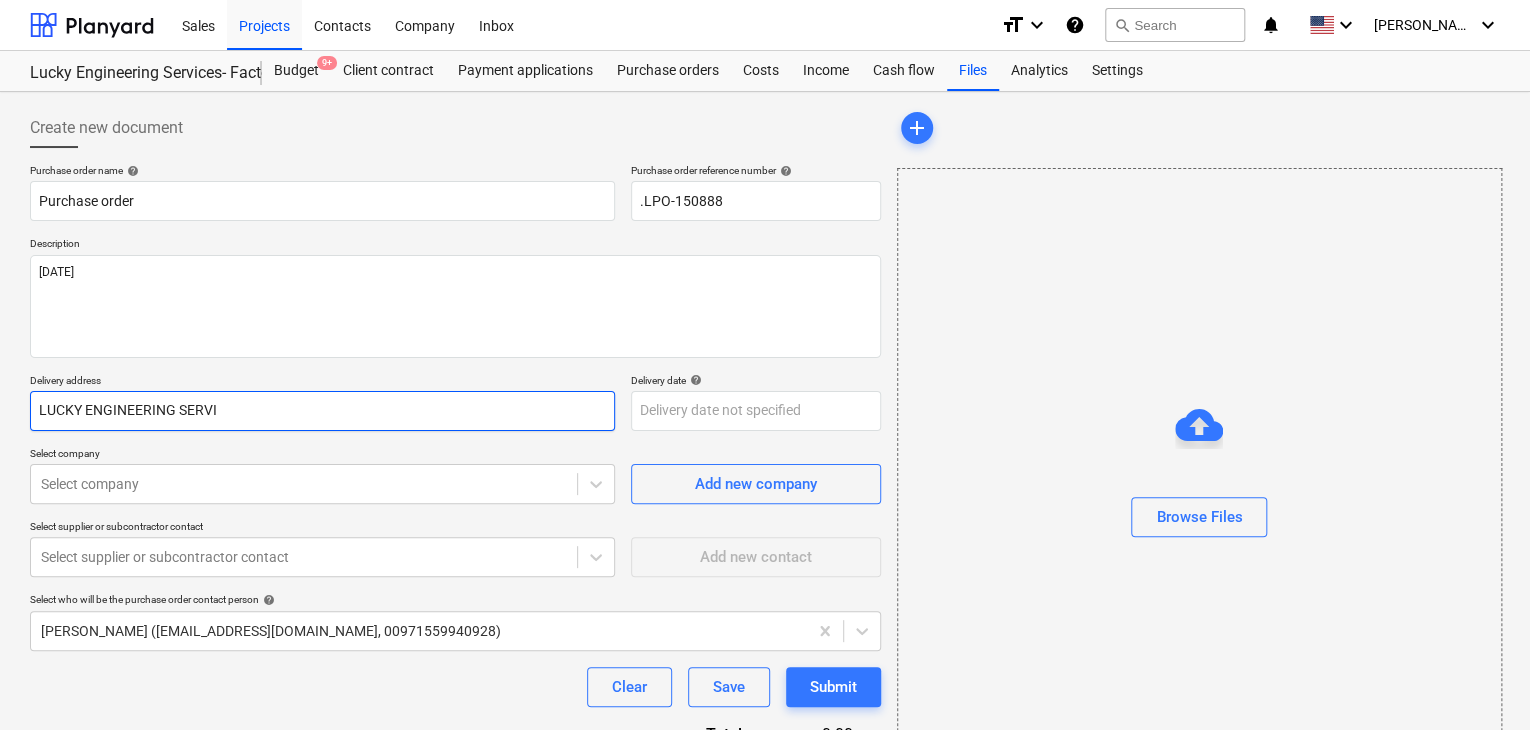 type on "x" 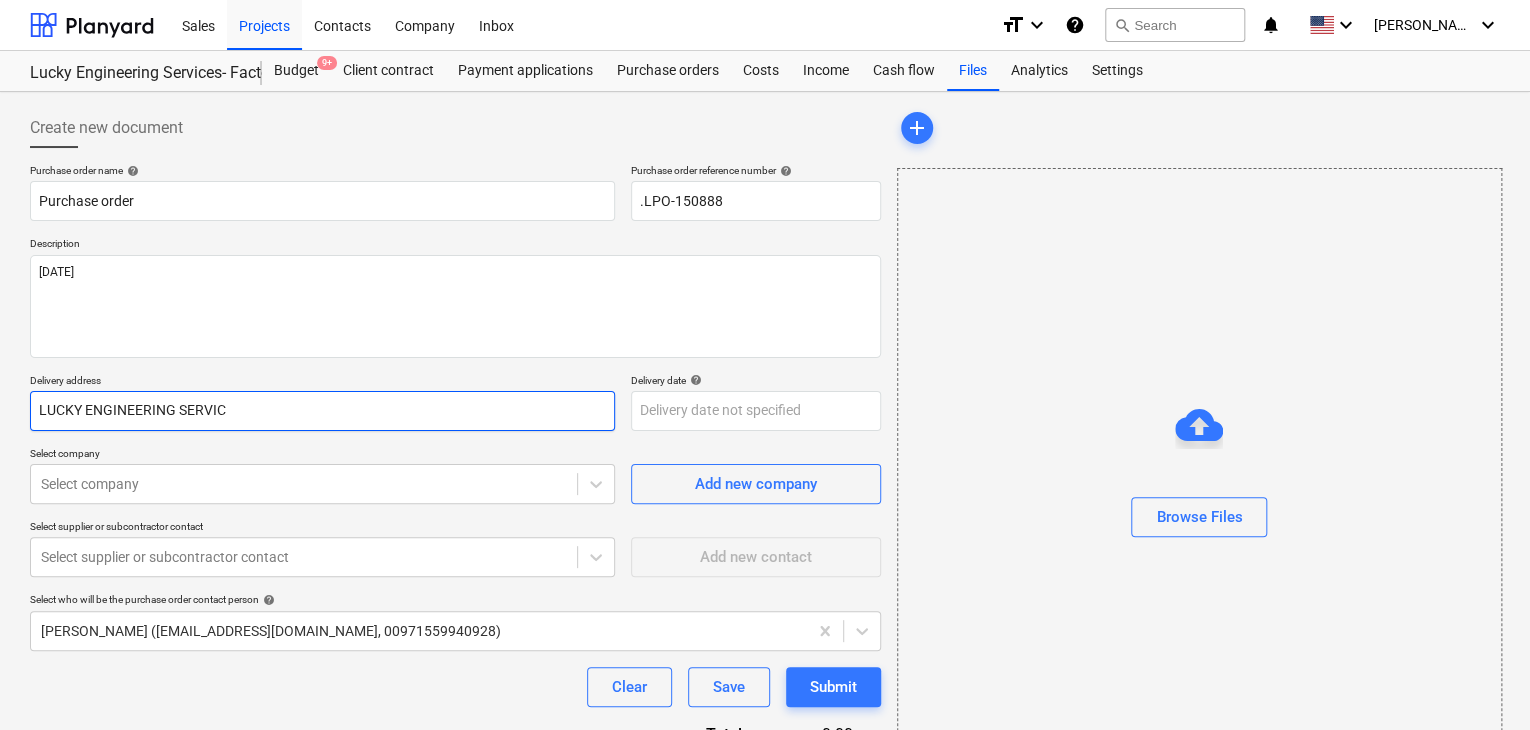 type on "x" 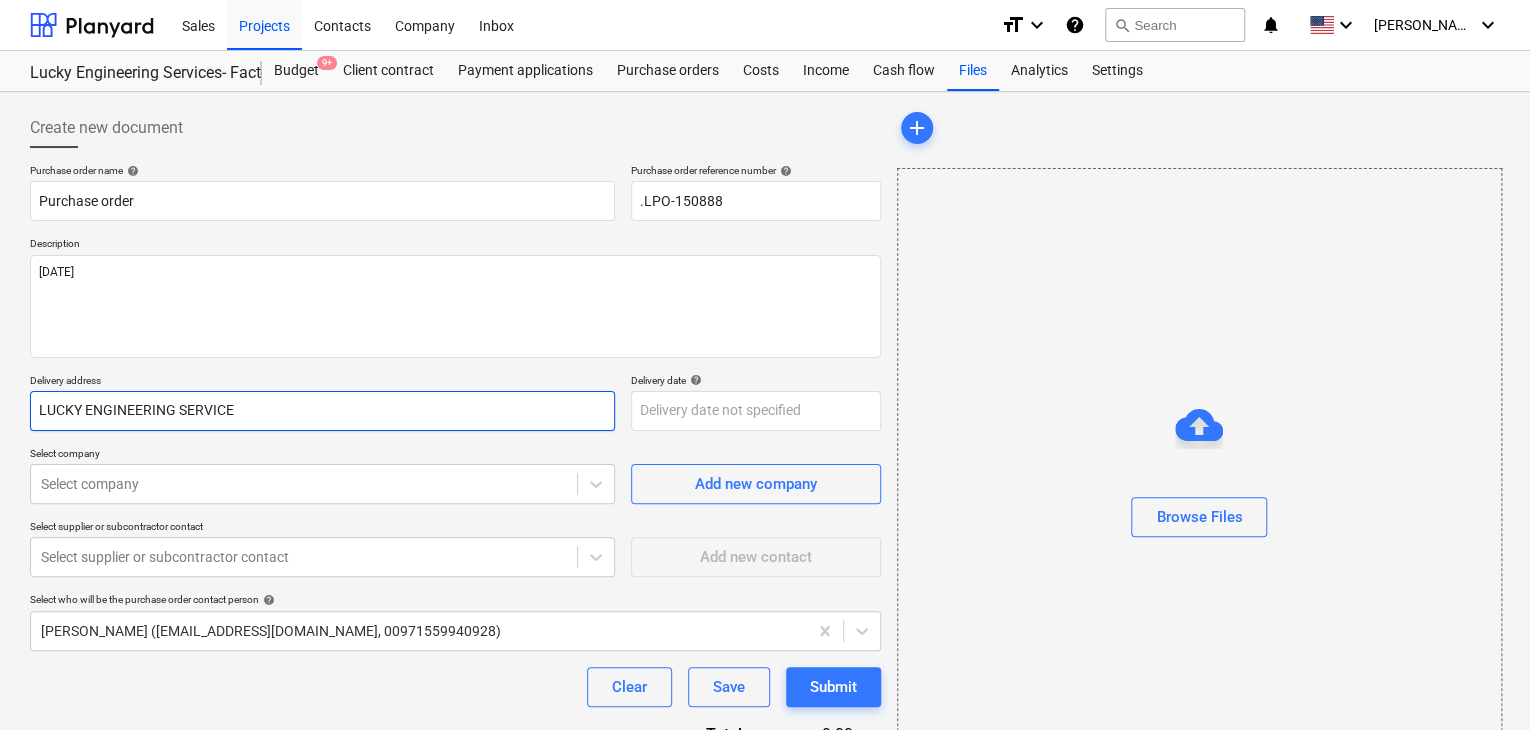 type on "x" 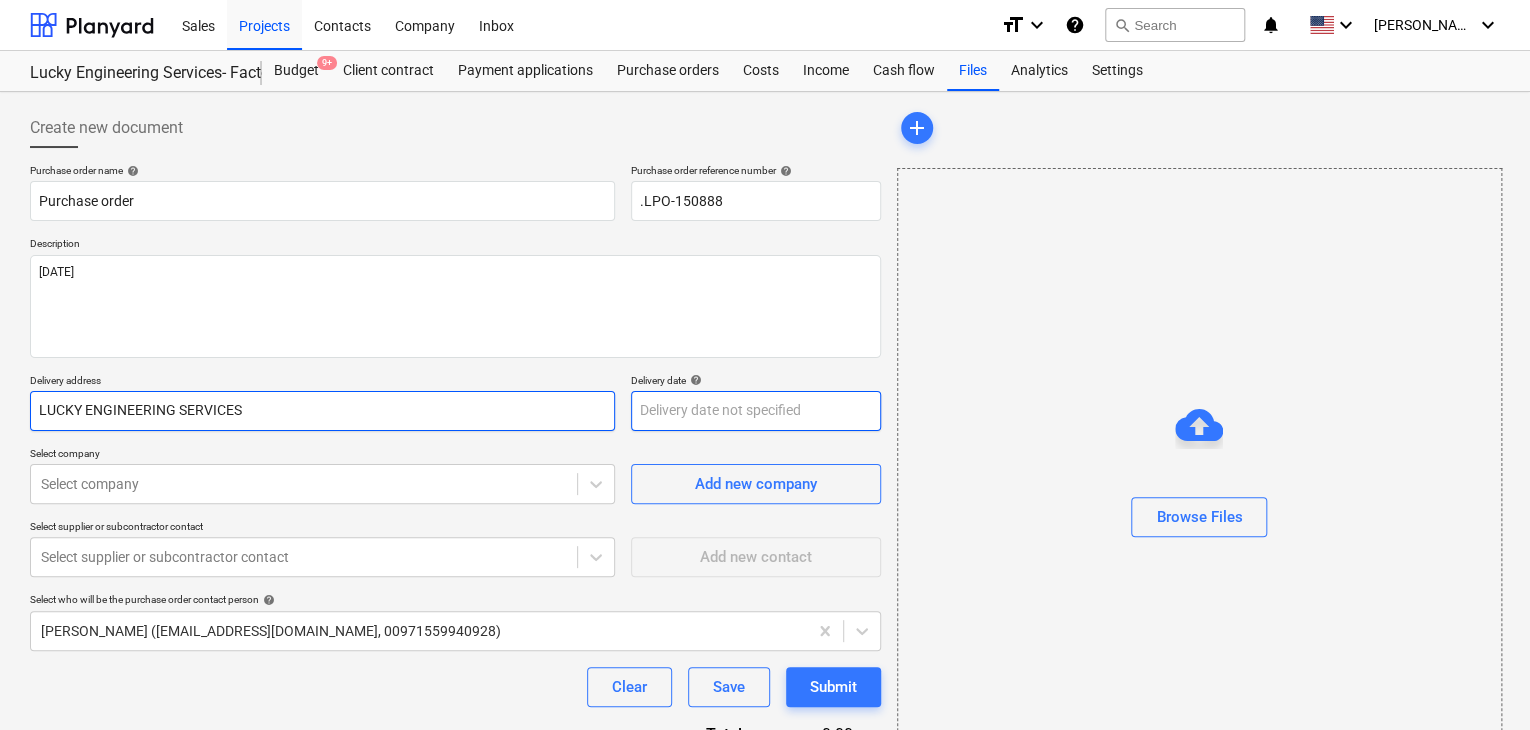 type on "LUCKY ENGINEERING SERVICES" 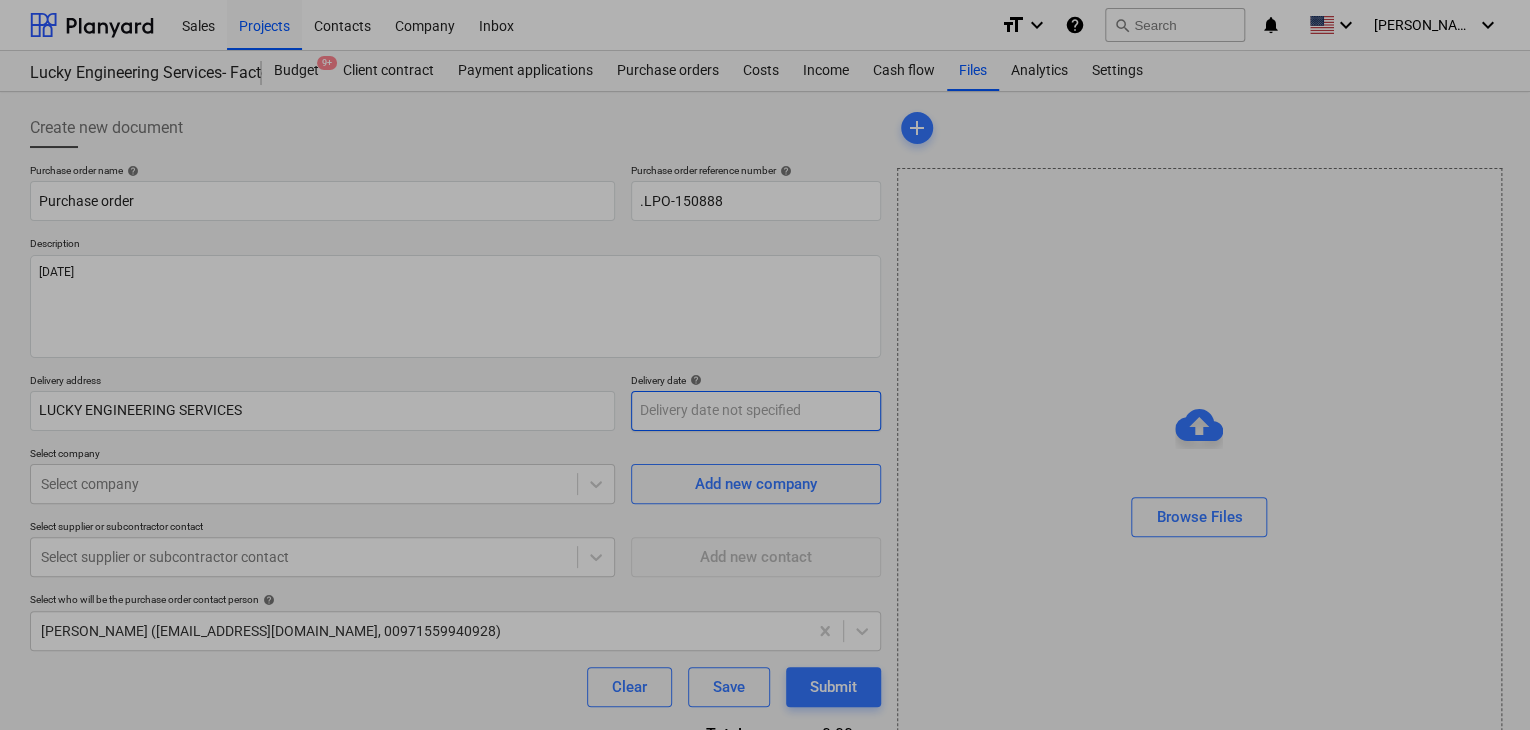 click on "Sales Projects Contacts Company Inbox format_size keyboard_arrow_down help search Search notifications 0 keyboard_arrow_down [PERSON_NAME] keyboard_arrow_down Lucky Engineering Services- Factory/Office Budget 9+ Client contract Payment applications Purchase orders Costs Income Cash flow Files Analytics Settings Create new document Purchase order name help Purchase order Purchase order reference number help .LPO-150888 Description [DATE] Delivery address LUCKY ENGINEERING SERVICES Delivery date help Press the down arrow key to interact with the calendar and
select a date. Press the question mark key to get the keyboard shortcuts for changing dates. Select company Select company Add new company Select supplier or subcontractor contact Select supplier or subcontractor contact Add new contact Select who will be the purchase order contact person help [PERSON_NAME] ([EMAIL_ADDRESS][DOMAIN_NAME], 00971559940928) Clear Save Submit Total 0.00د.إ.‏ Select line-items to add help Search or select a line-item add
x" at bounding box center [765, 365] 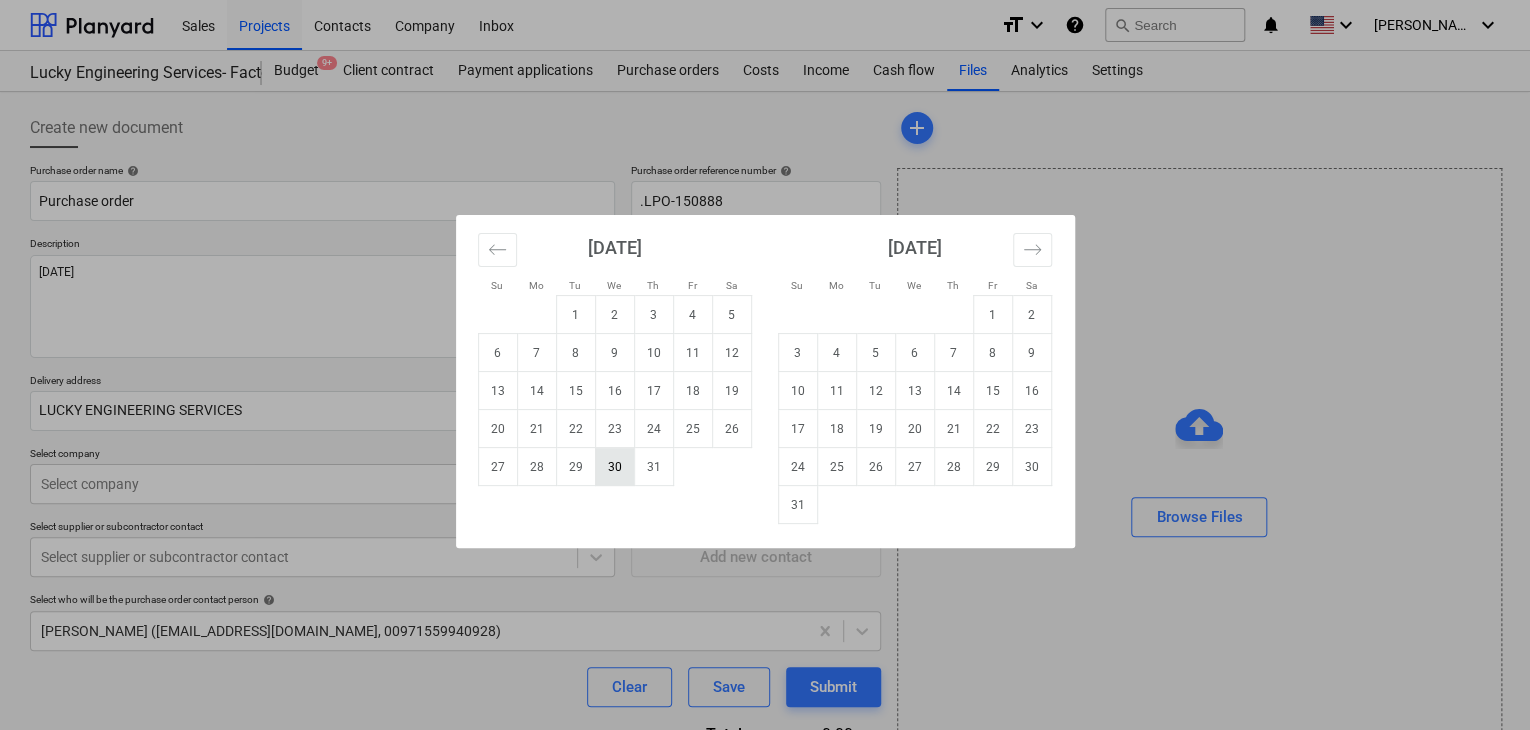 click on "30" at bounding box center [614, 467] 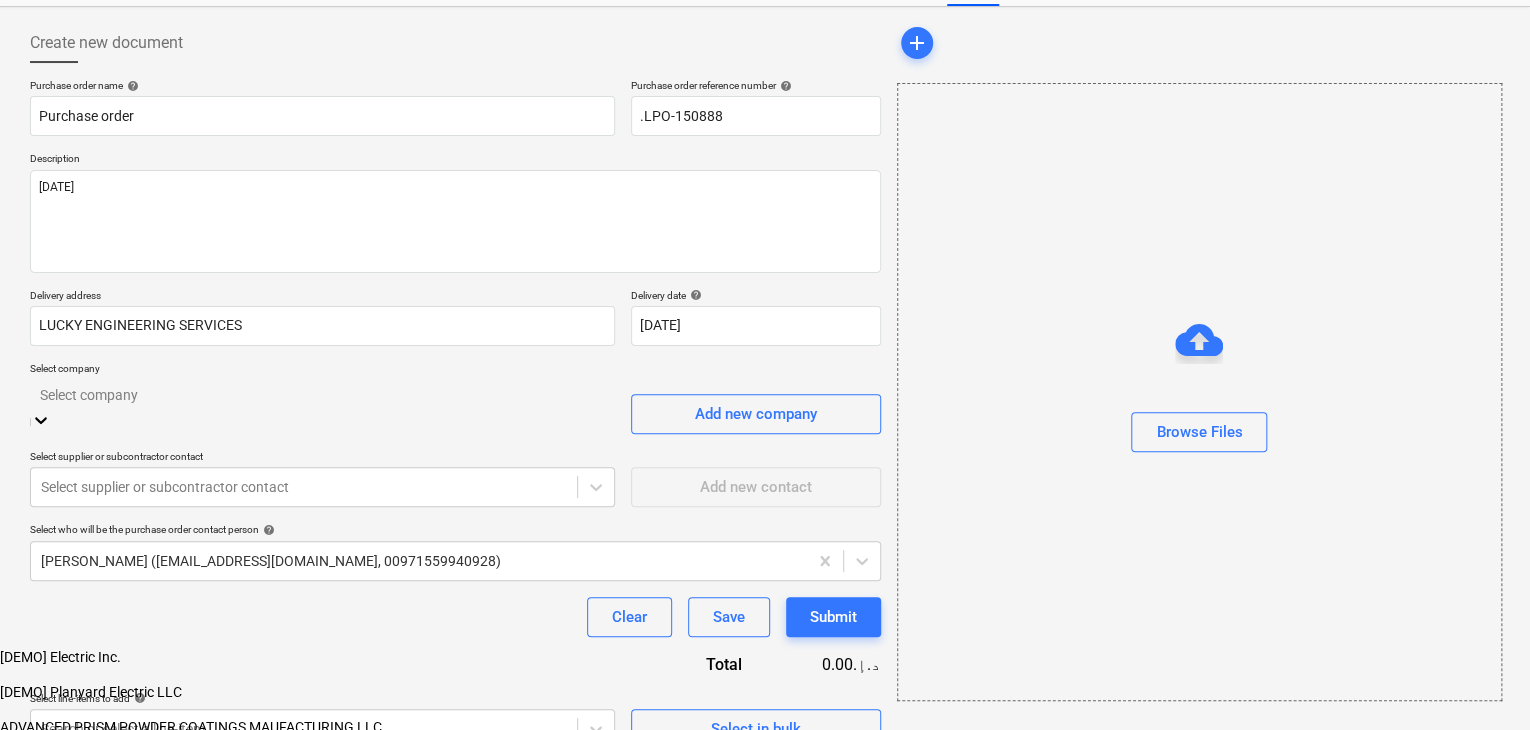 click on "Sales Projects Contacts Company Inbox format_size keyboard_arrow_down help search Search notifications 0 keyboard_arrow_down [PERSON_NAME] keyboard_arrow_down Lucky Engineering Services- Factory/Office Budget 9+ Client contract Payment applications Purchase orders Costs Income Cash flow Files Analytics Settings Create new document Purchase order name help Purchase order Purchase order reference number help .LPO-150888 Description [DATE] Delivery address LUCKY ENGINEERING SERVICES Delivery date help [DATE] [DATE] Press the down arrow key to interact with the calendar and
select a date. Press the question mark key to get the keyboard shortcuts for changing dates. Select company option [DEMO] Electric Inc.   focused, 1 of 202. 202 results available. Use Up and Down to choose options, press Enter to select the currently focused option, press Escape to exit the menu, press Tab to select the option and exit the menu. Select company Add new company Select supplier or subcontractor contact help Clear" at bounding box center (765, 387) 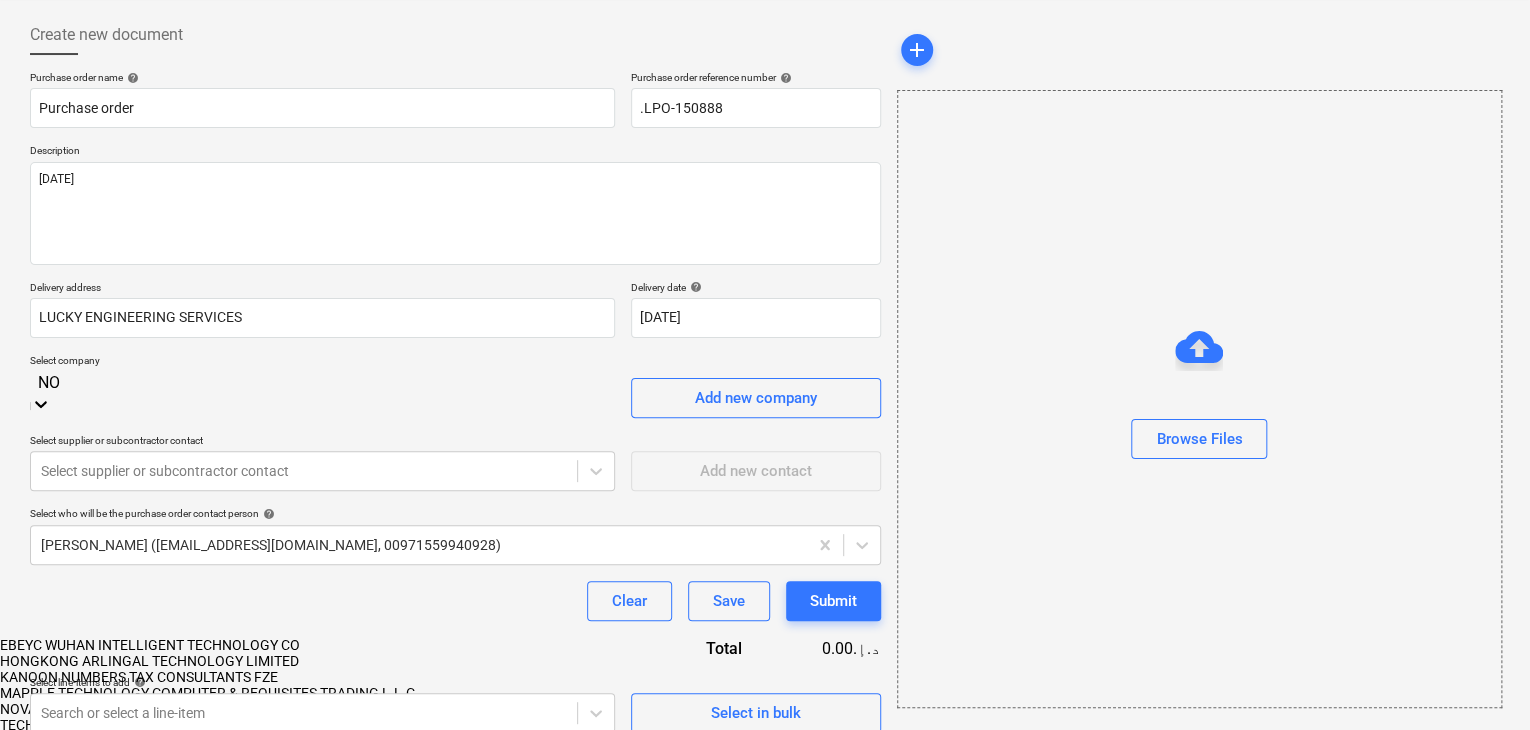 type on "NOV" 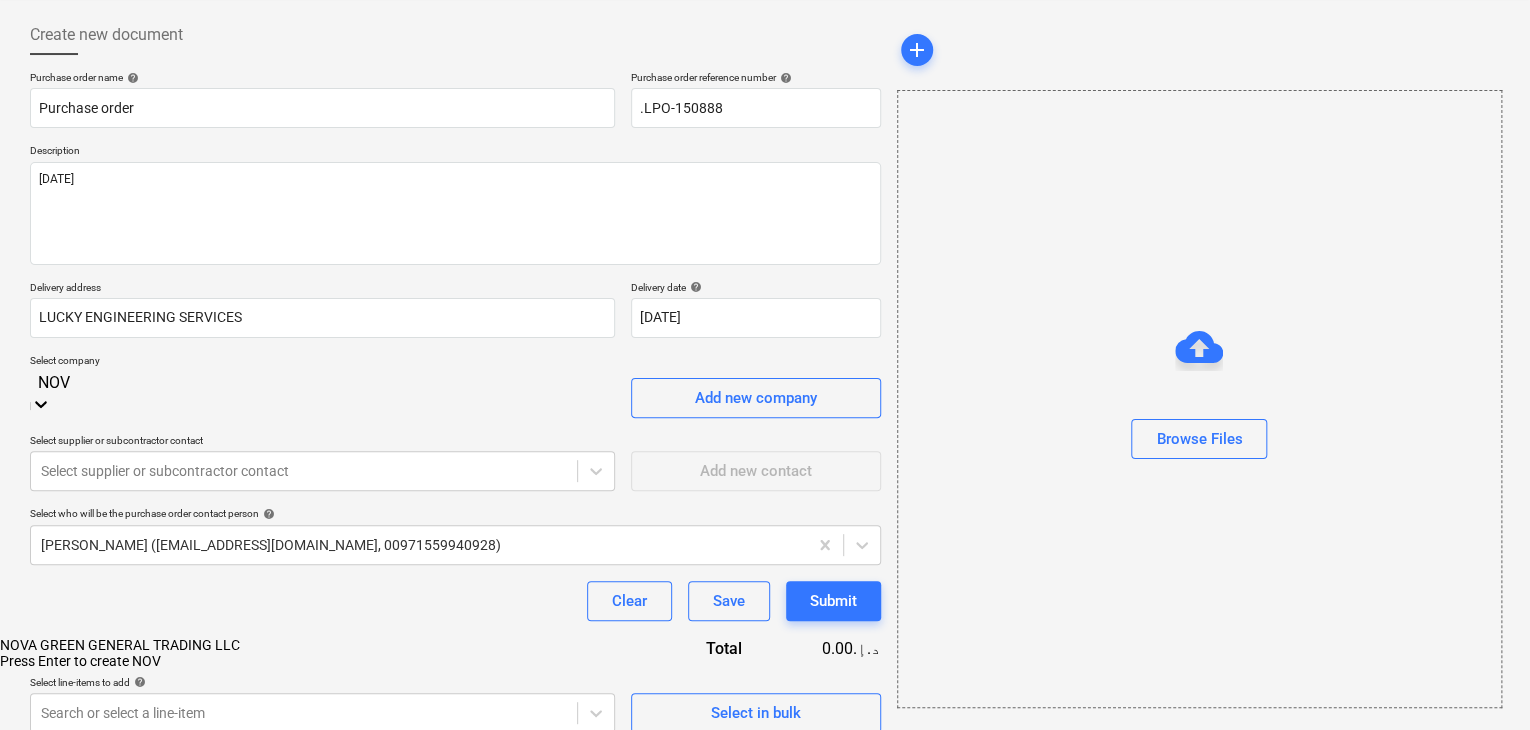 click on "NOVA GREEN GENERAL TRADING LLC" at bounding box center [765, 645] 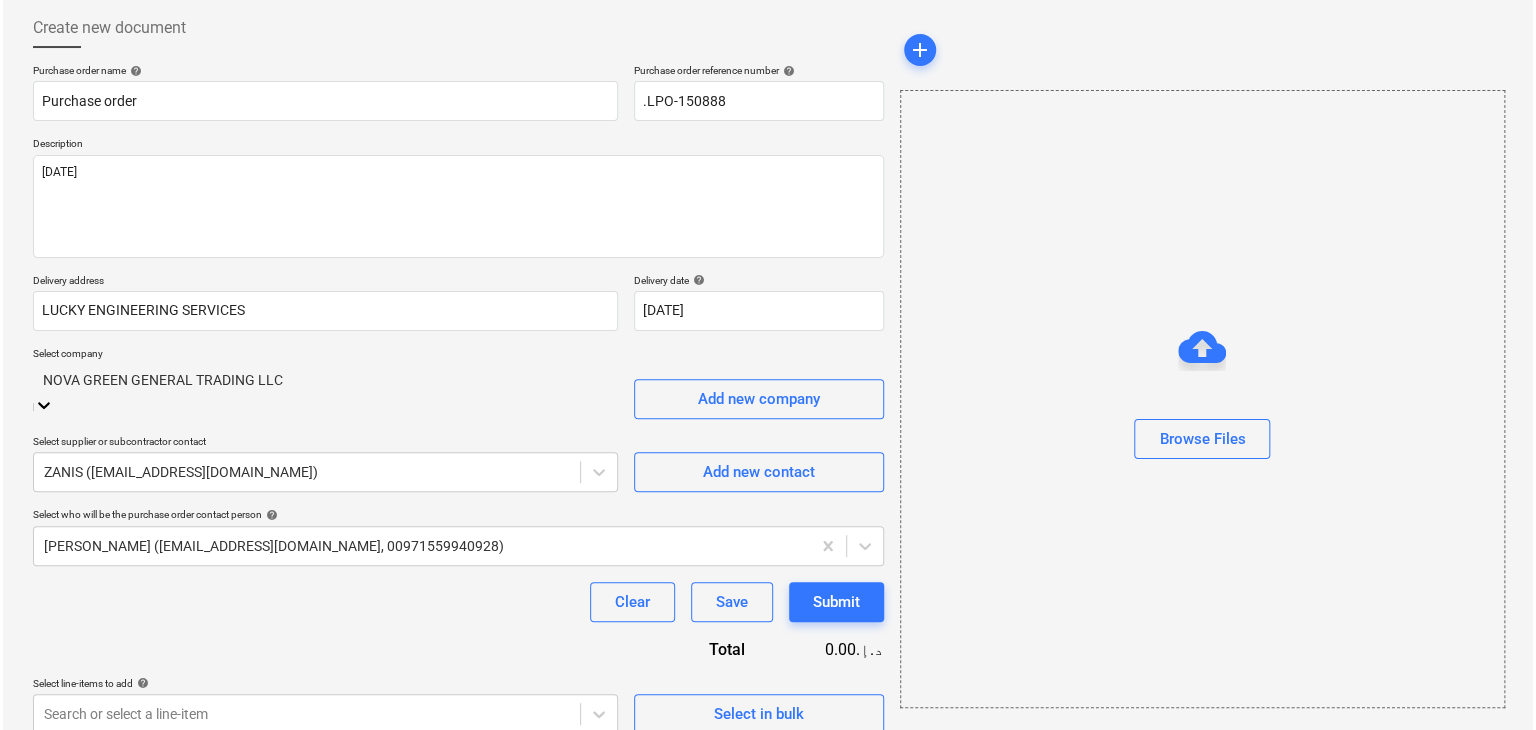 scroll, scrollTop: 104, scrollLeft: 0, axis: vertical 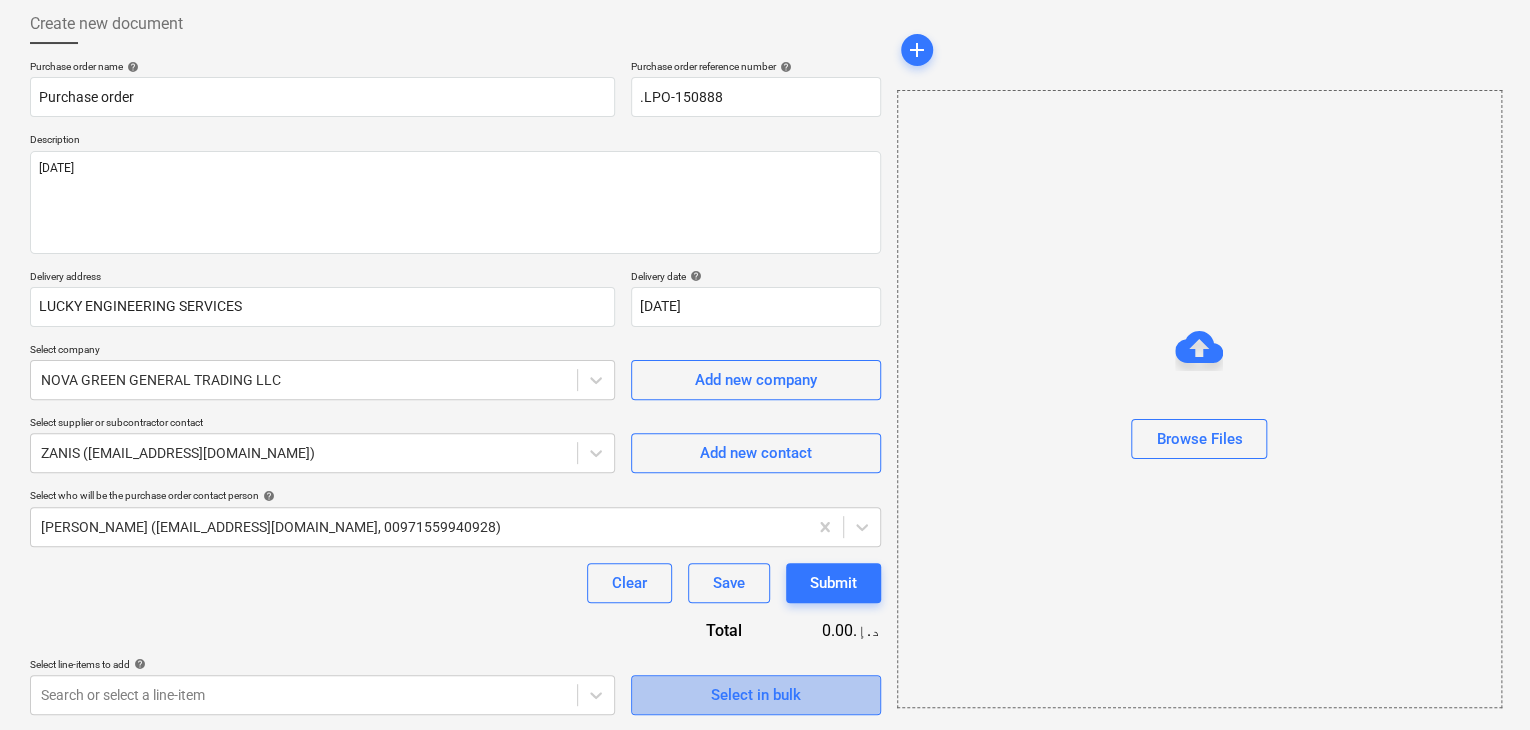 click on "Select in bulk" at bounding box center (756, 695) 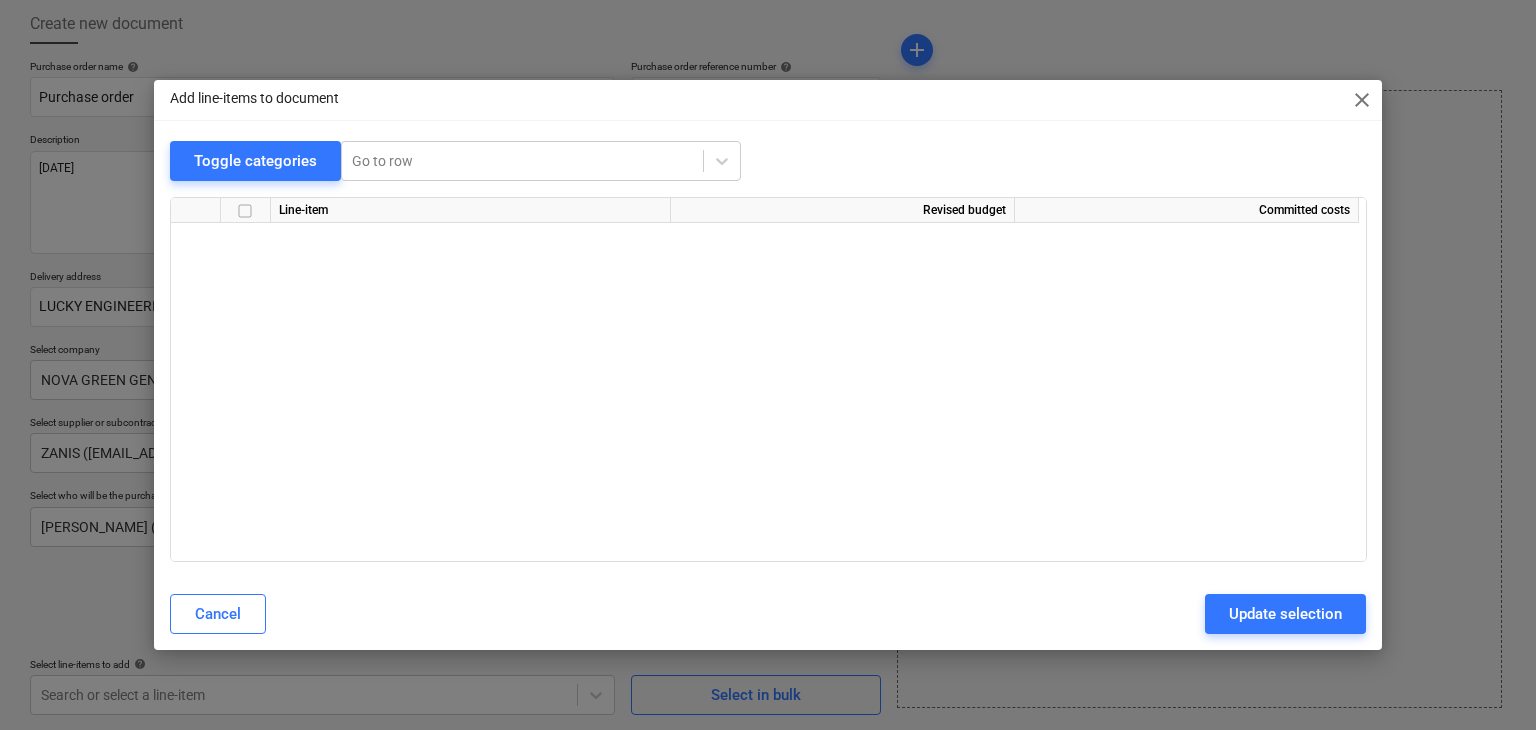 scroll, scrollTop: 36561, scrollLeft: 0, axis: vertical 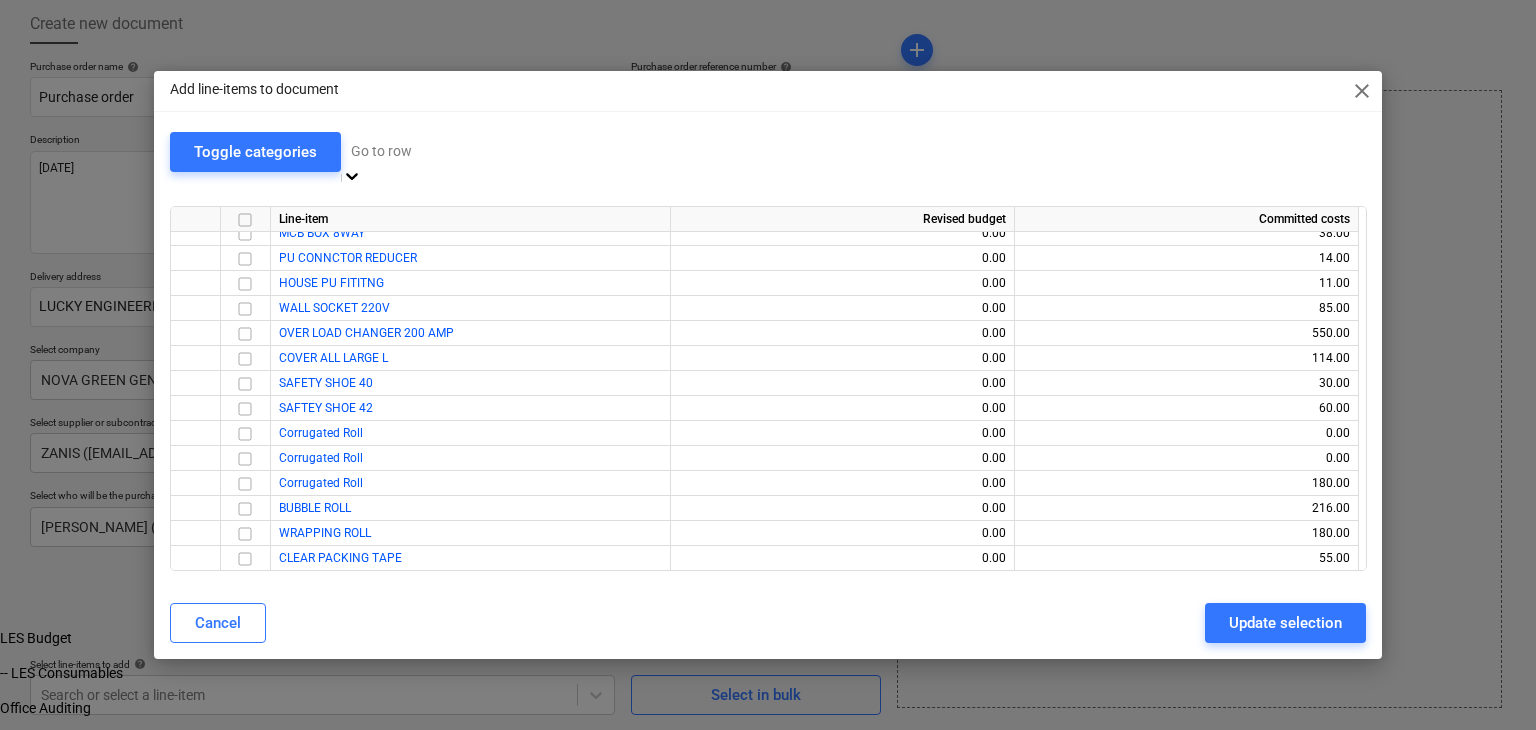 click at bounding box center (541, 150) 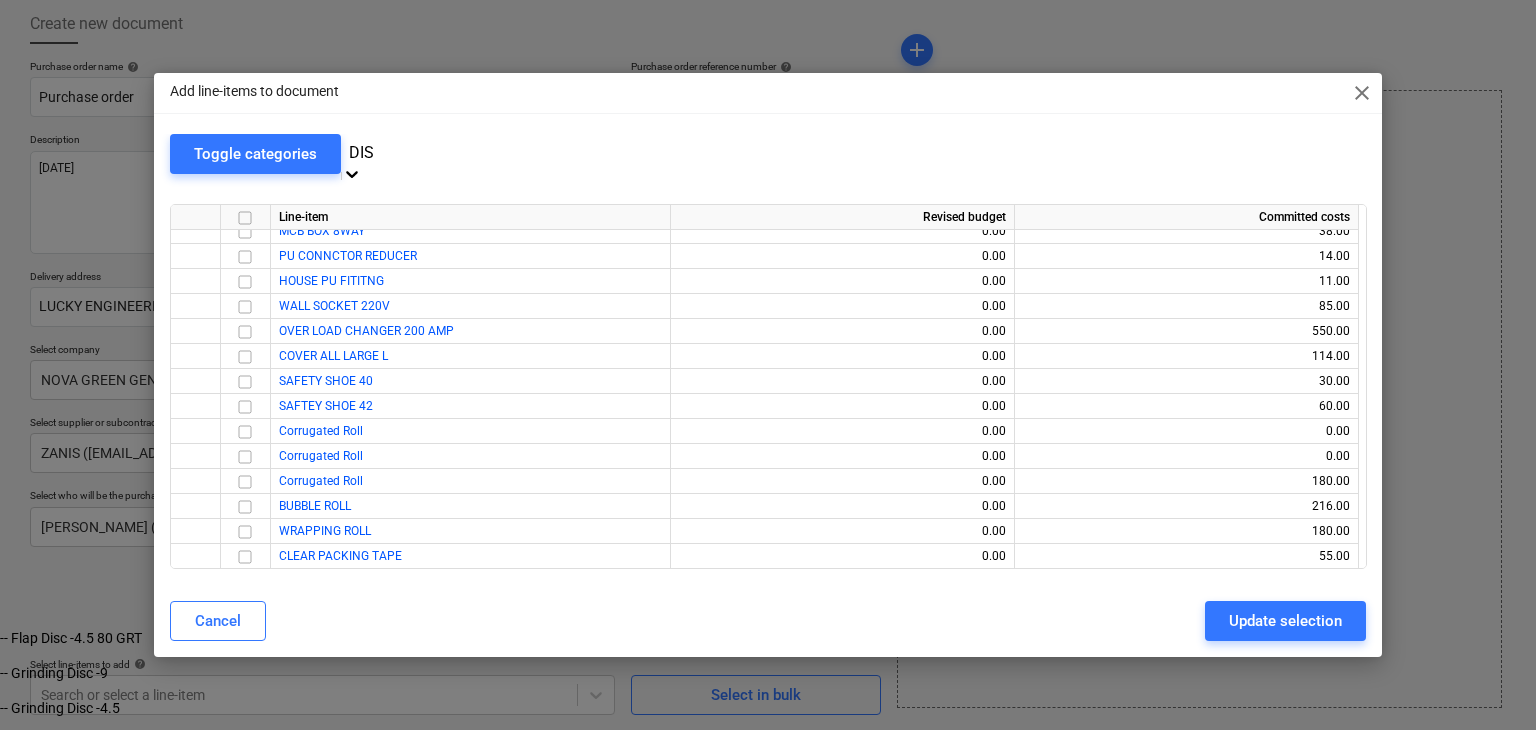 type on "DIST" 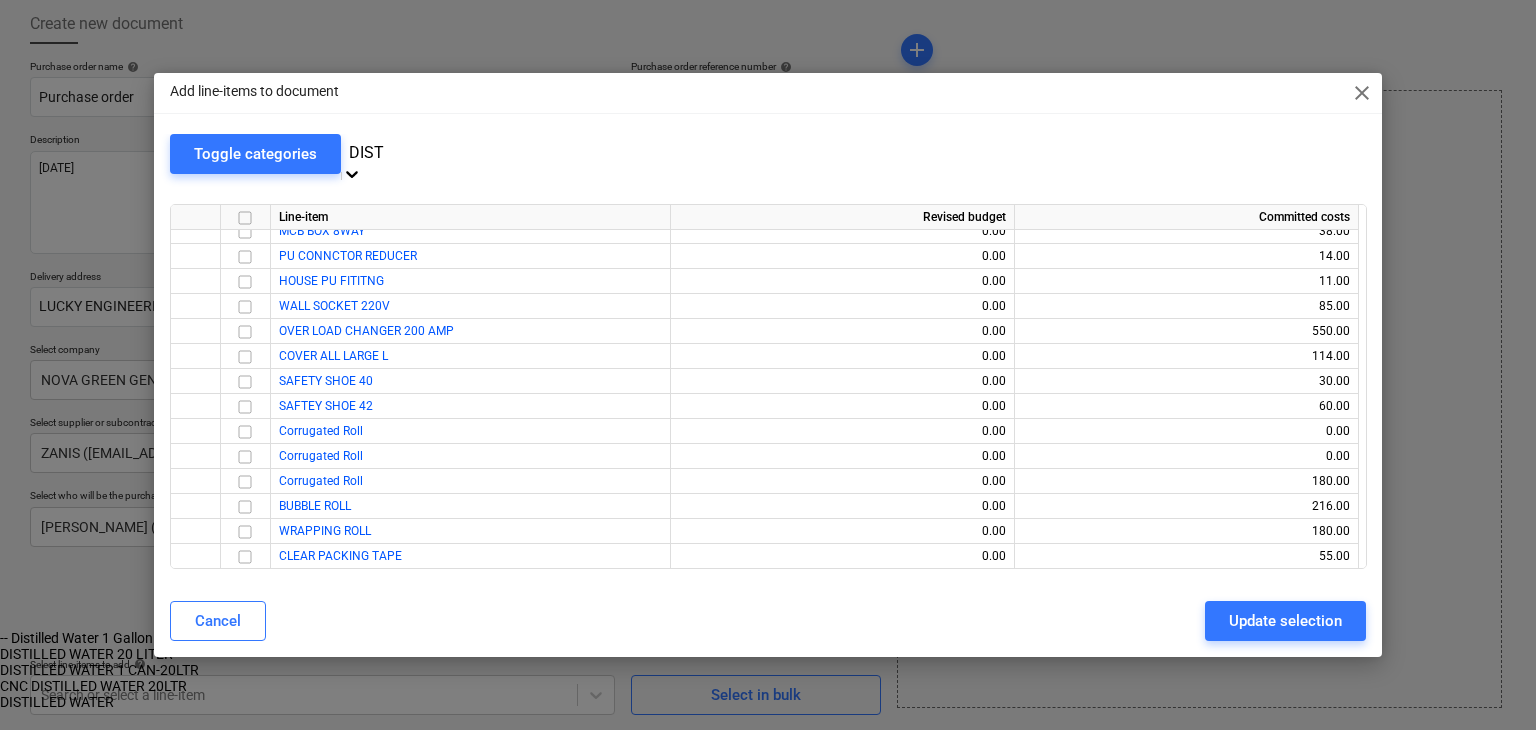 click on "DISTILLED WATER 20 LITER" at bounding box center (765, 654) 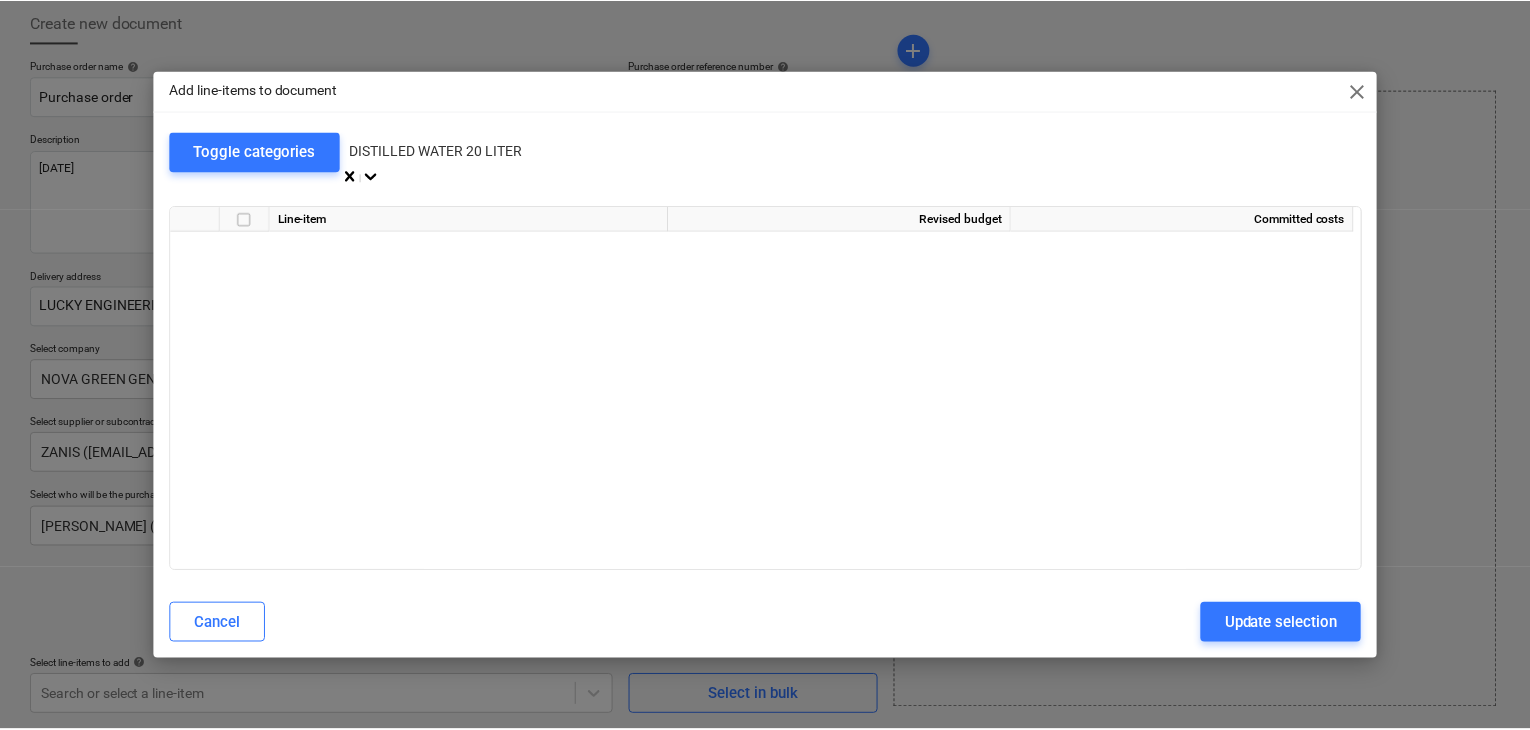 scroll, scrollTop: 8150, scrollLeft: 0, axis: vertical 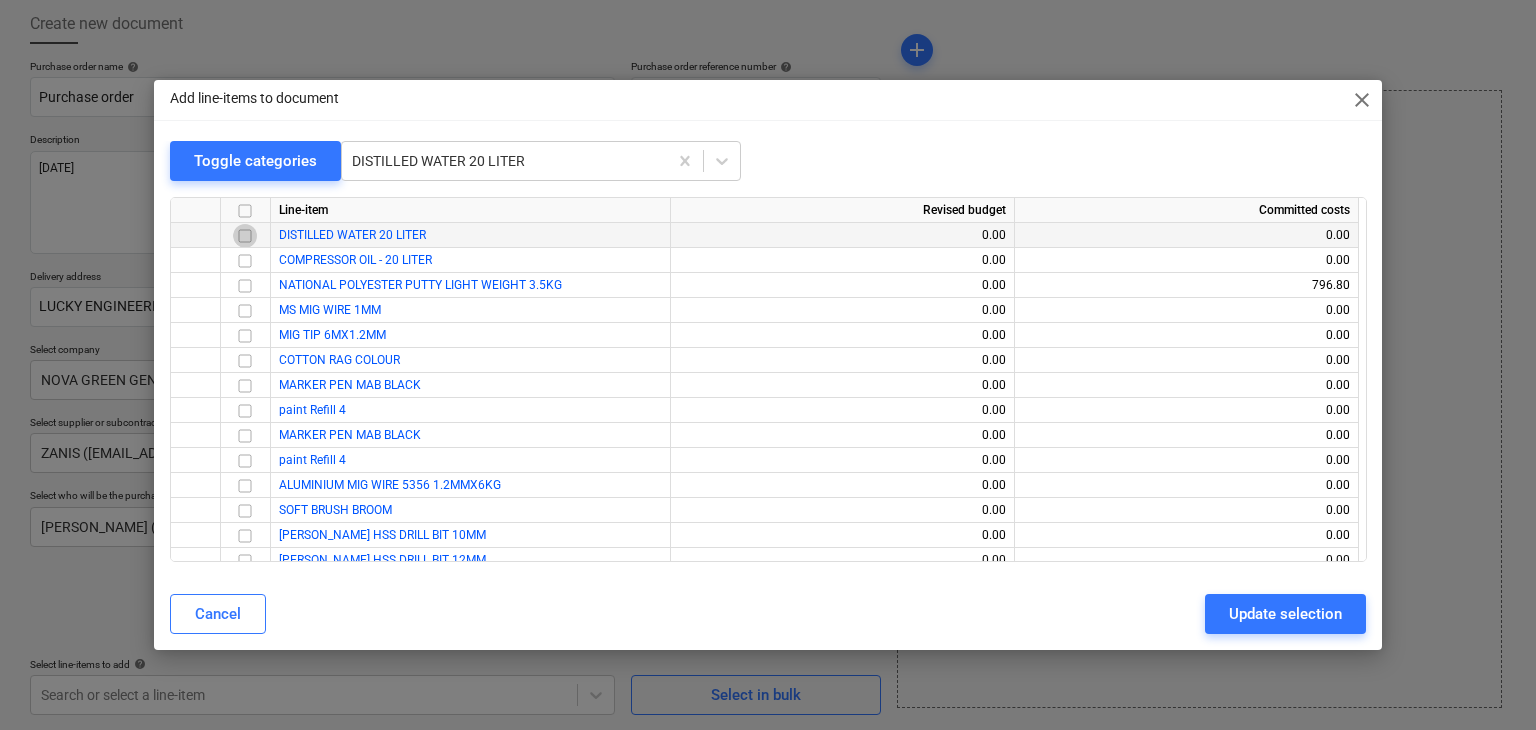 click at bounding box center (245, 236) 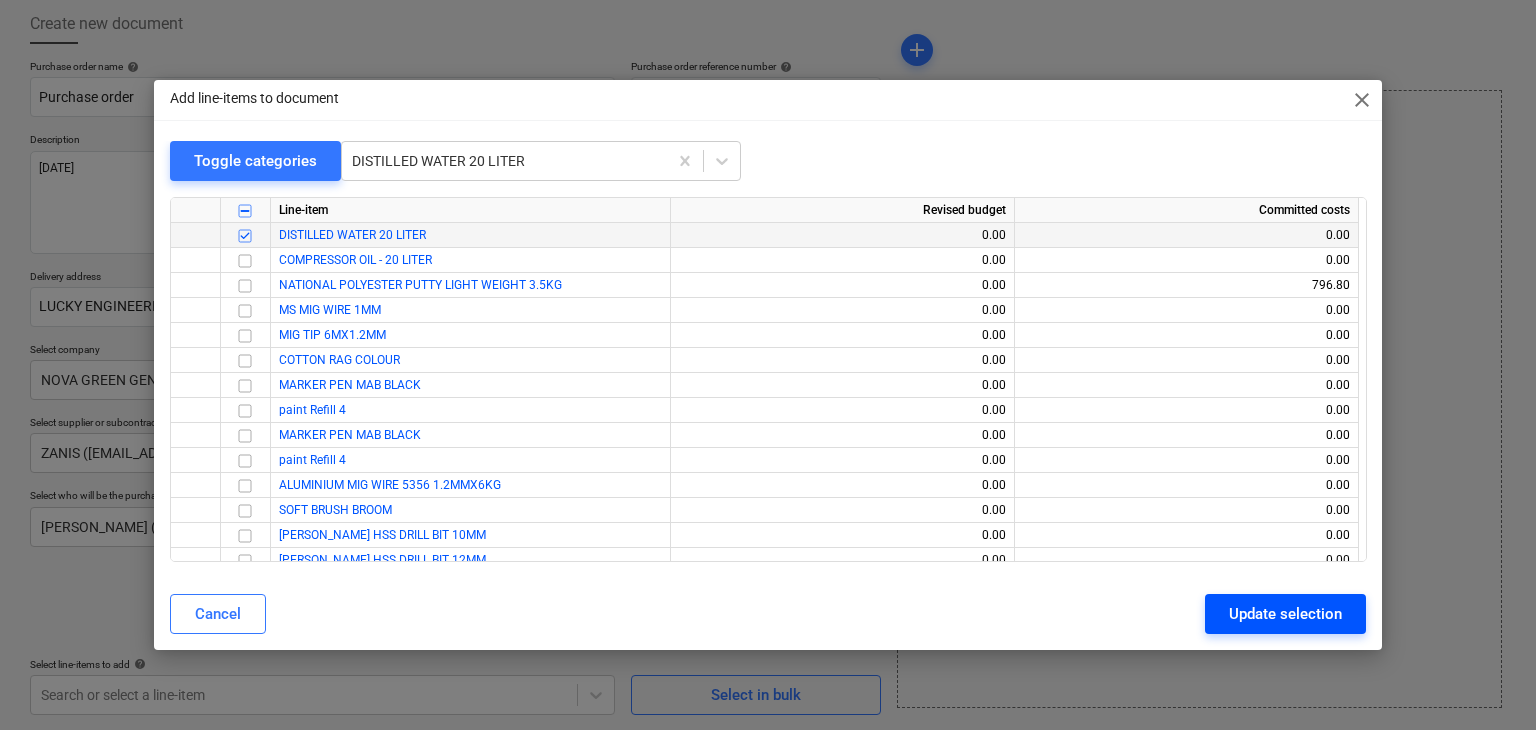 click on "Update selection" at bounding box center [1285, 614] 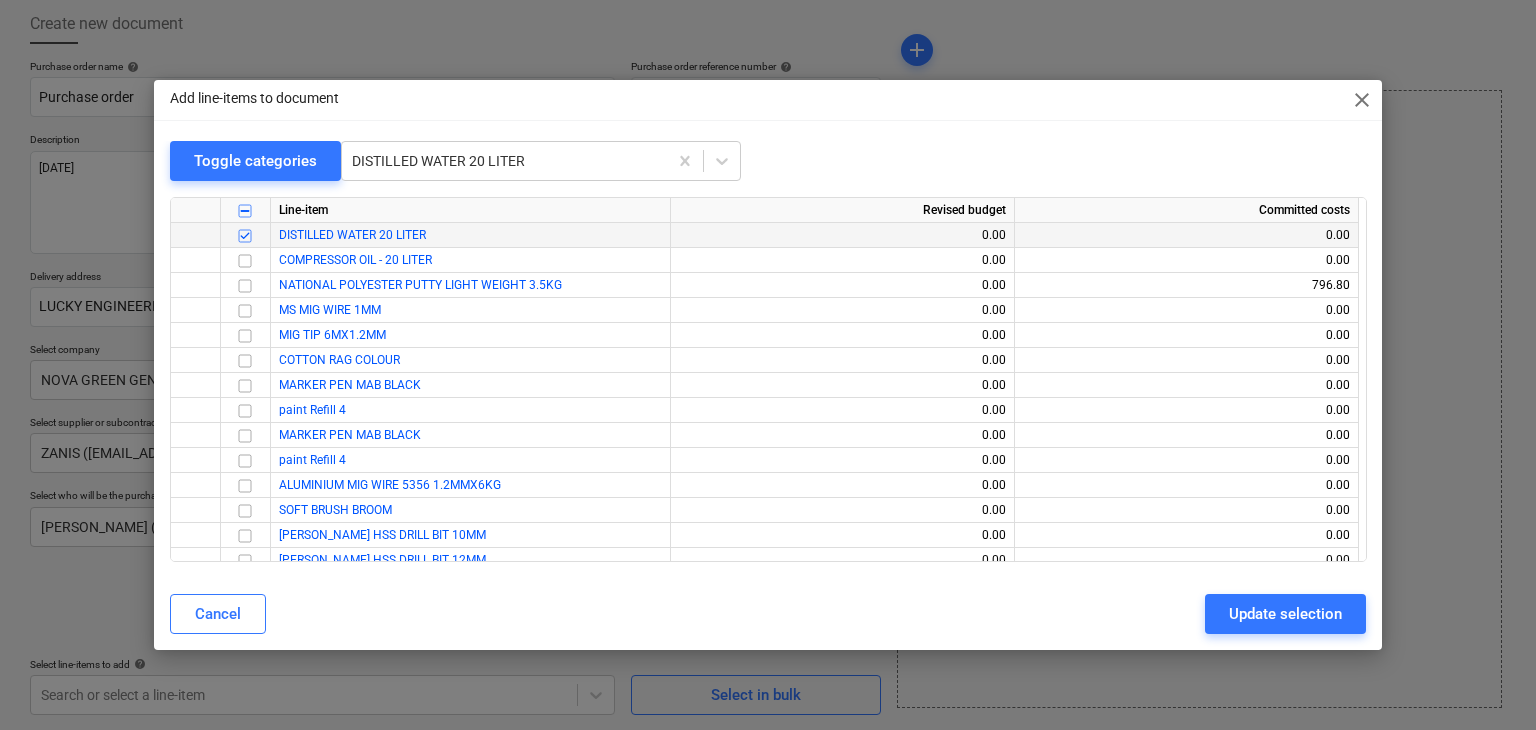 type on "x" 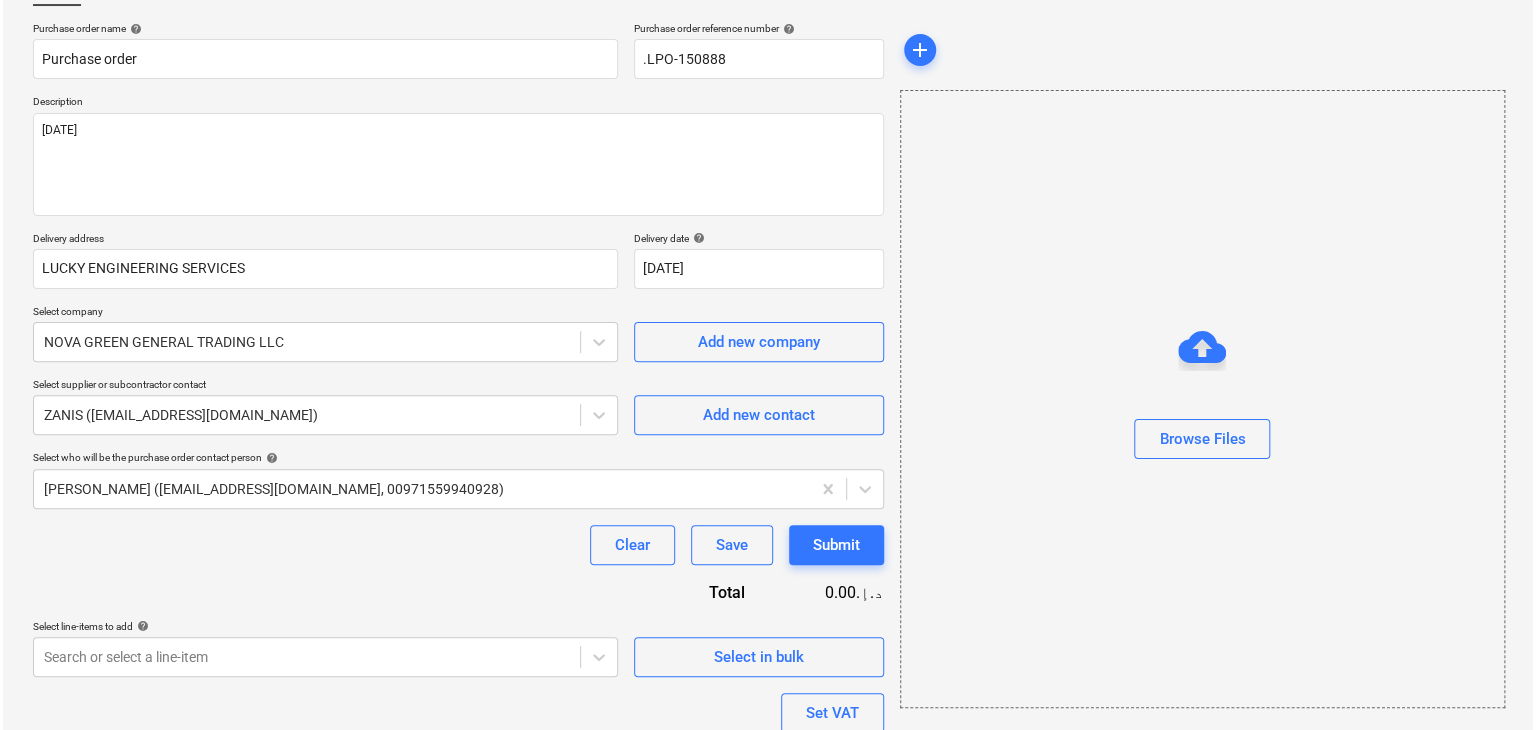 scroll, scrollTop: 292, scrollLeft: 0, axis: vertical 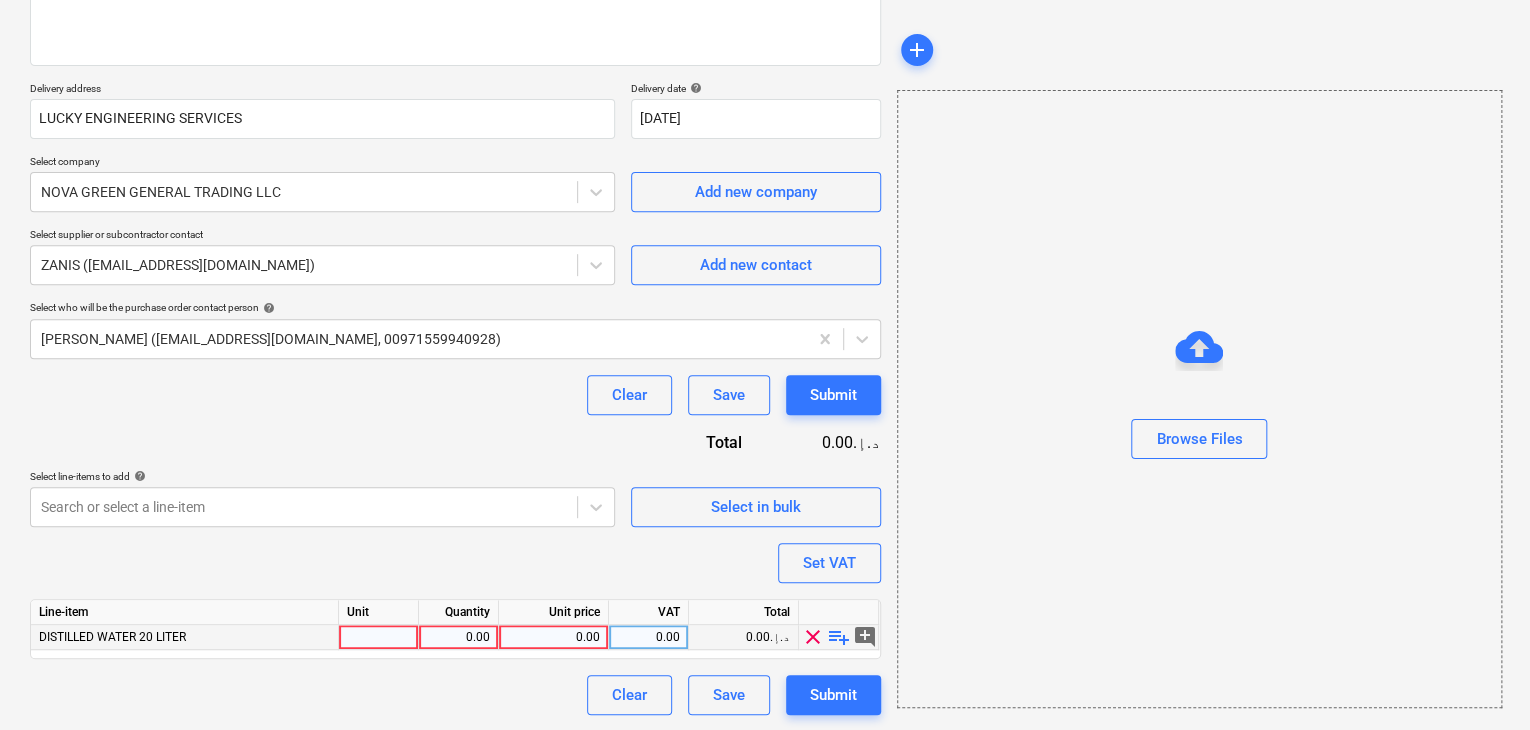 click at bounding box center (379, 637) 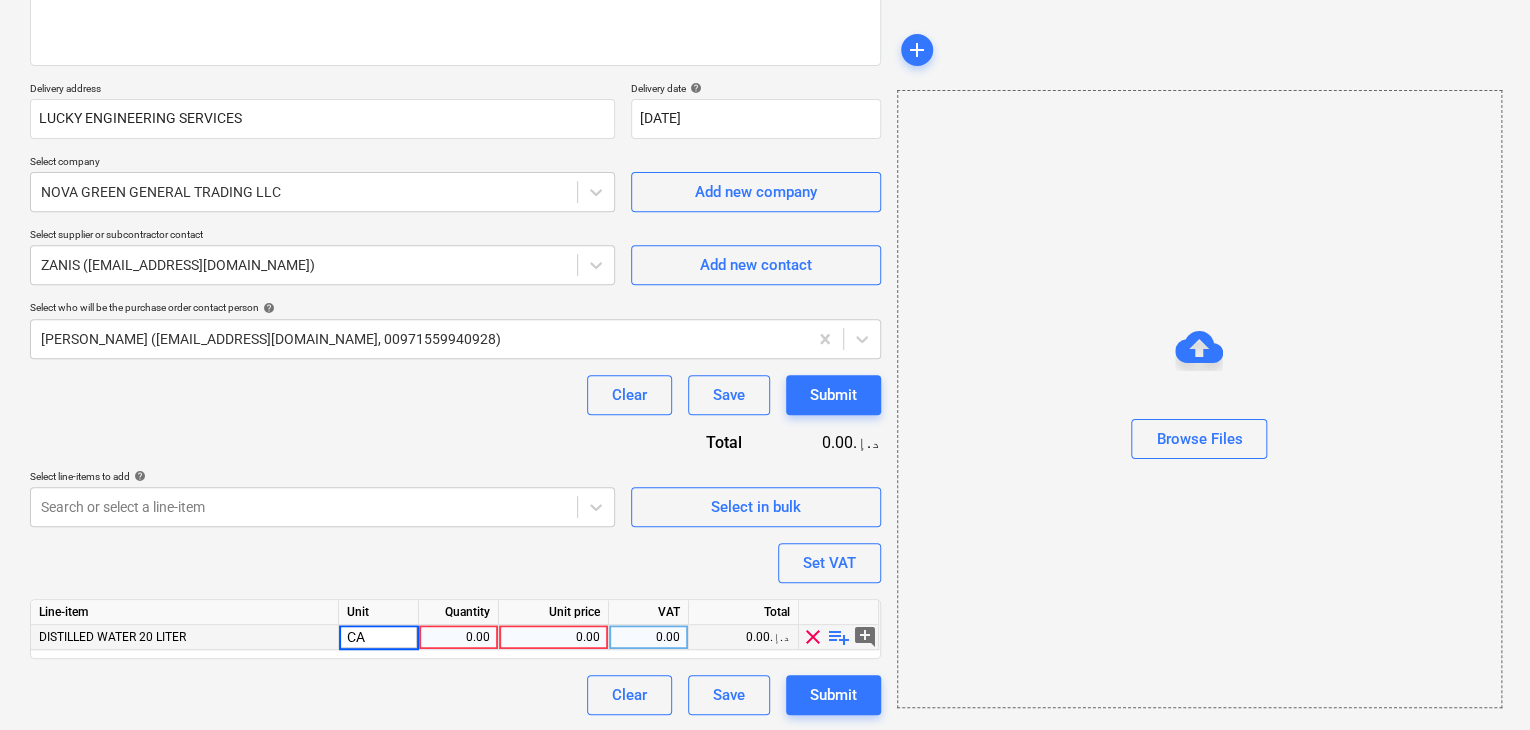 type on "CAN" 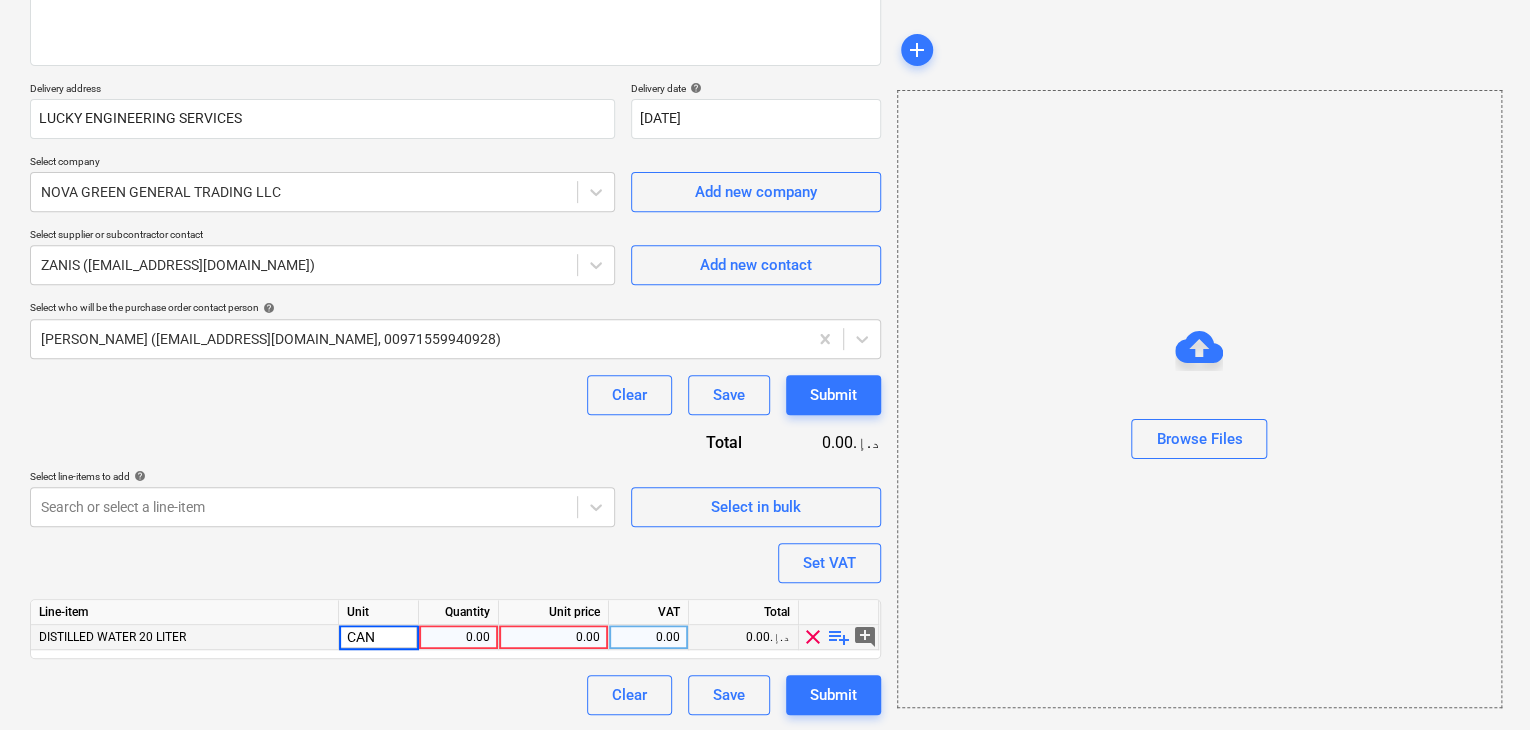 type on "x" 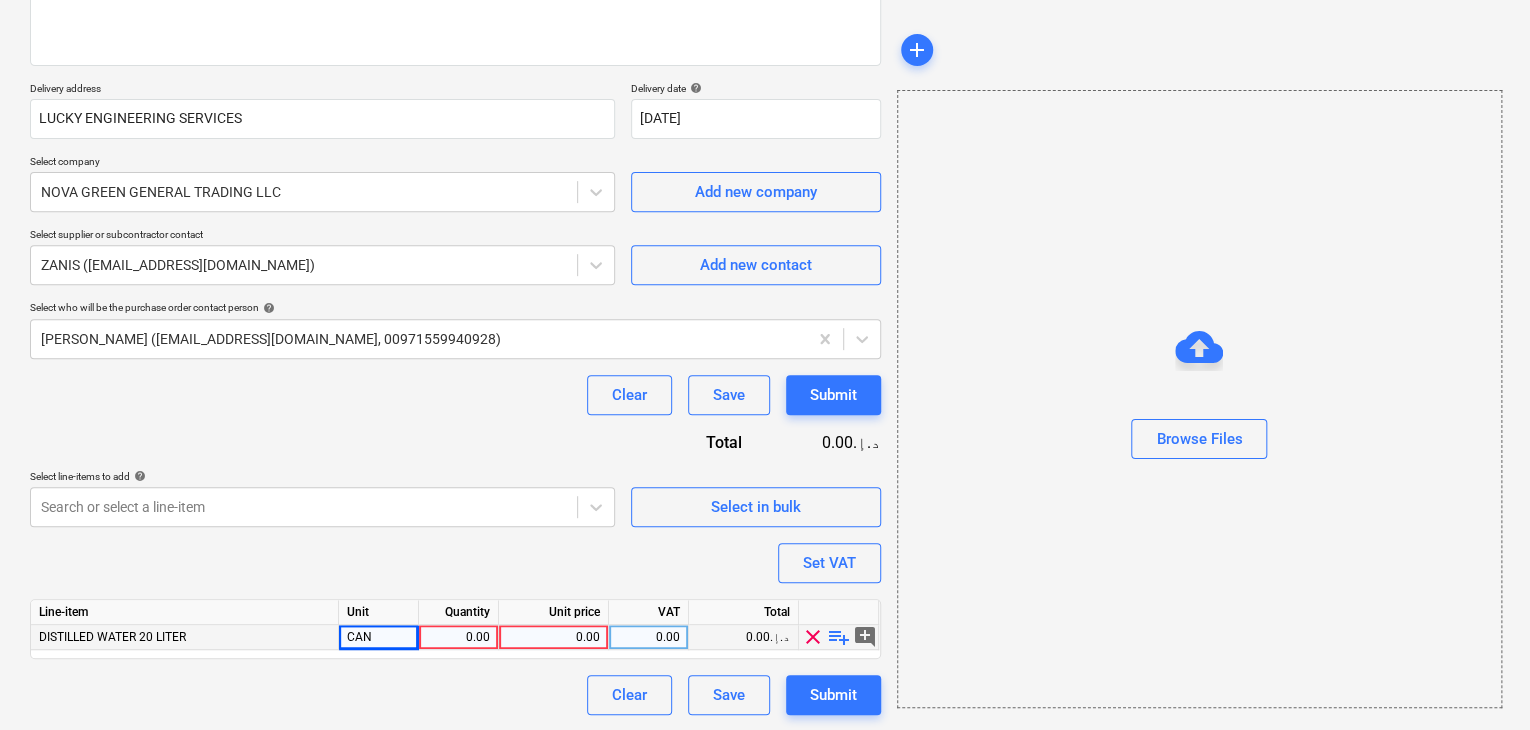 click on "0.00" at bounding box center [458, 637] 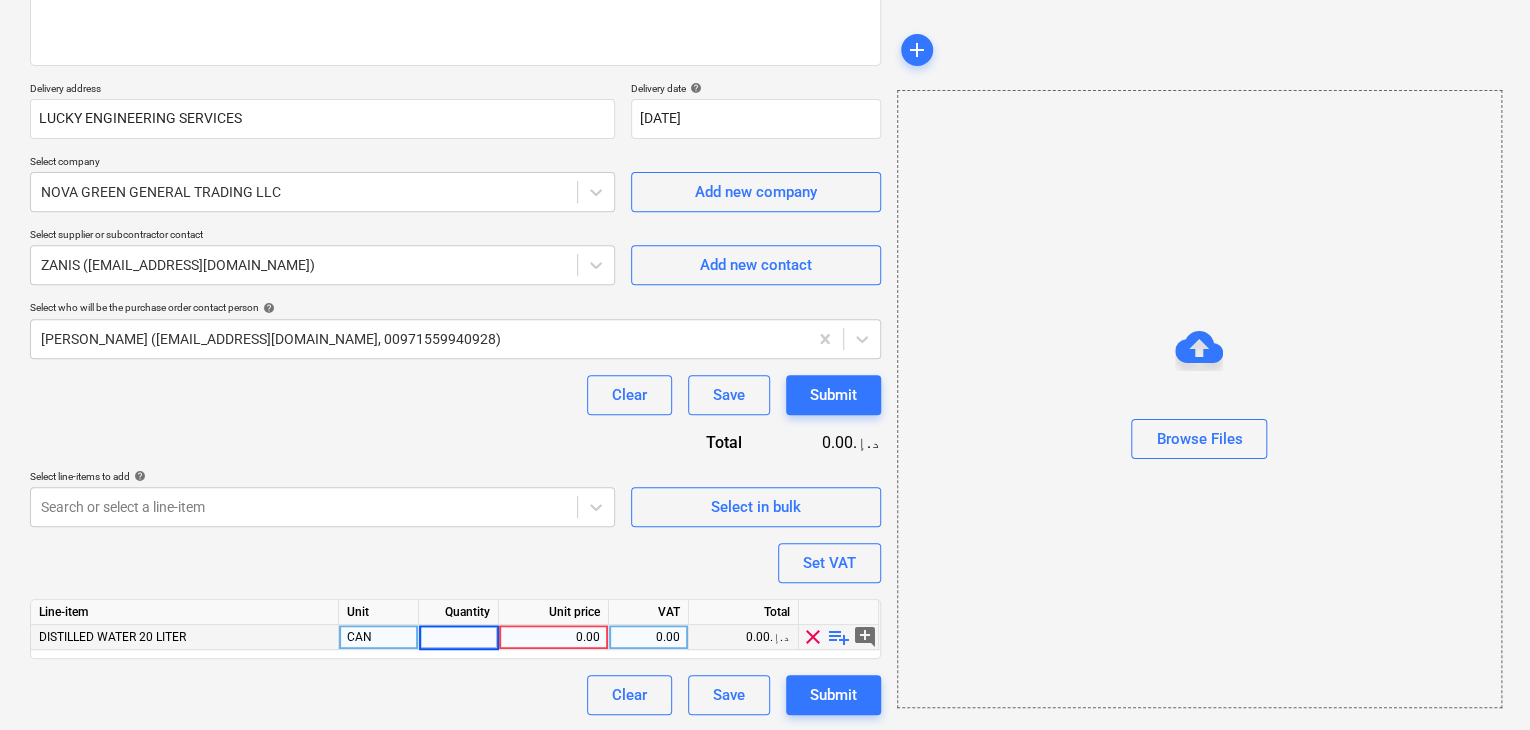 type on "2" 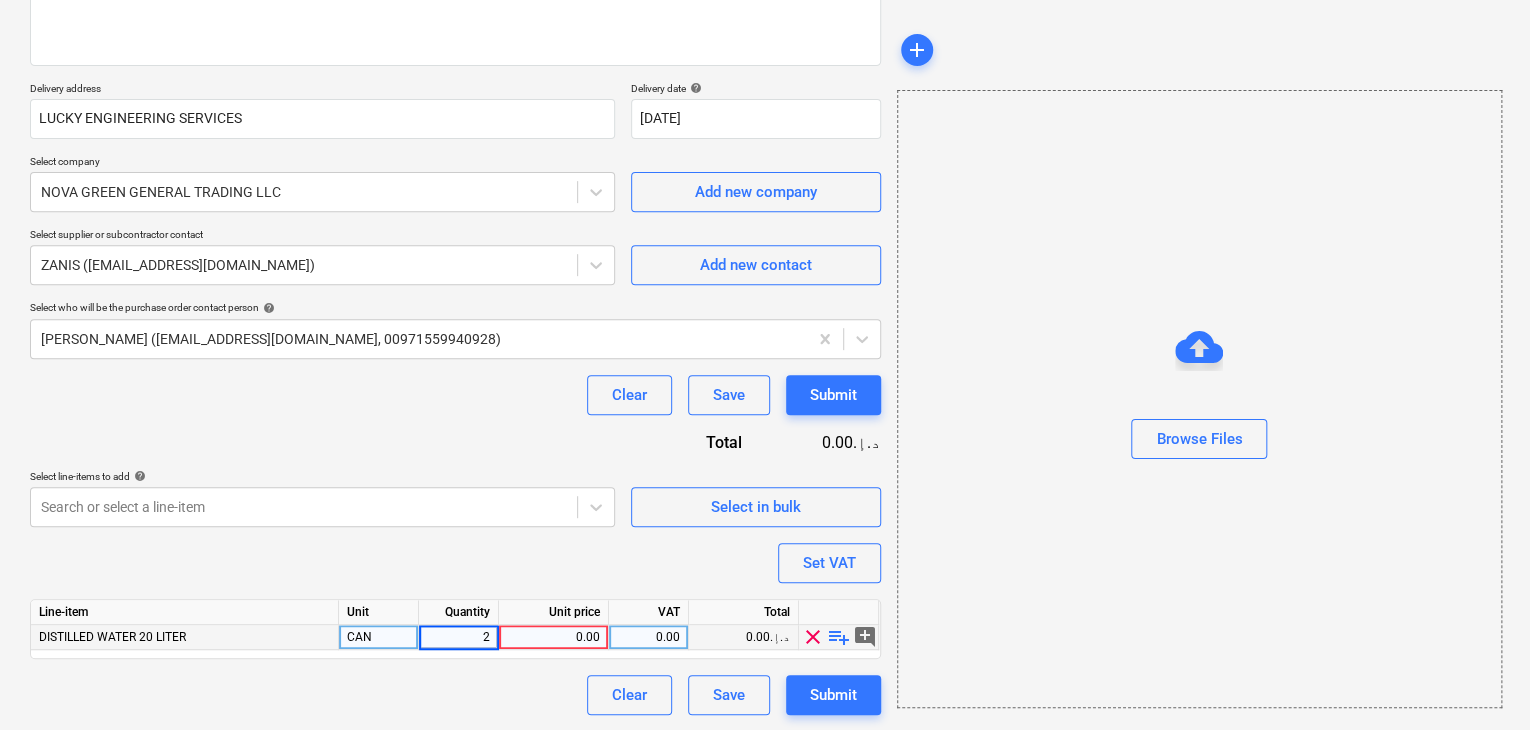 type on "x" 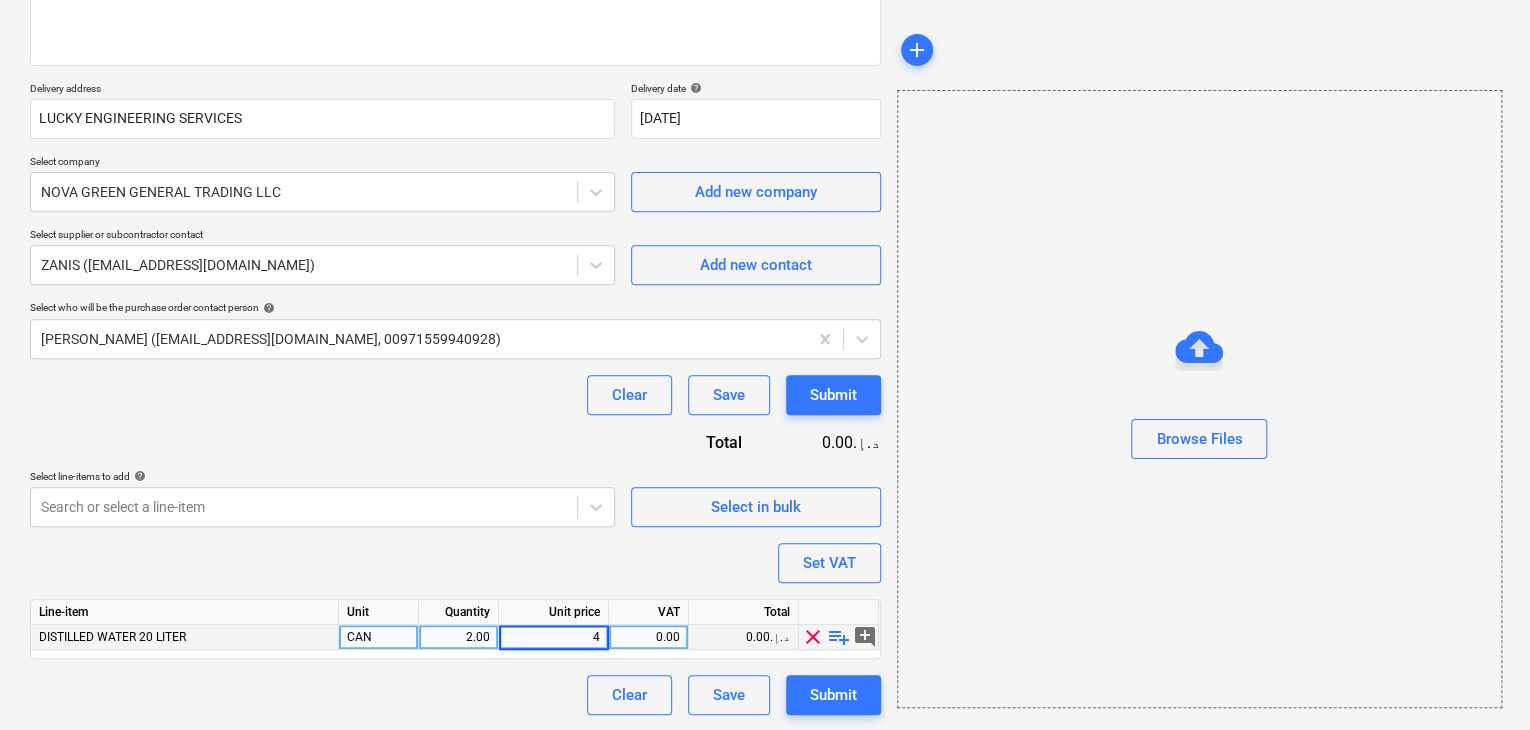 type on "45" 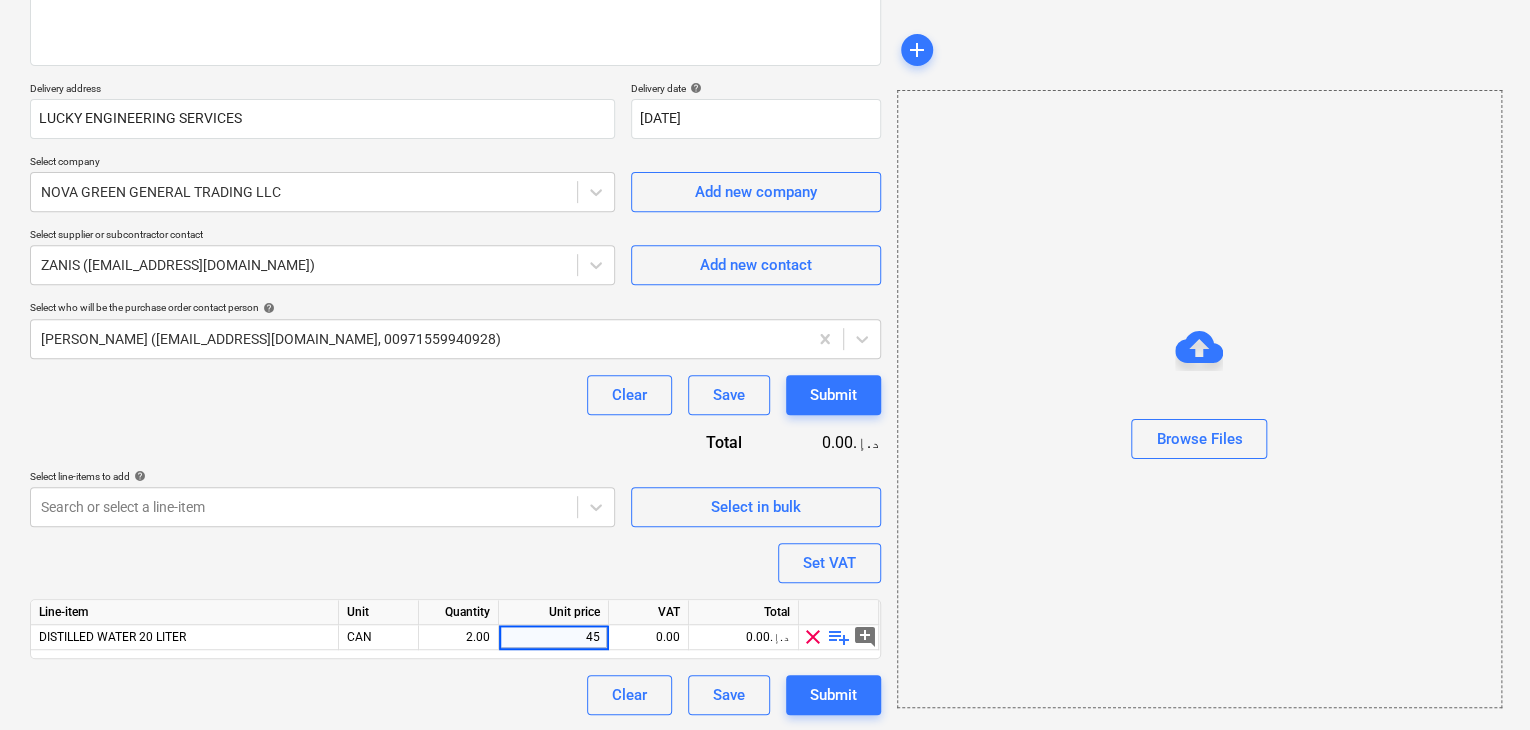 type on "x" 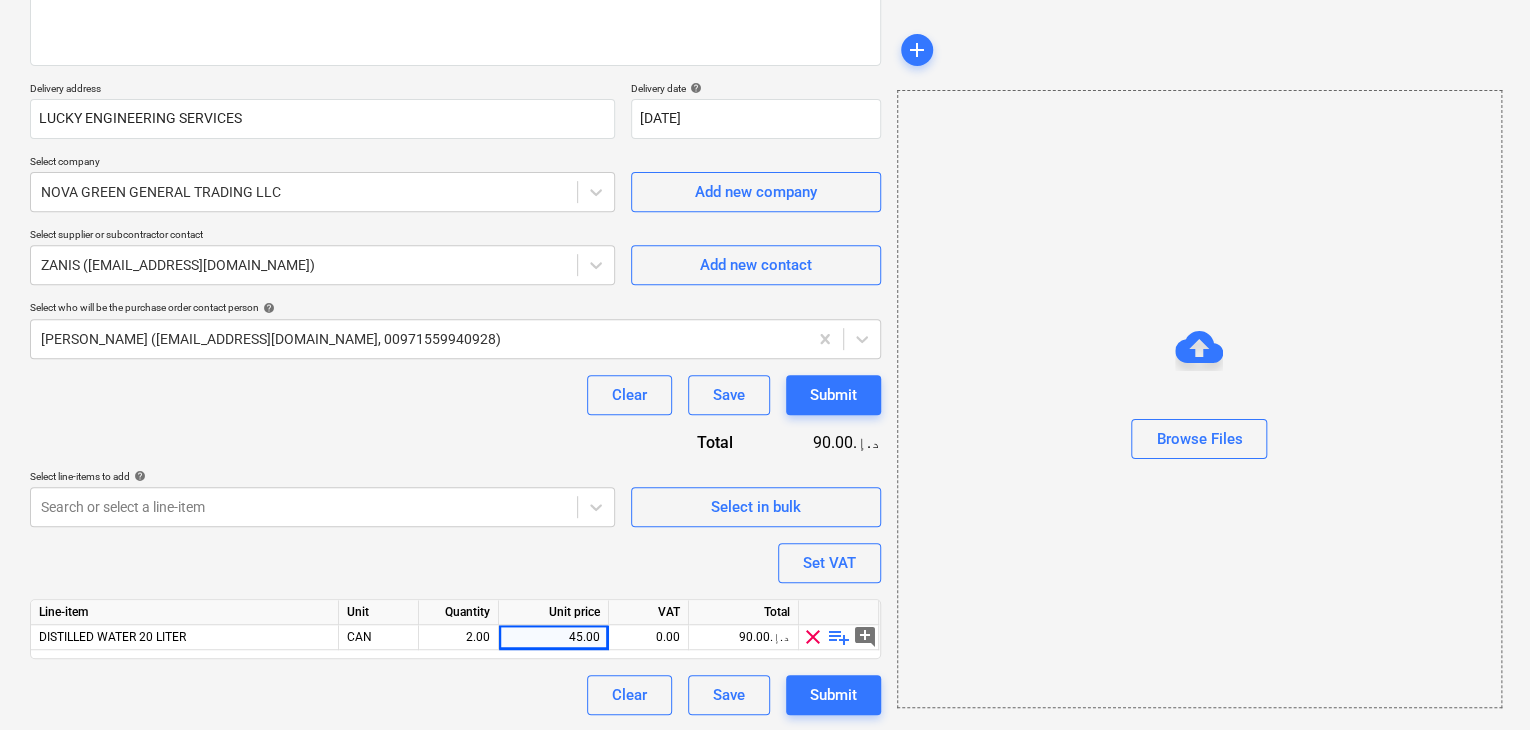 click on "Browse Files" at bounding box center (1199, 399) 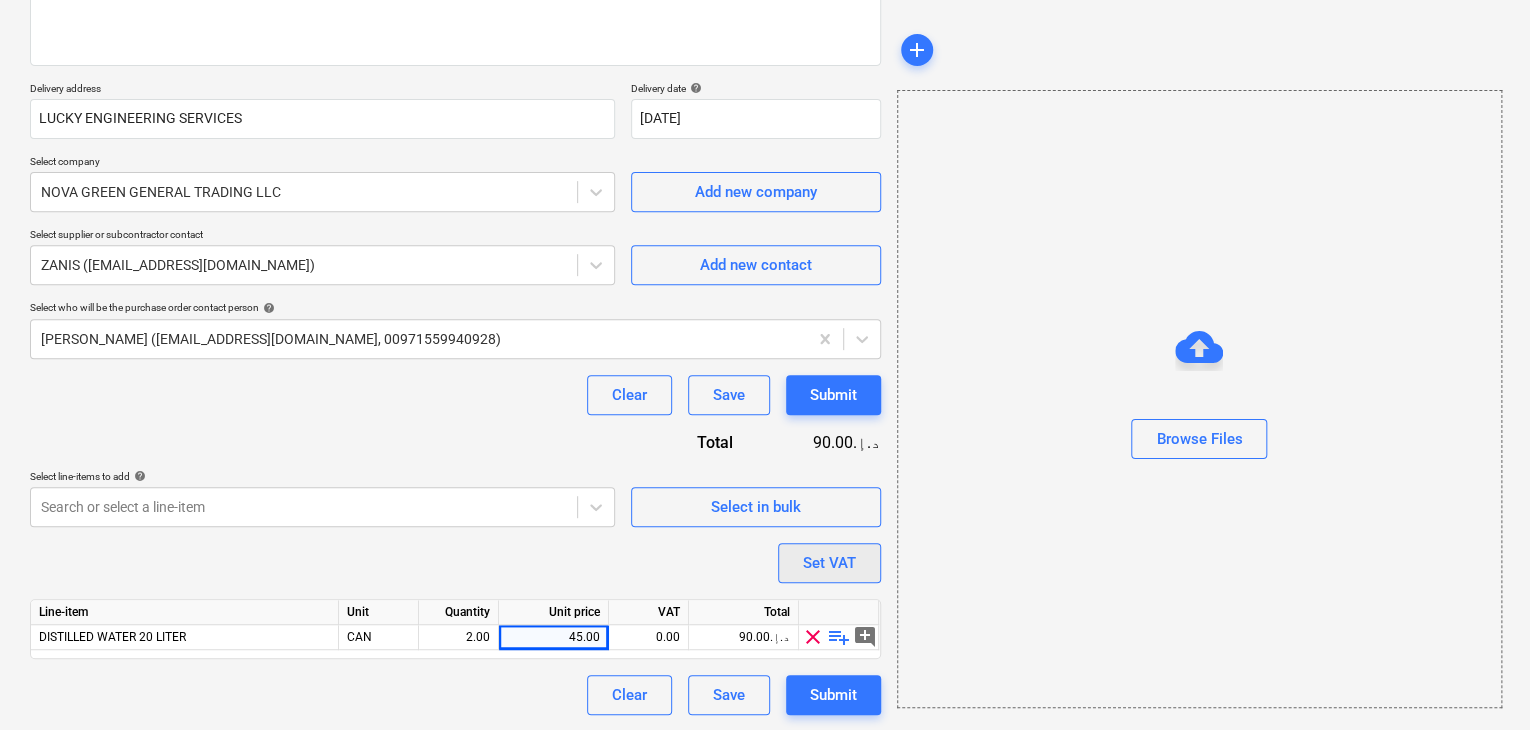 click on "Set VAT" at bounding box center [829, 563] 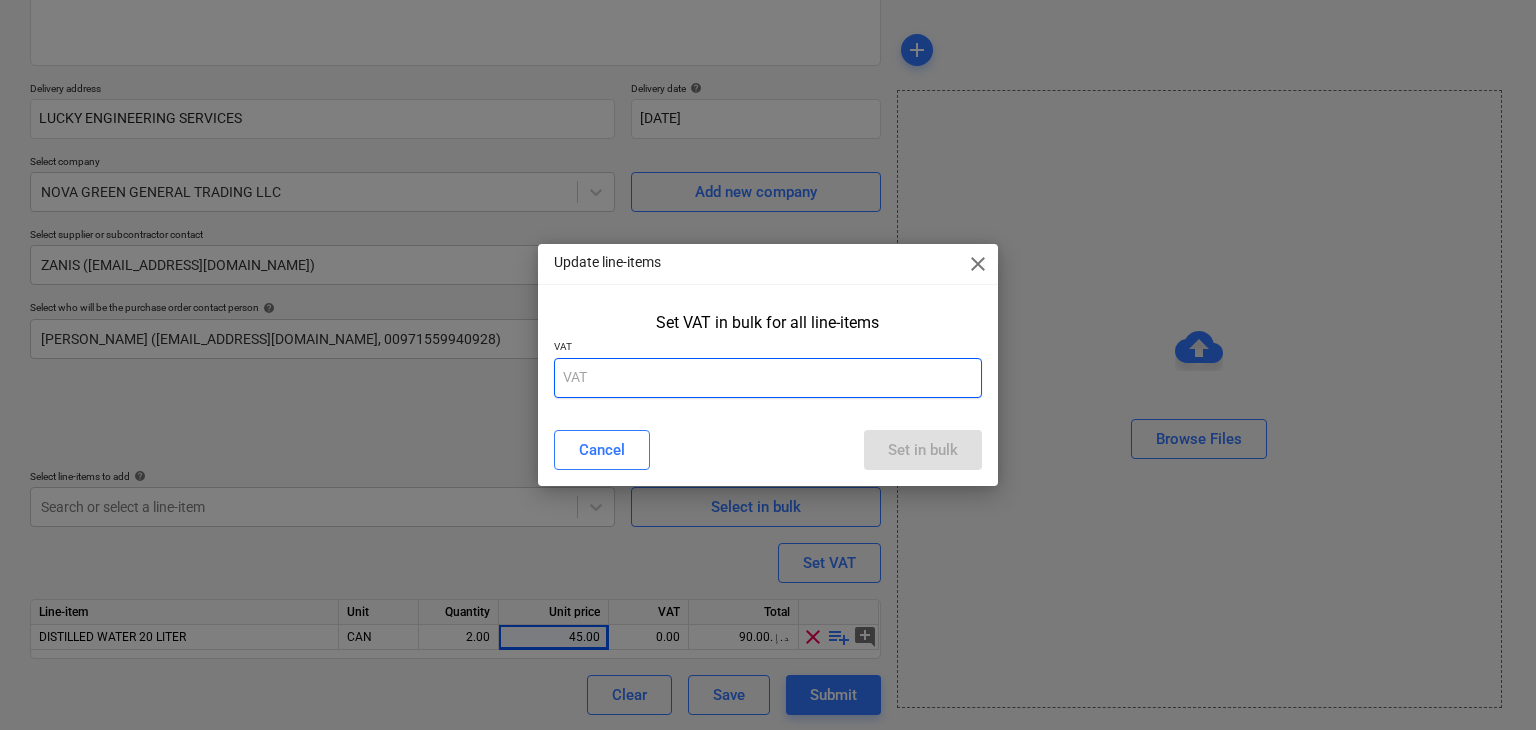 click at bounding box center [768, 378] 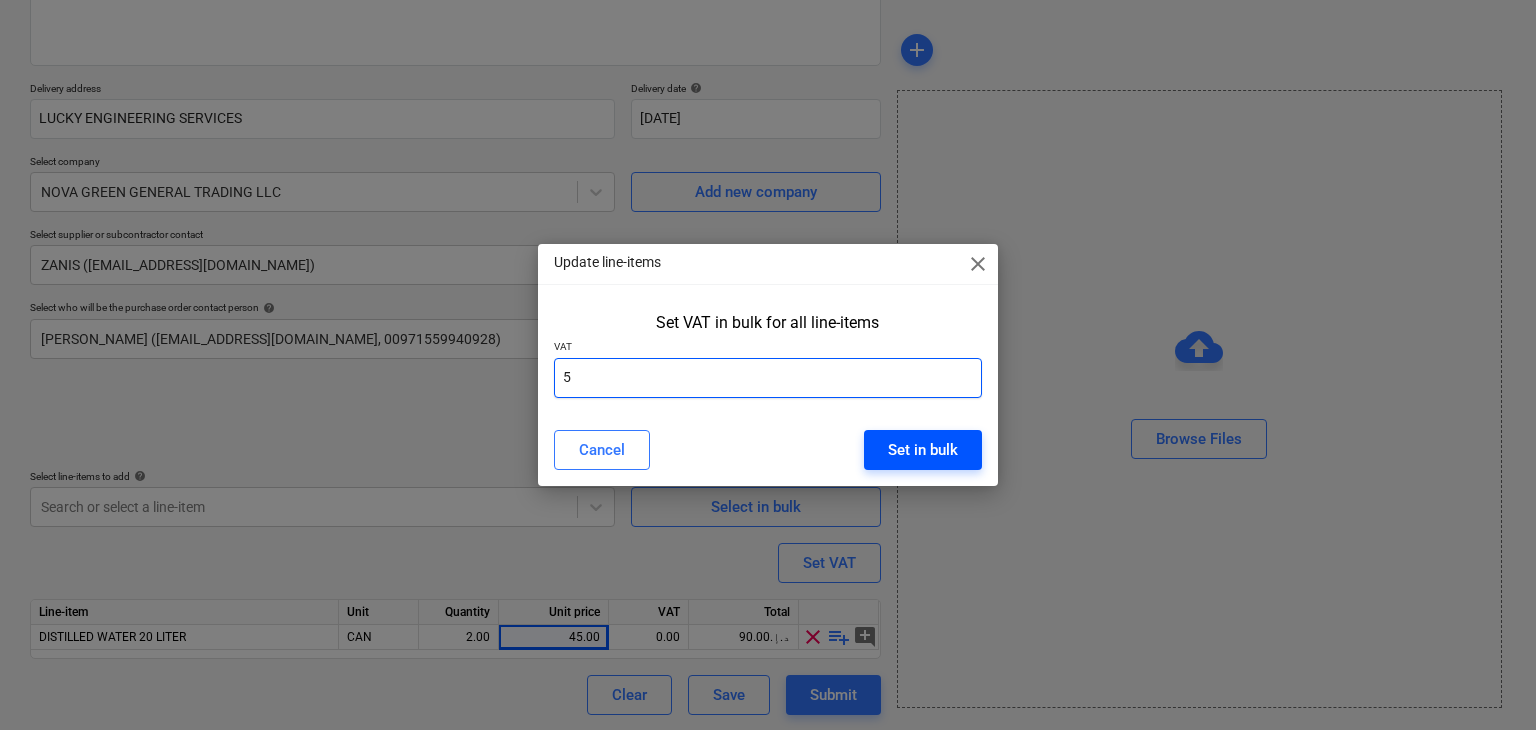 type on "5" 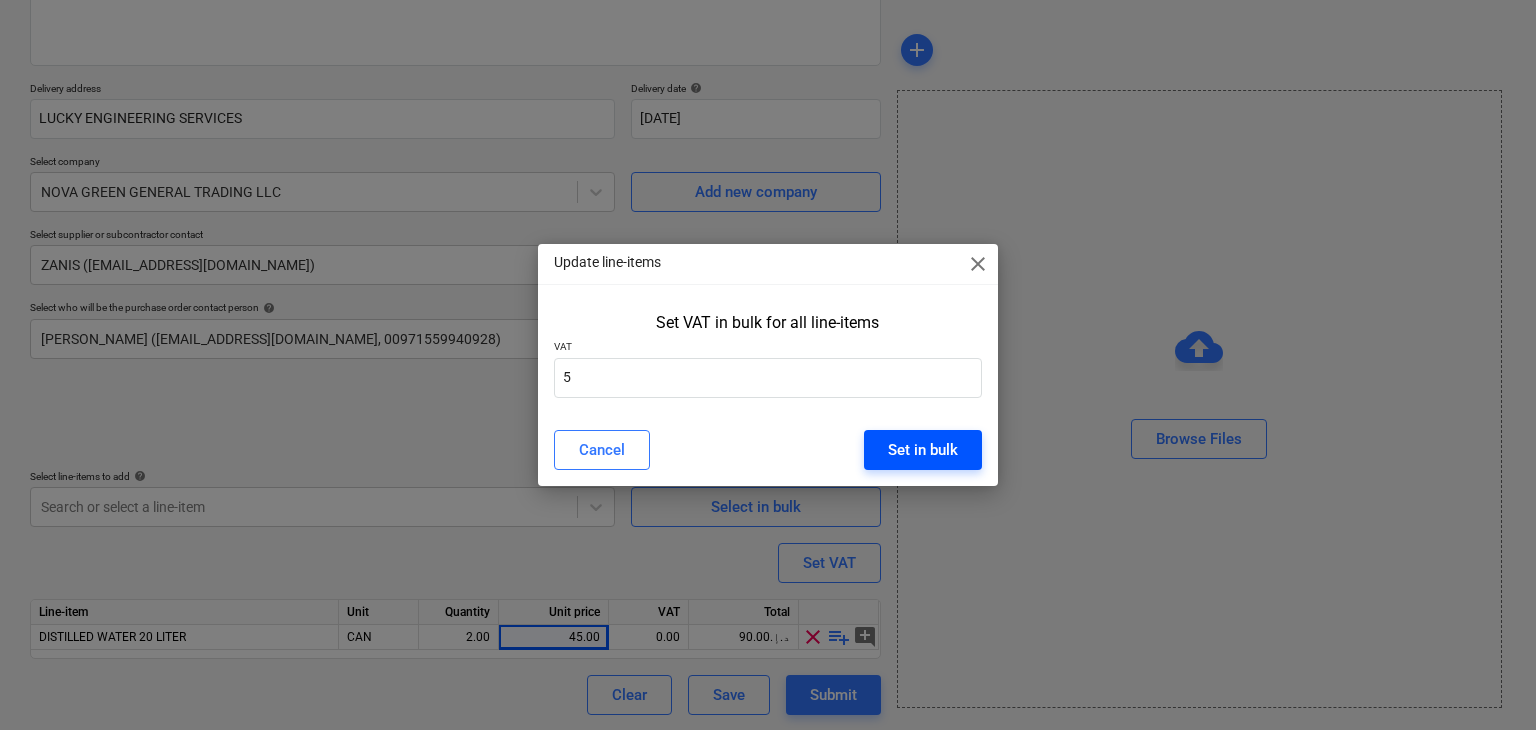 click on "Set in bulk" at bounding box center [923, 450] 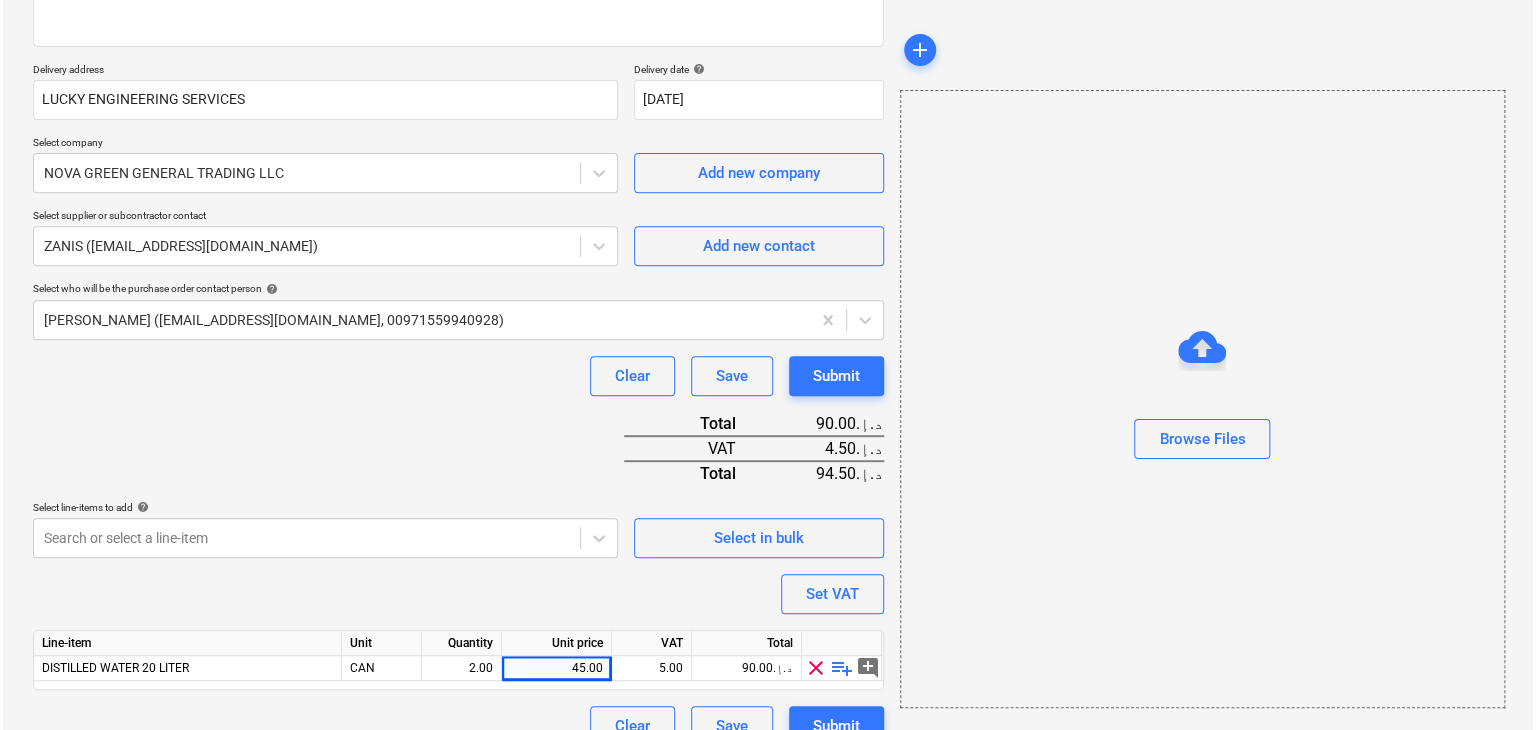 scroll, scrollTop: 342, scrollLeft: 0, axis: vertical 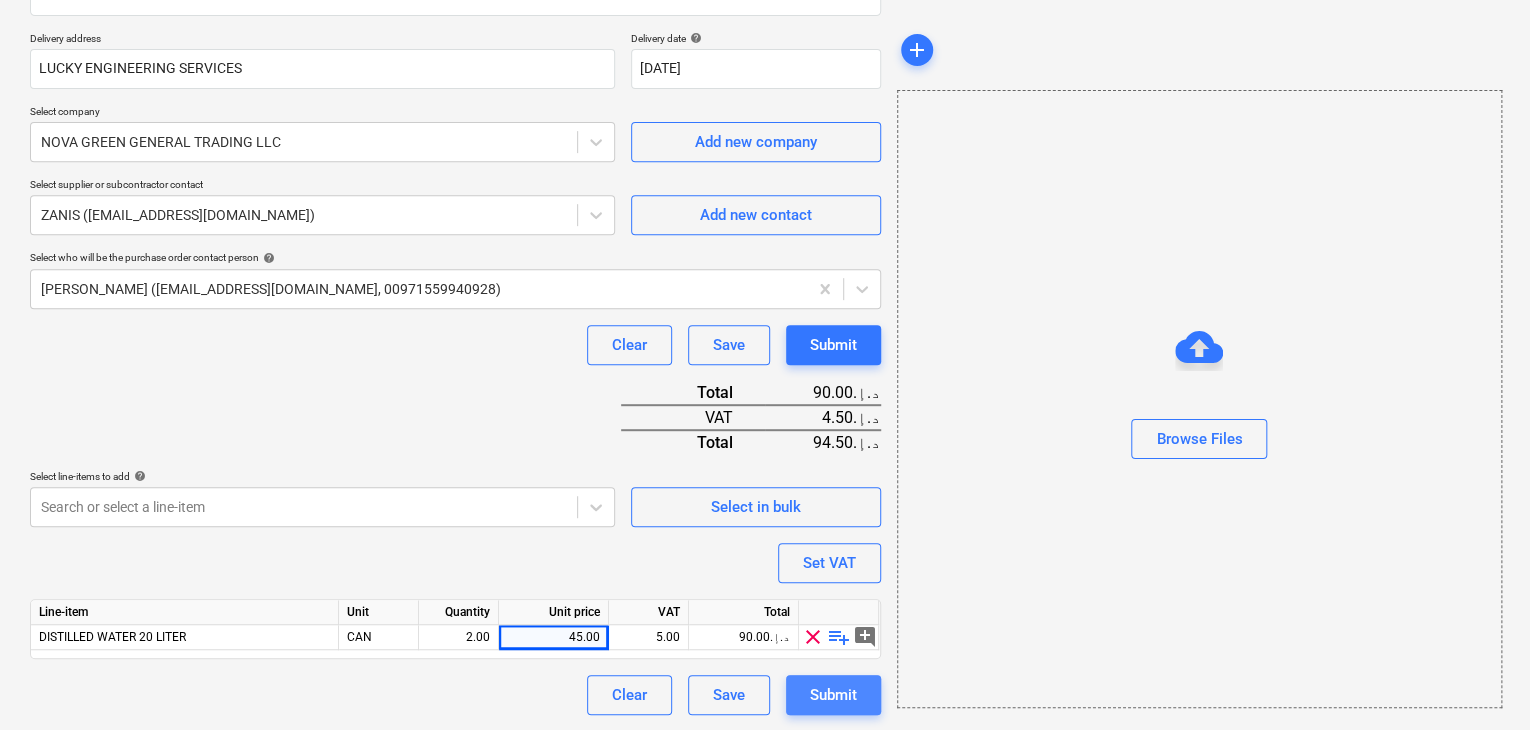 click on "Submit" at bounding box center (833, 695) 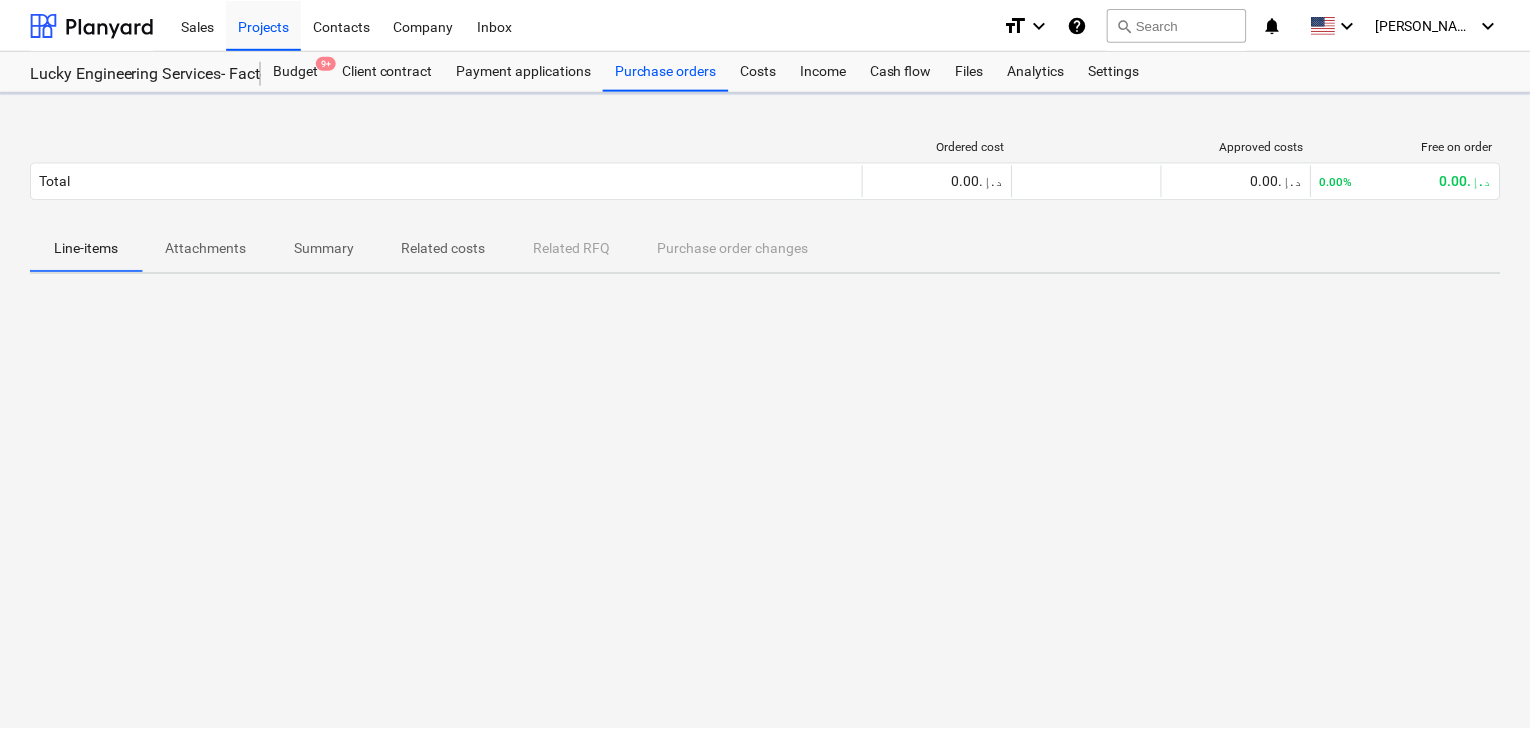 scroll, scrollTop: 0, scrollLeft: 0, axis: both 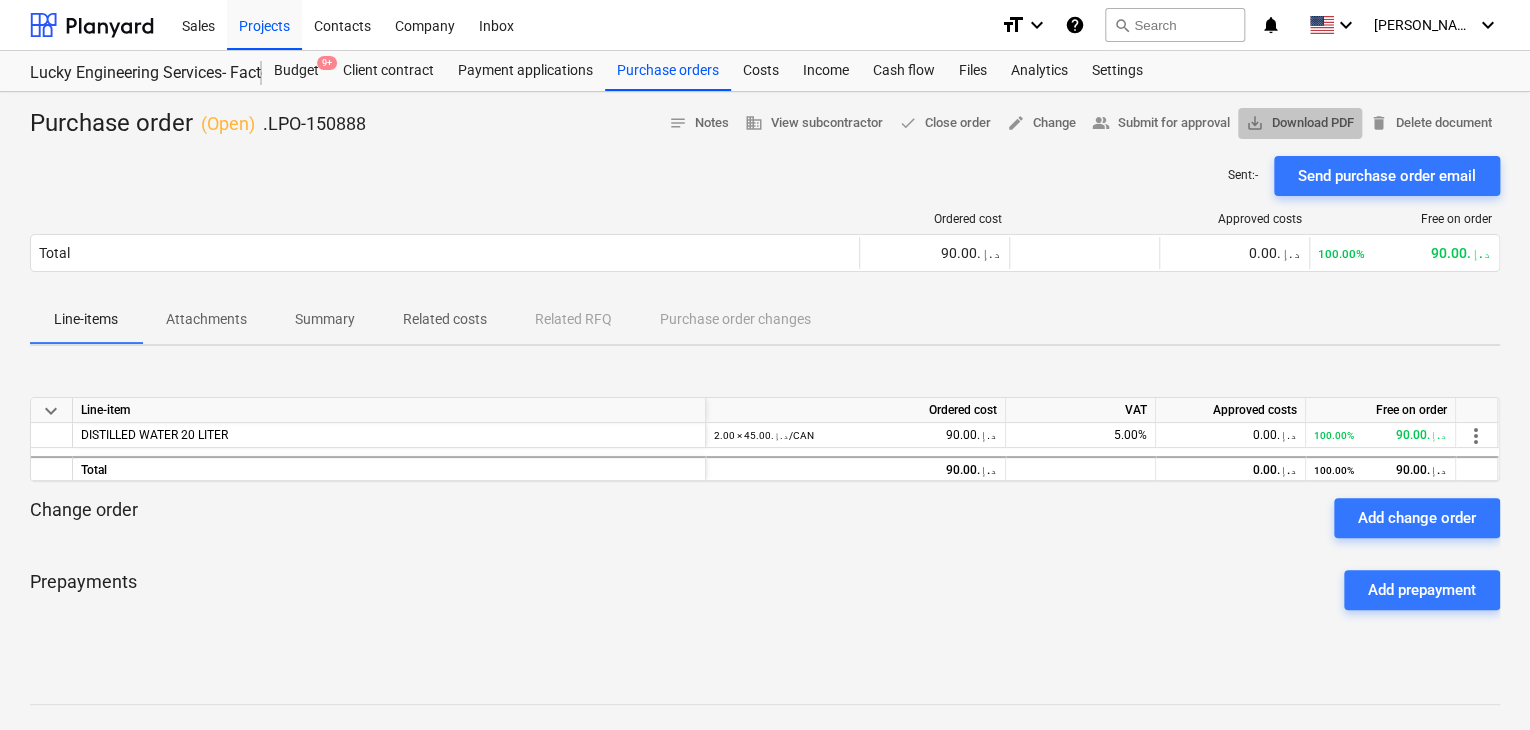 click on "save_alt Download PDF" at bounding box center [1300, 123] 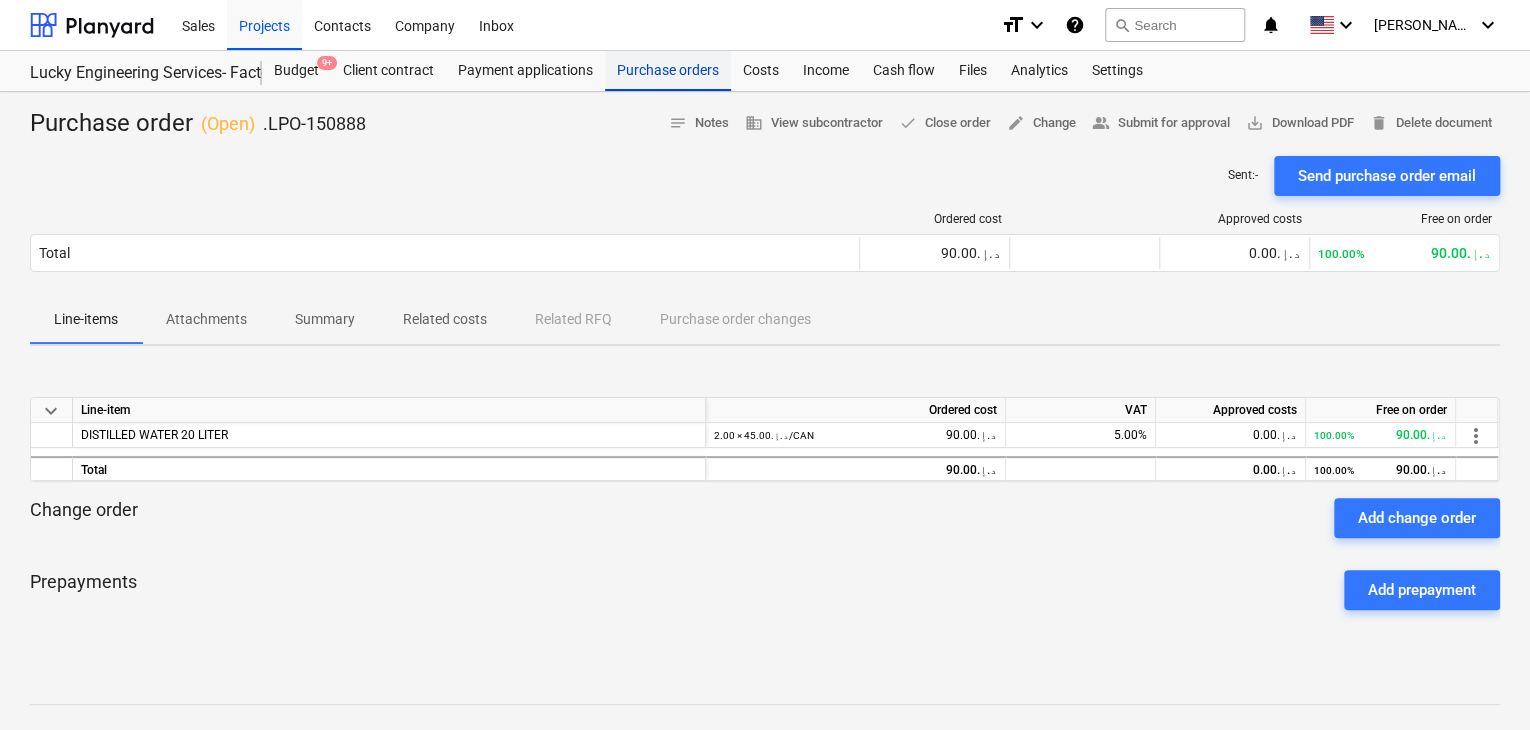 click on "Purchase orders" at bounding box center [668, 71] 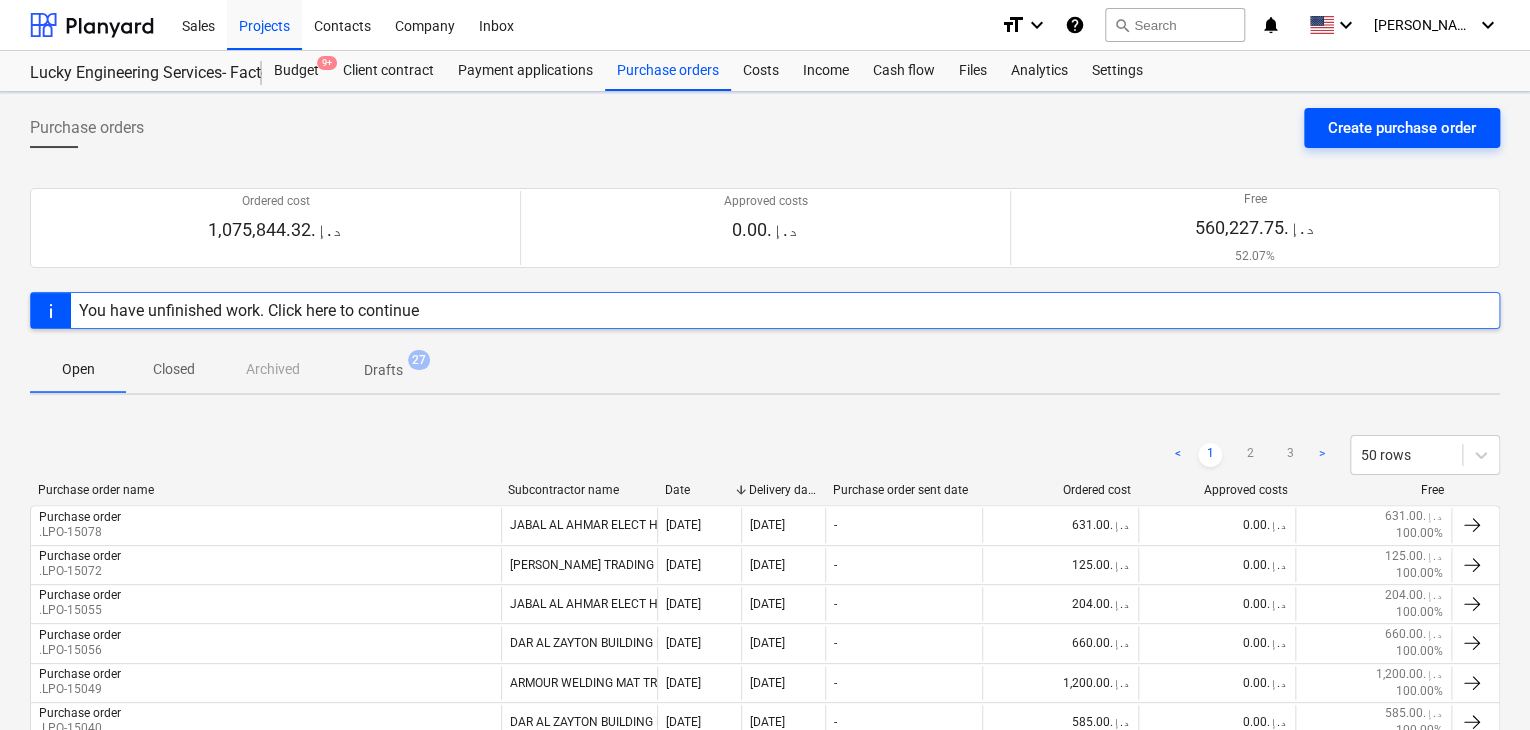 click on "Create purchase order" at bounding box center [1402, 128] 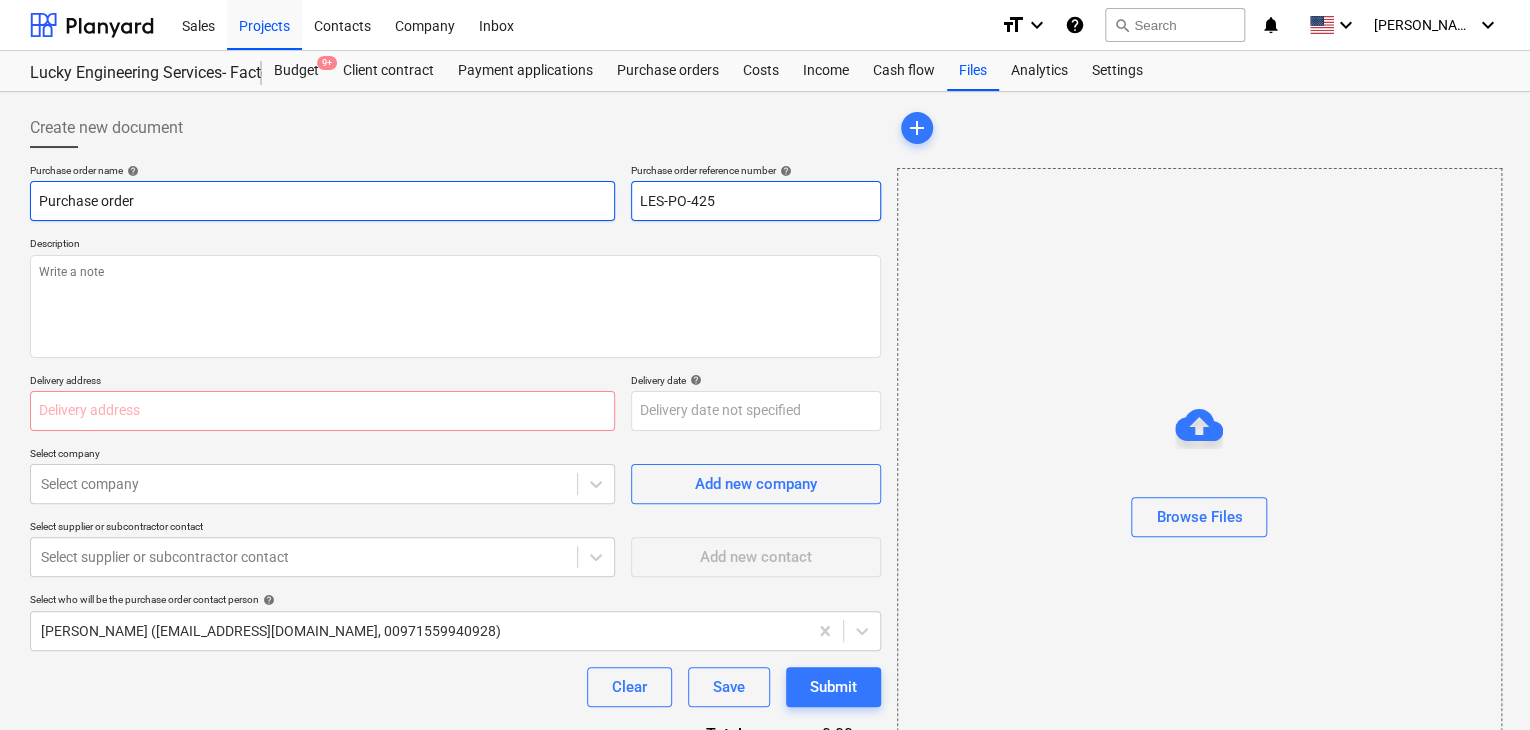 drag, startPoint x: 710, startPoint y: 204, endPoint x: 536, endPoint y: 204, distance: 174 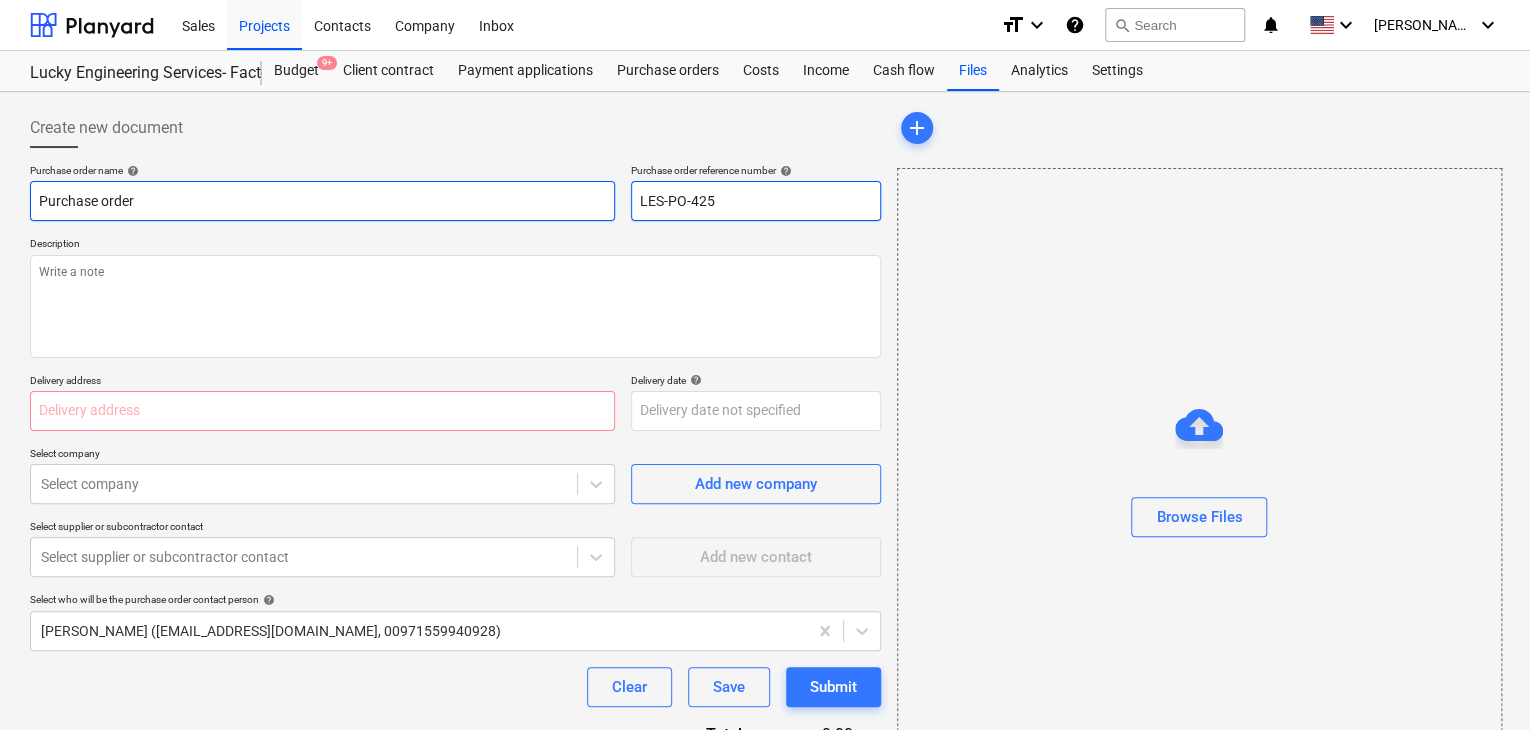 click on "Purchase order name help Purchase order Purchase order reference number help LES-PO-425" at bounding box center (455, 192) 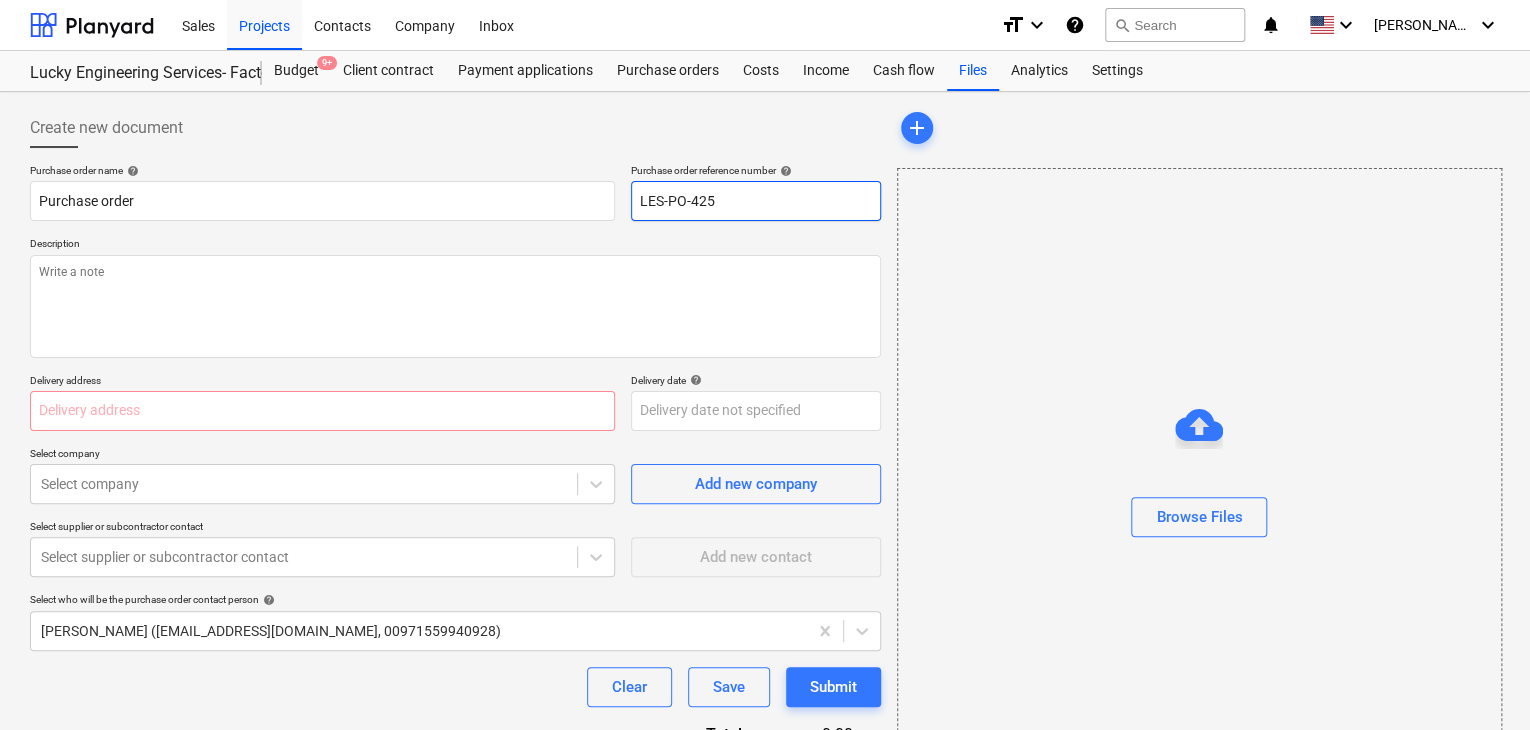 type on "x" 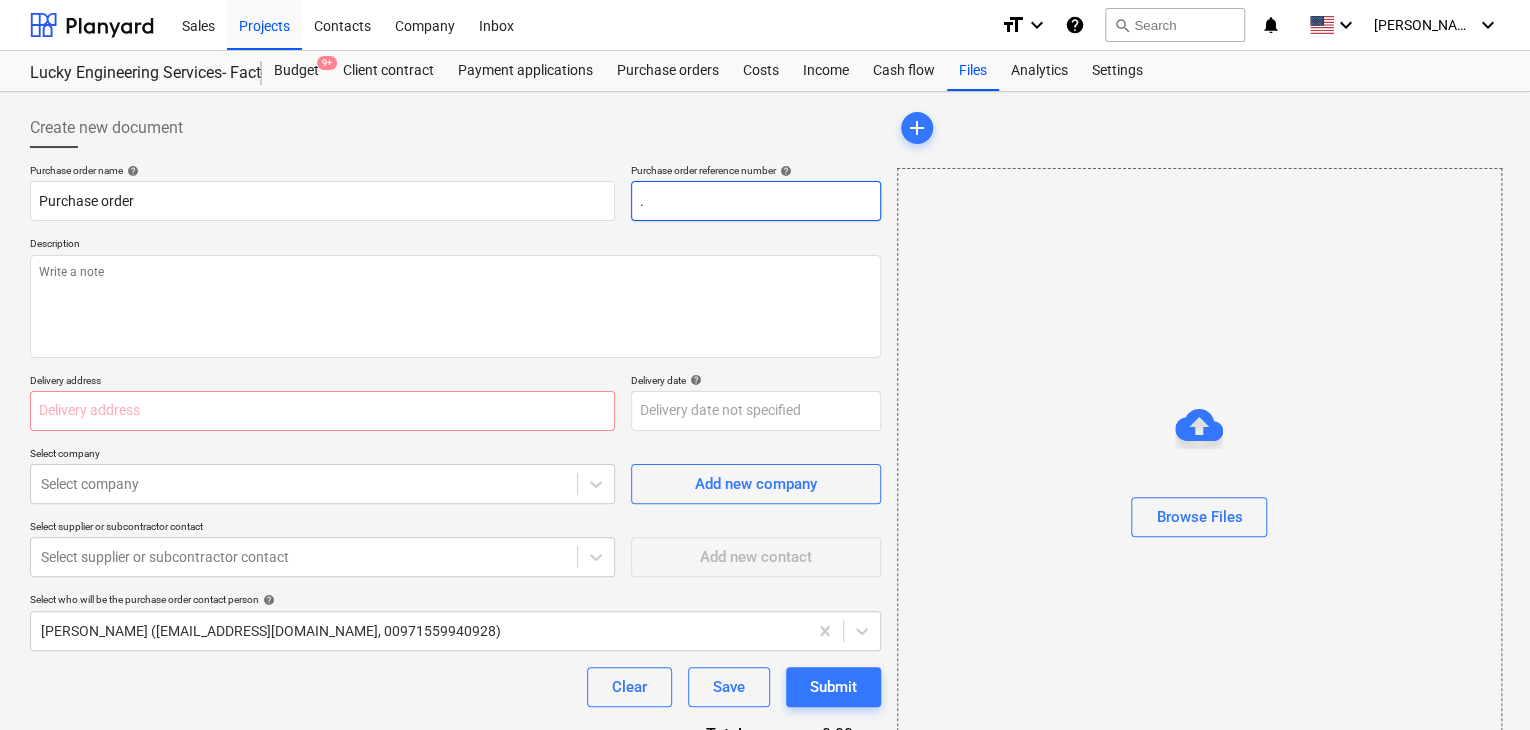 type on "x" 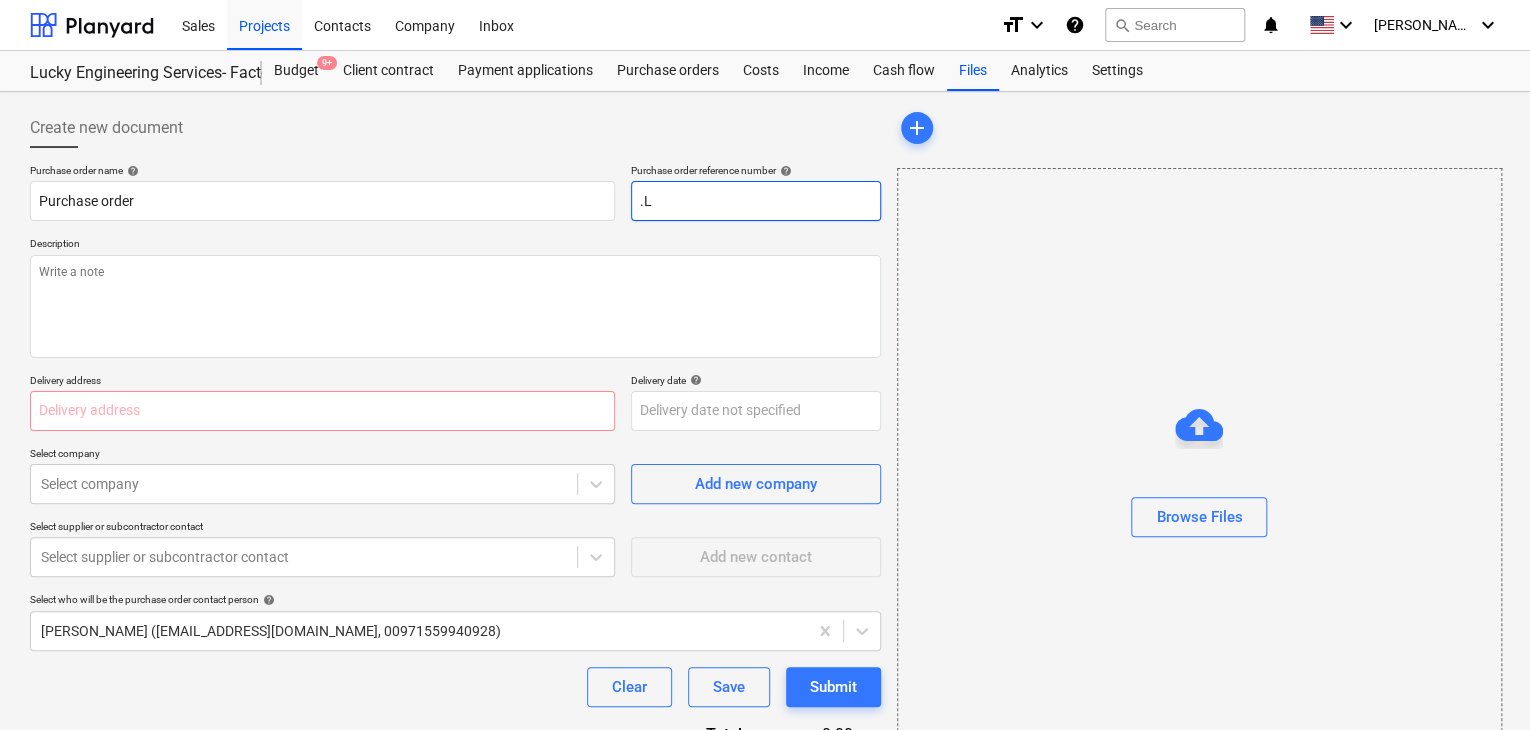 type on "x" 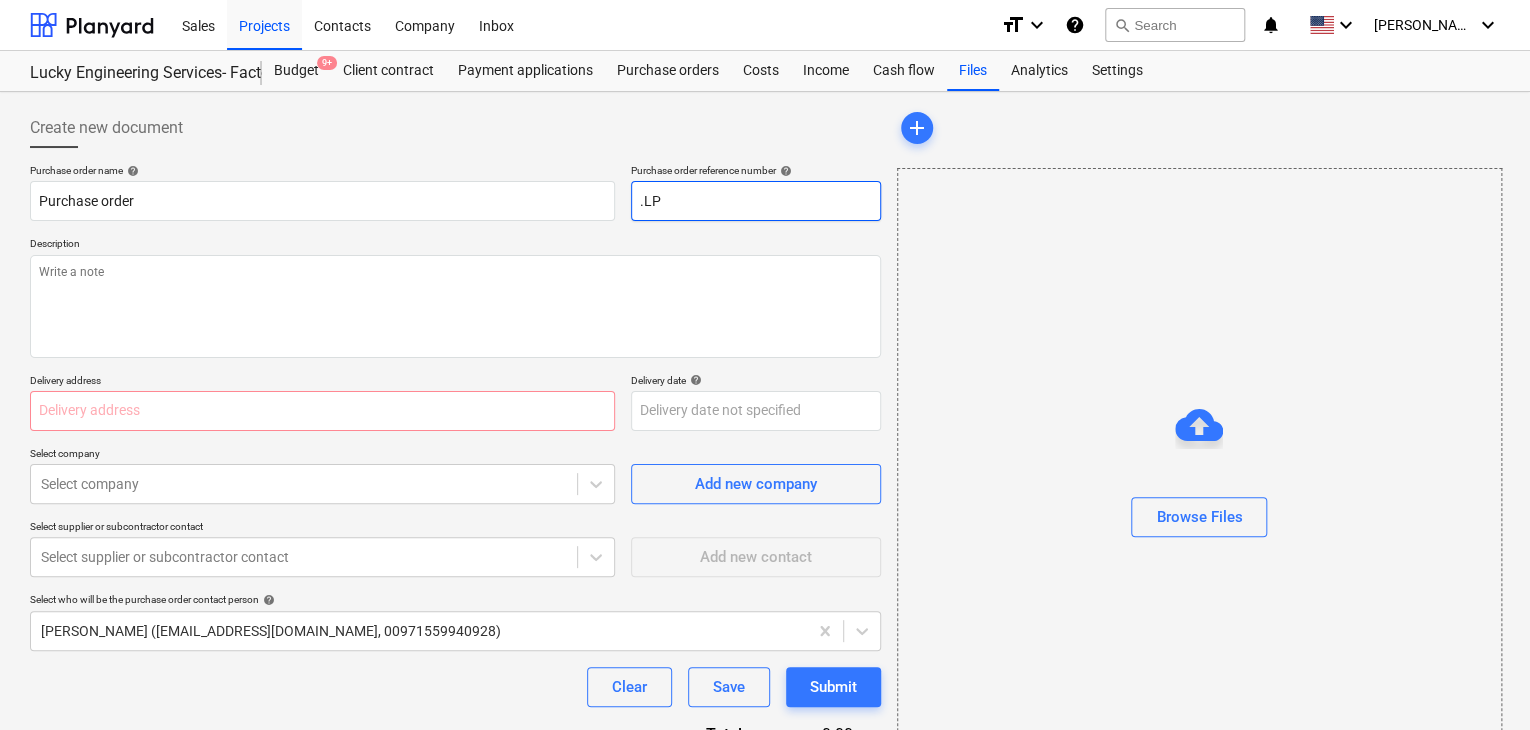 type on "x" 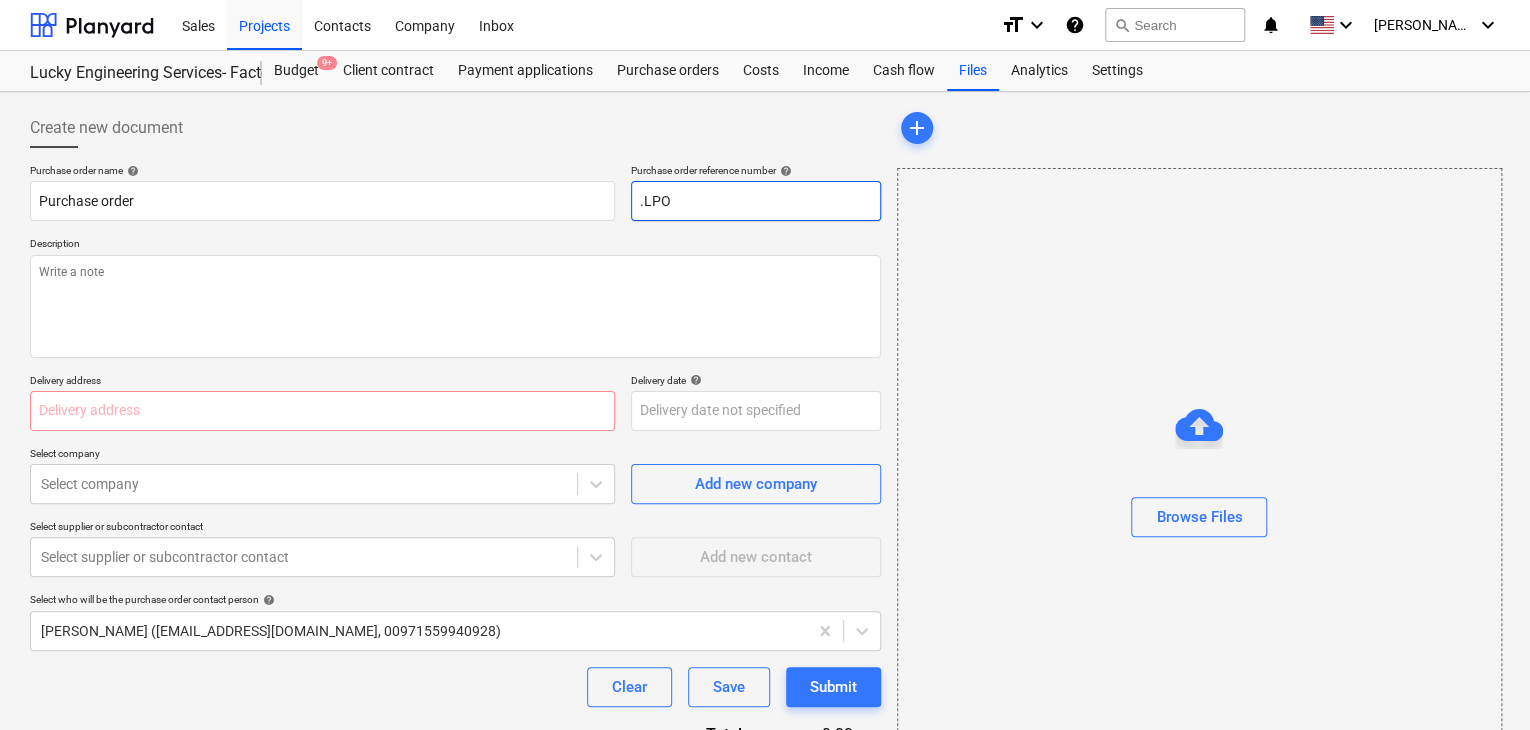 type on "x" 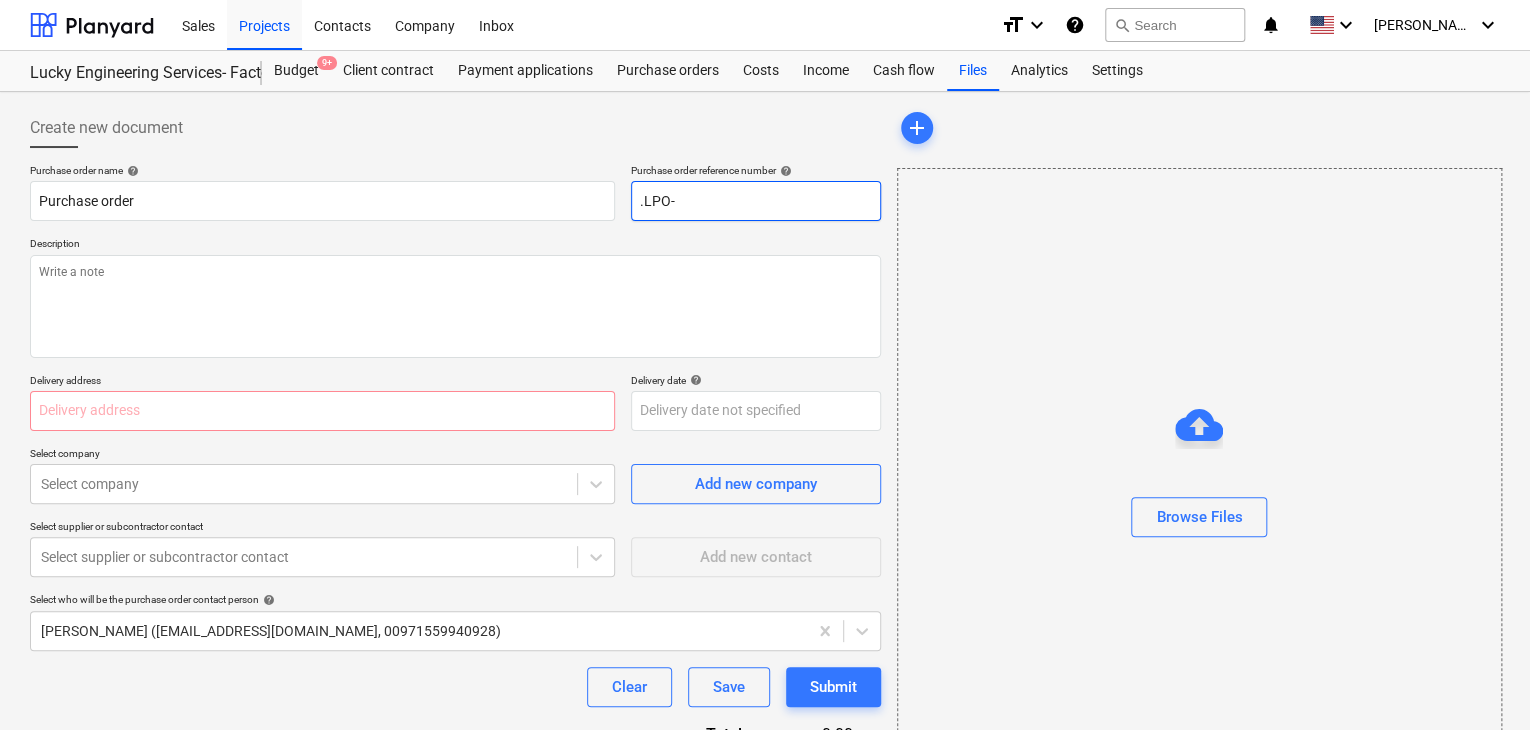 type on "x" 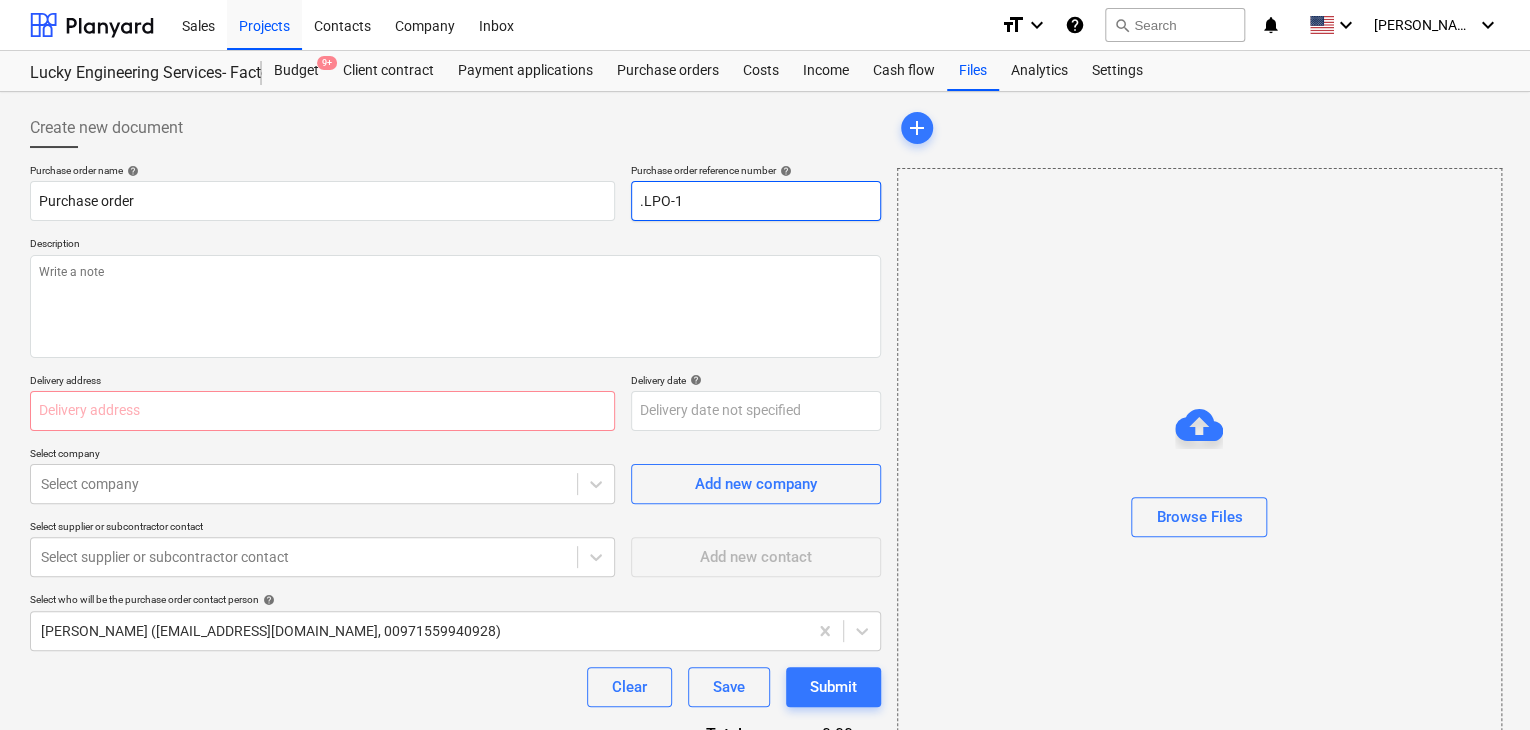 type on "x" 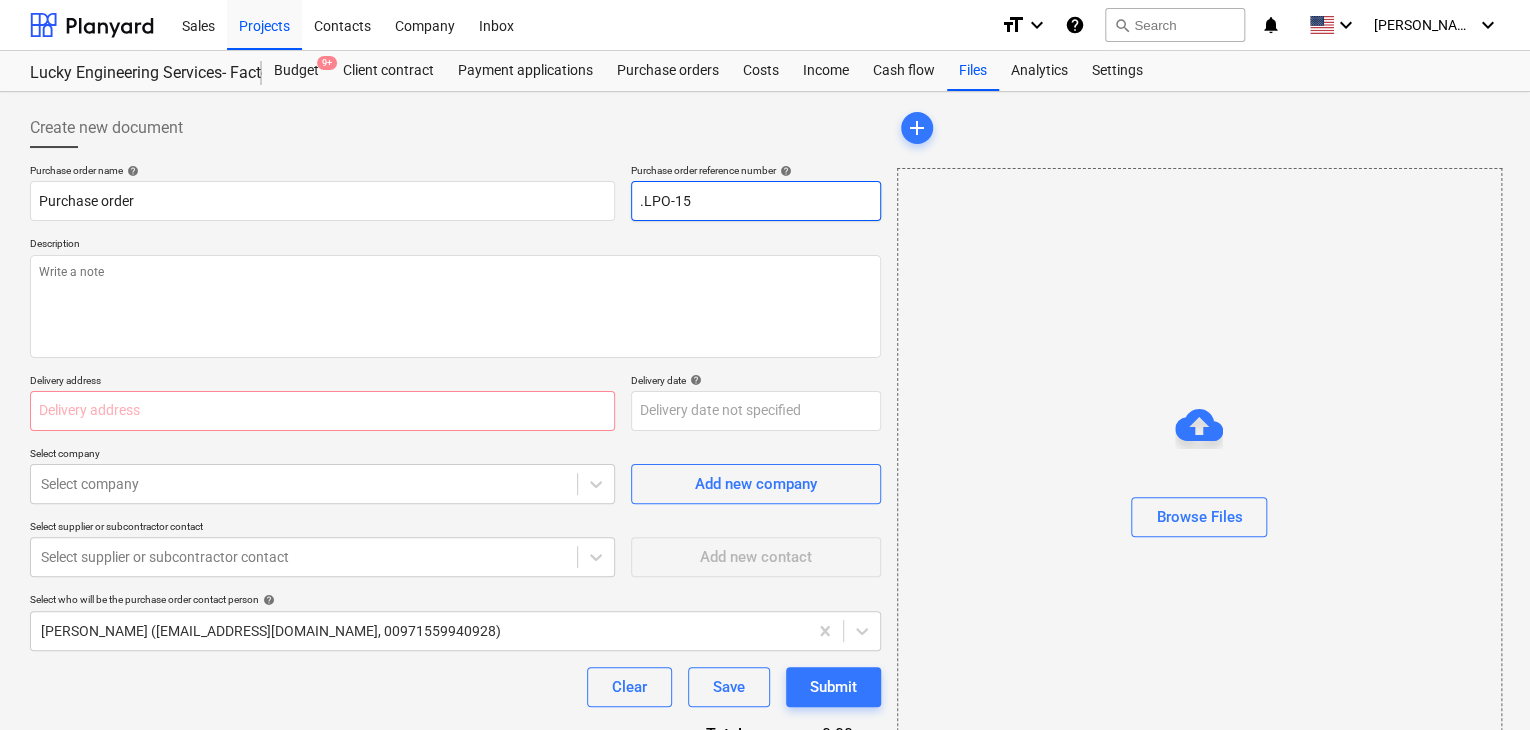 type on "x" 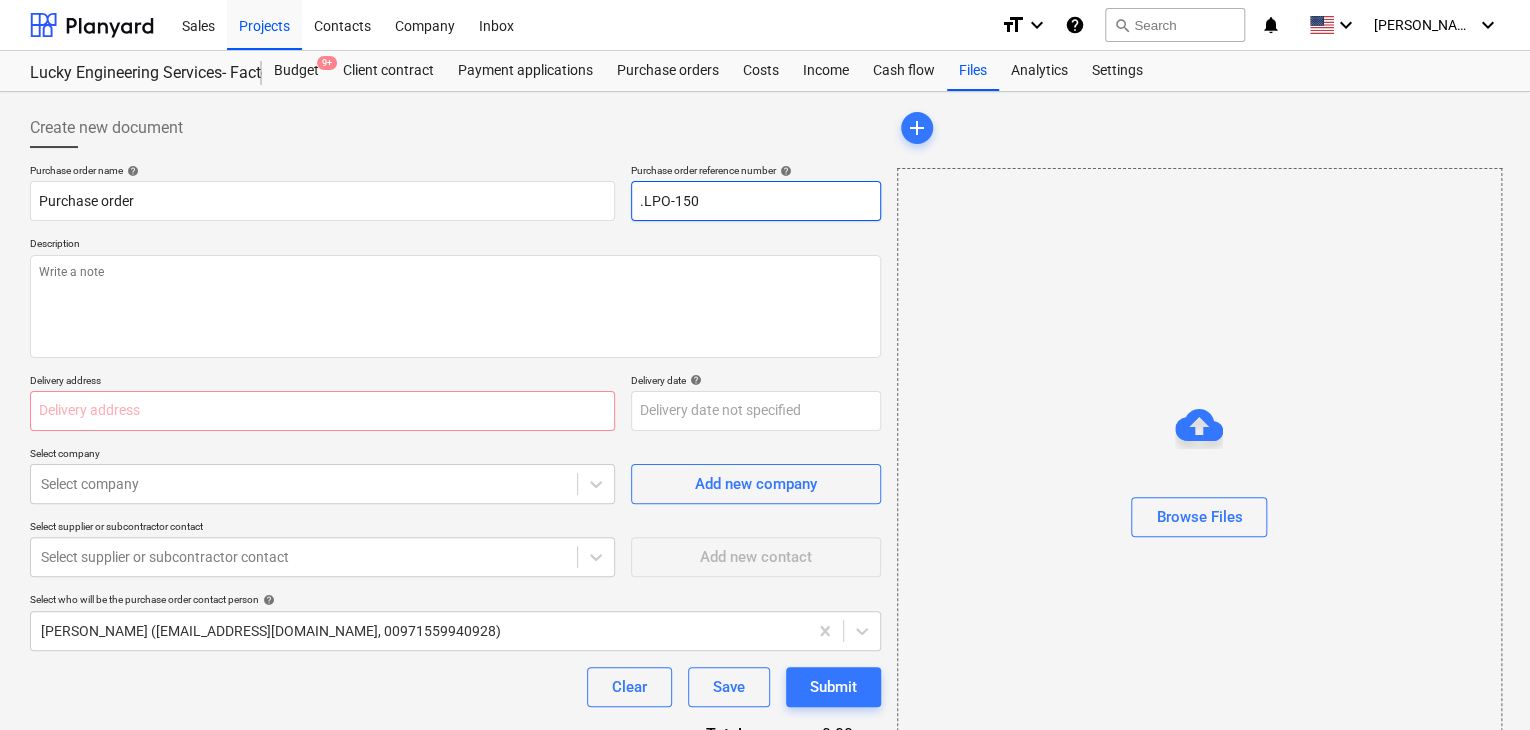 type on "x" 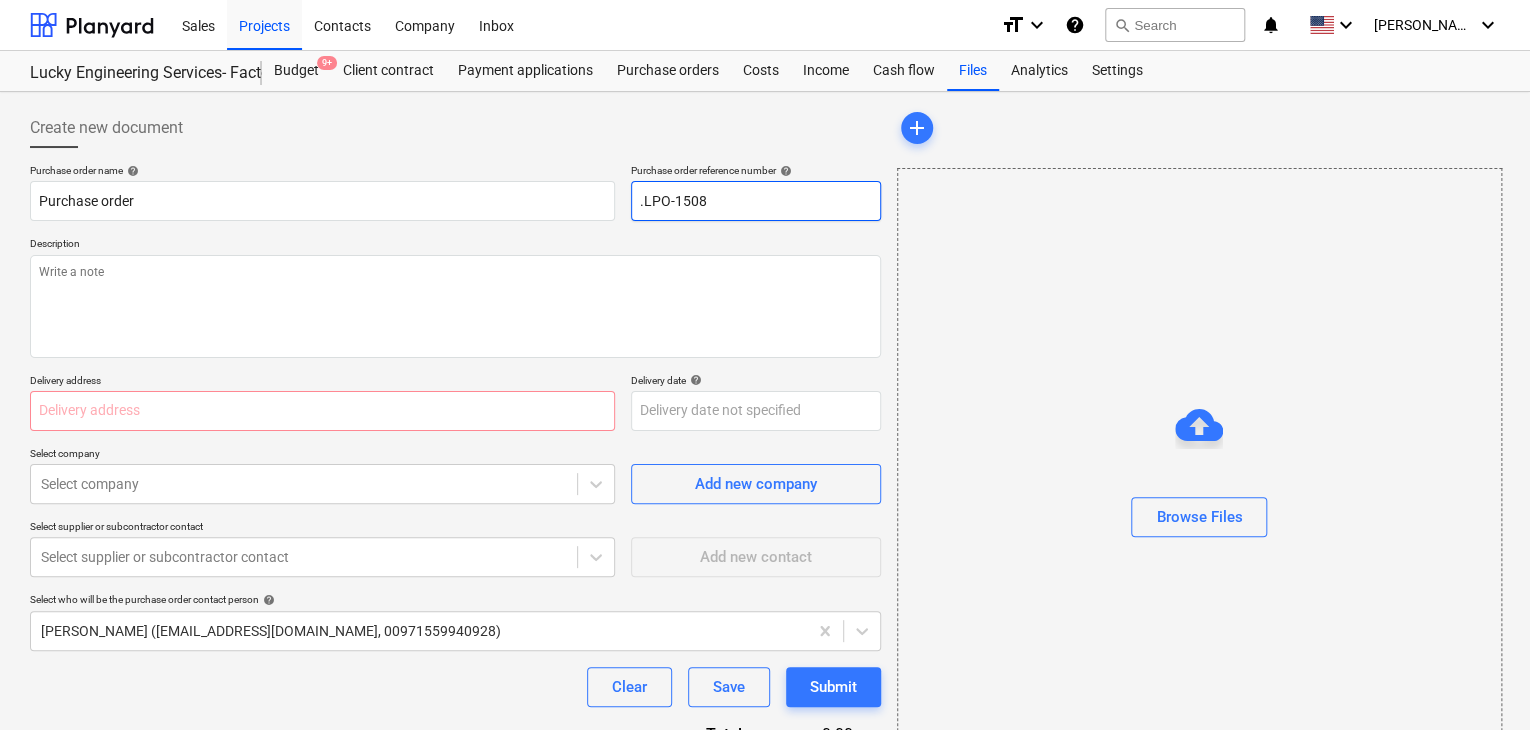 type on "x" 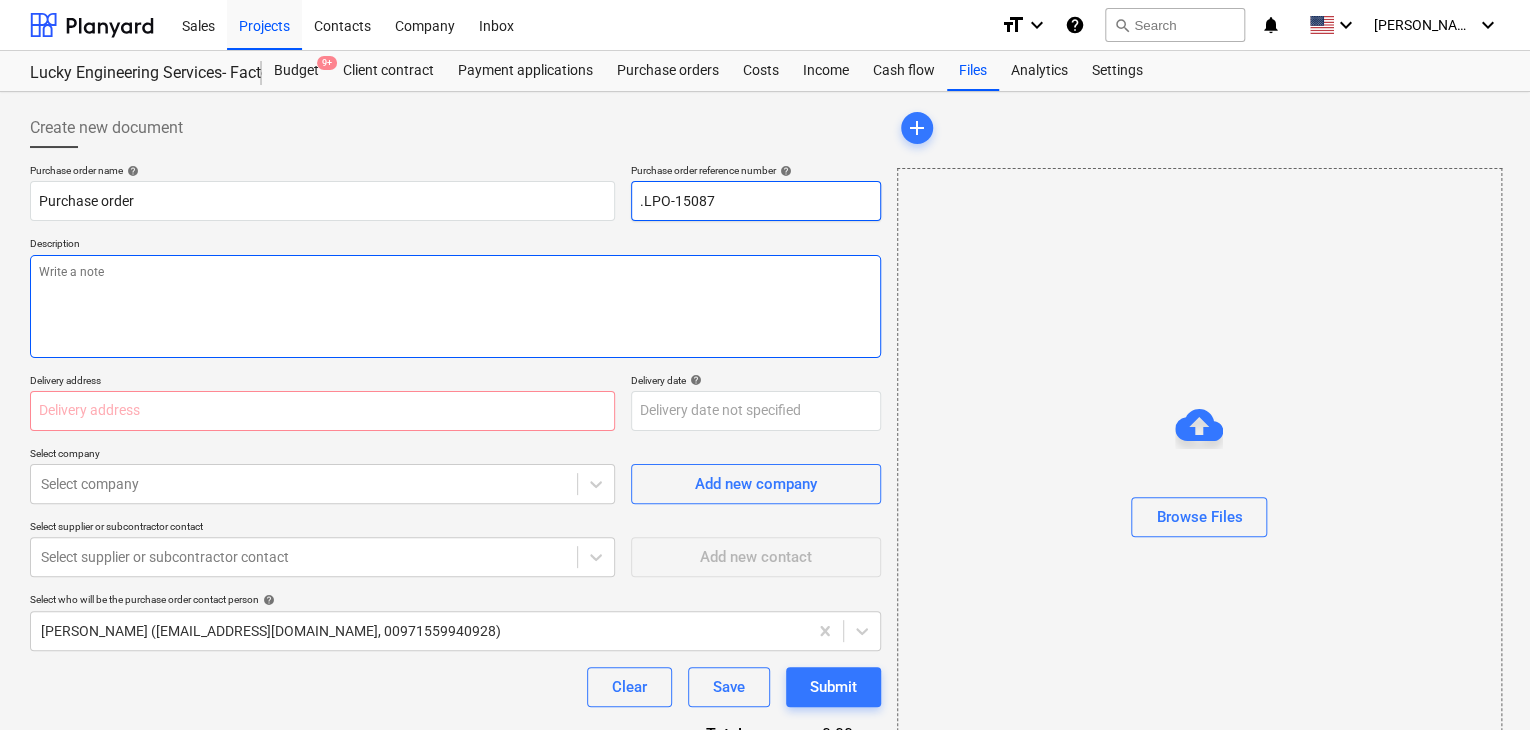 type on ".LPO-15087" 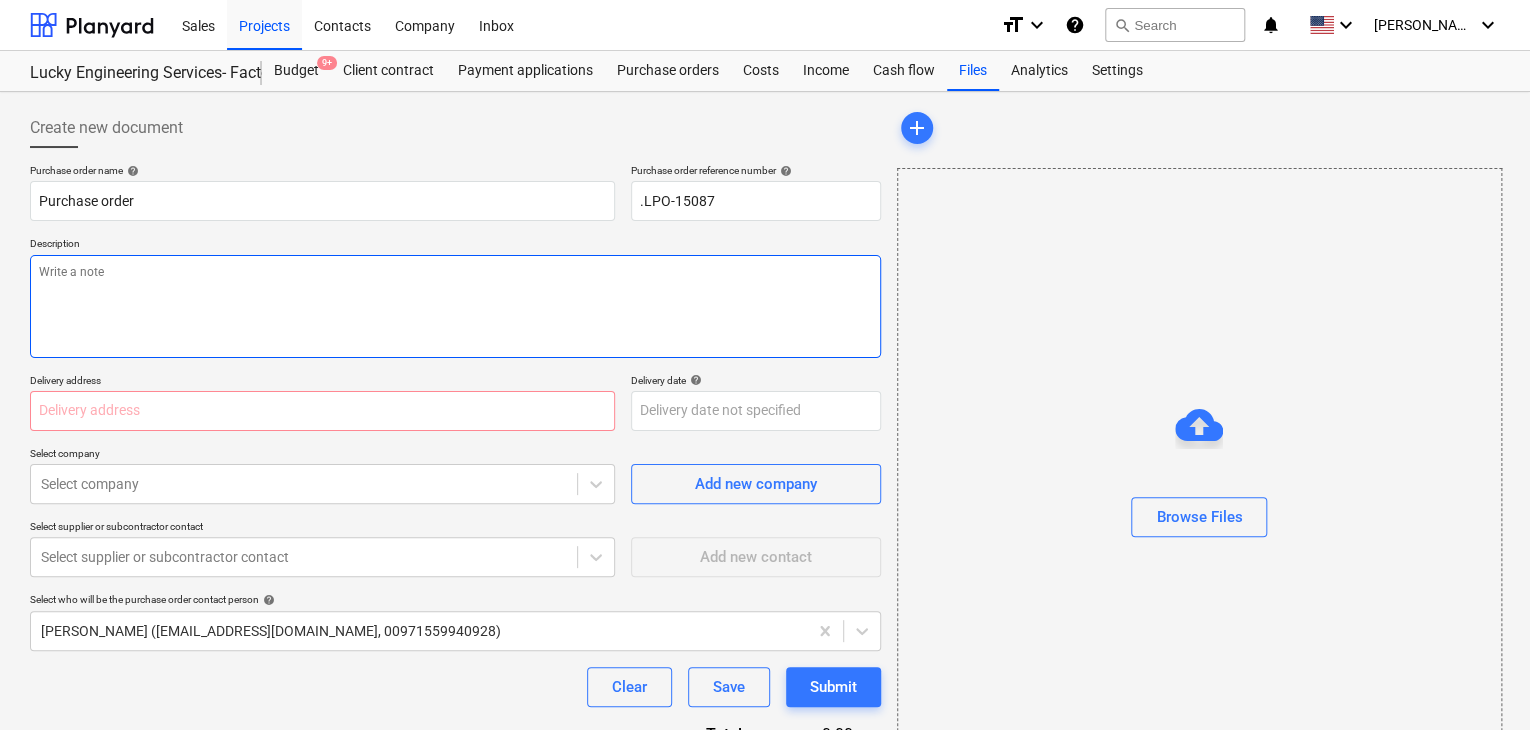 click at bounding box center [455, 306] 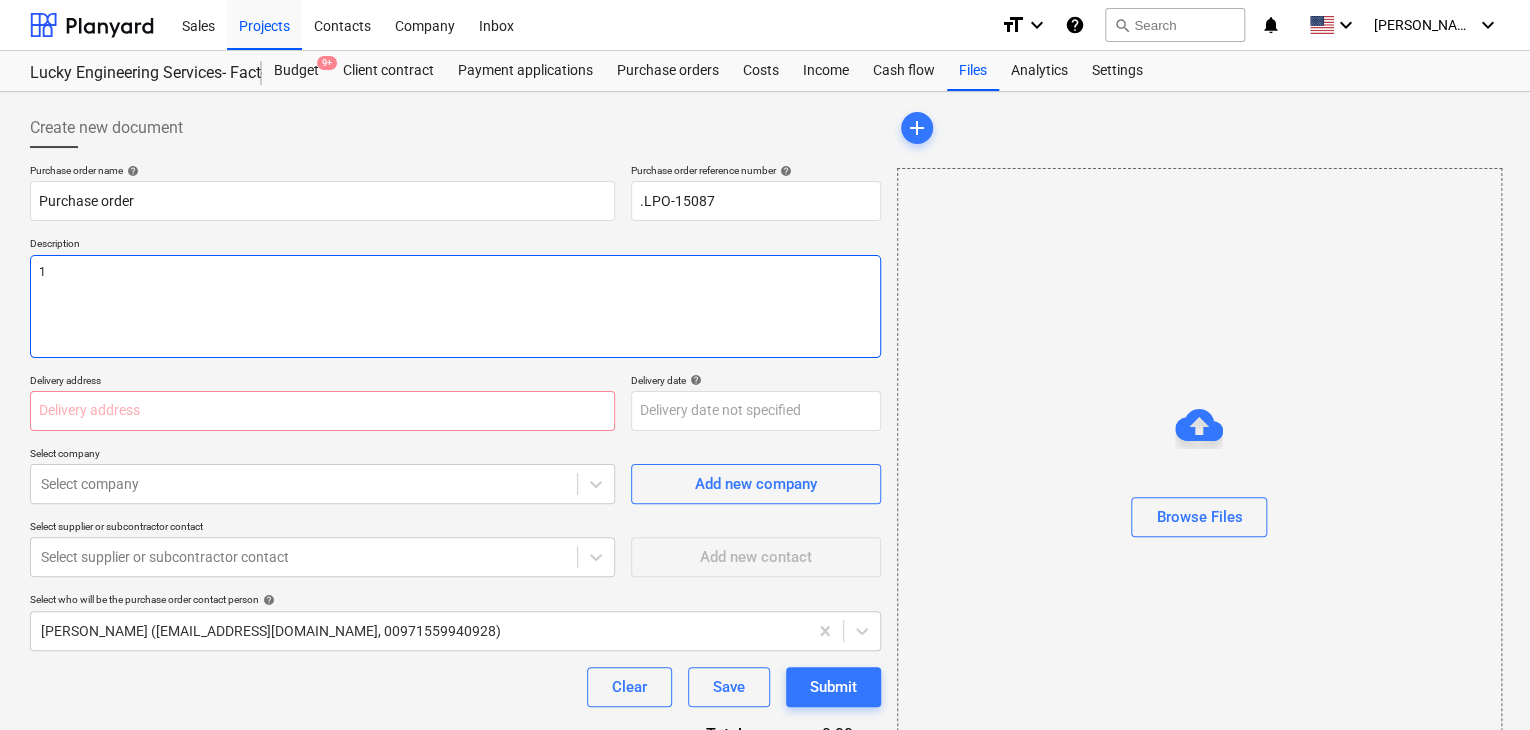 type on "x" 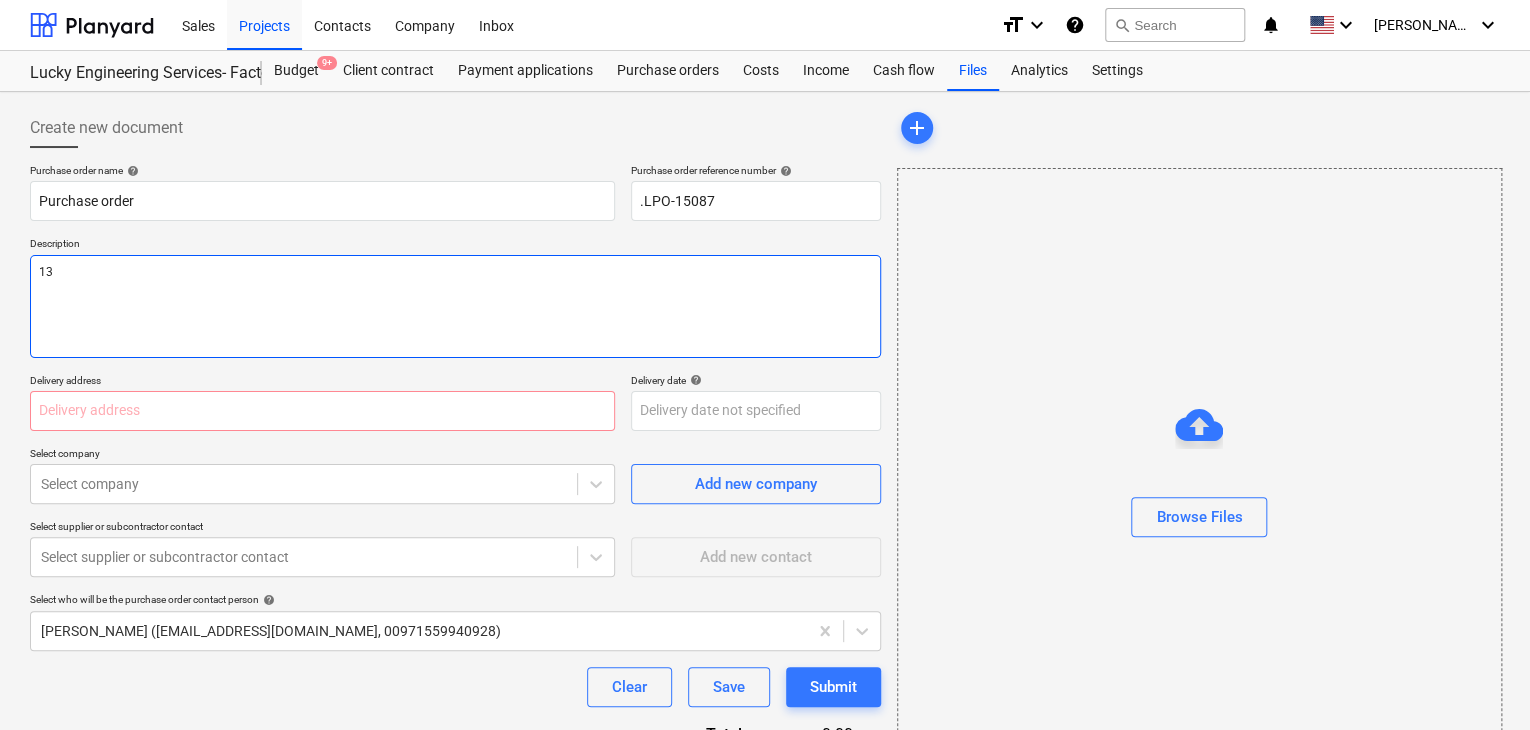 type on "x" 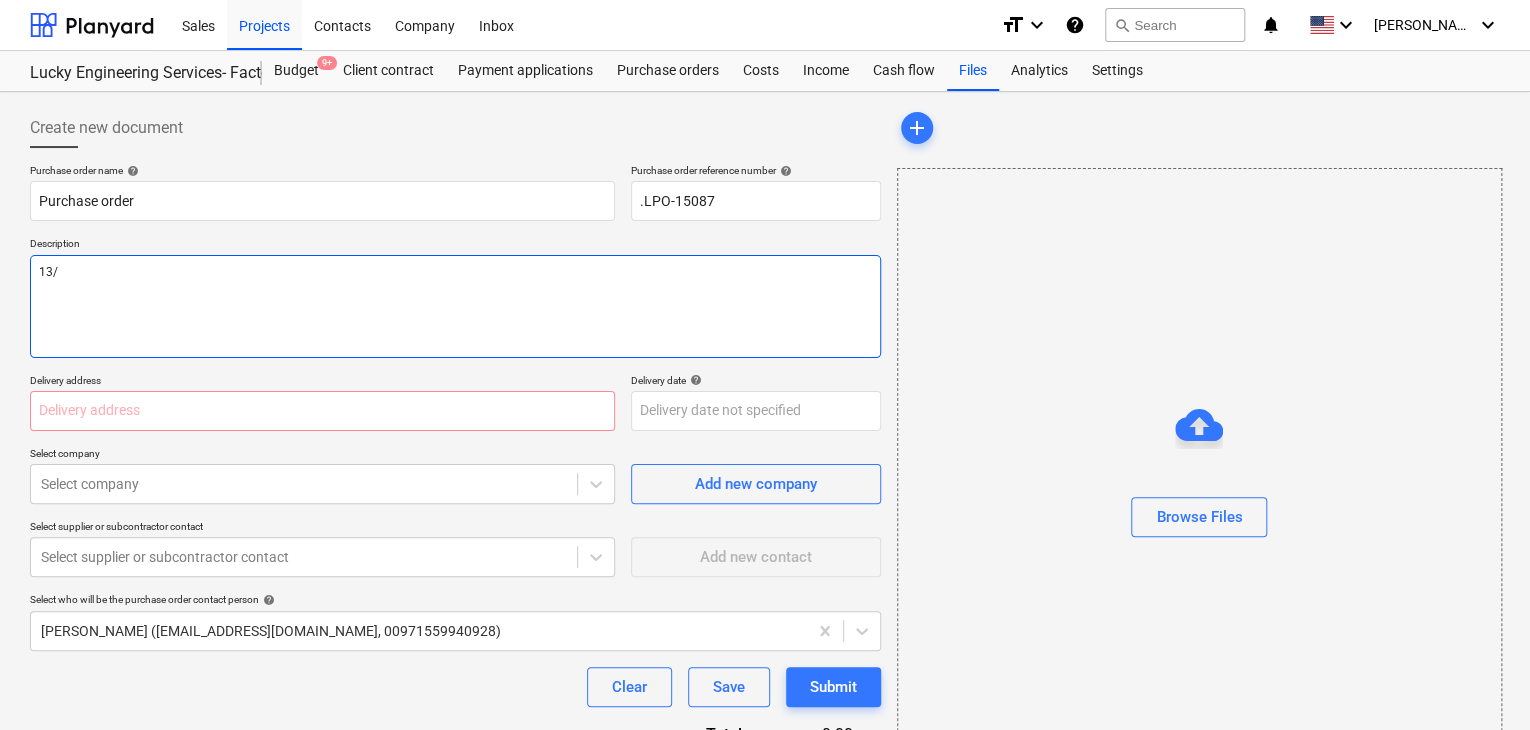 type on "x" 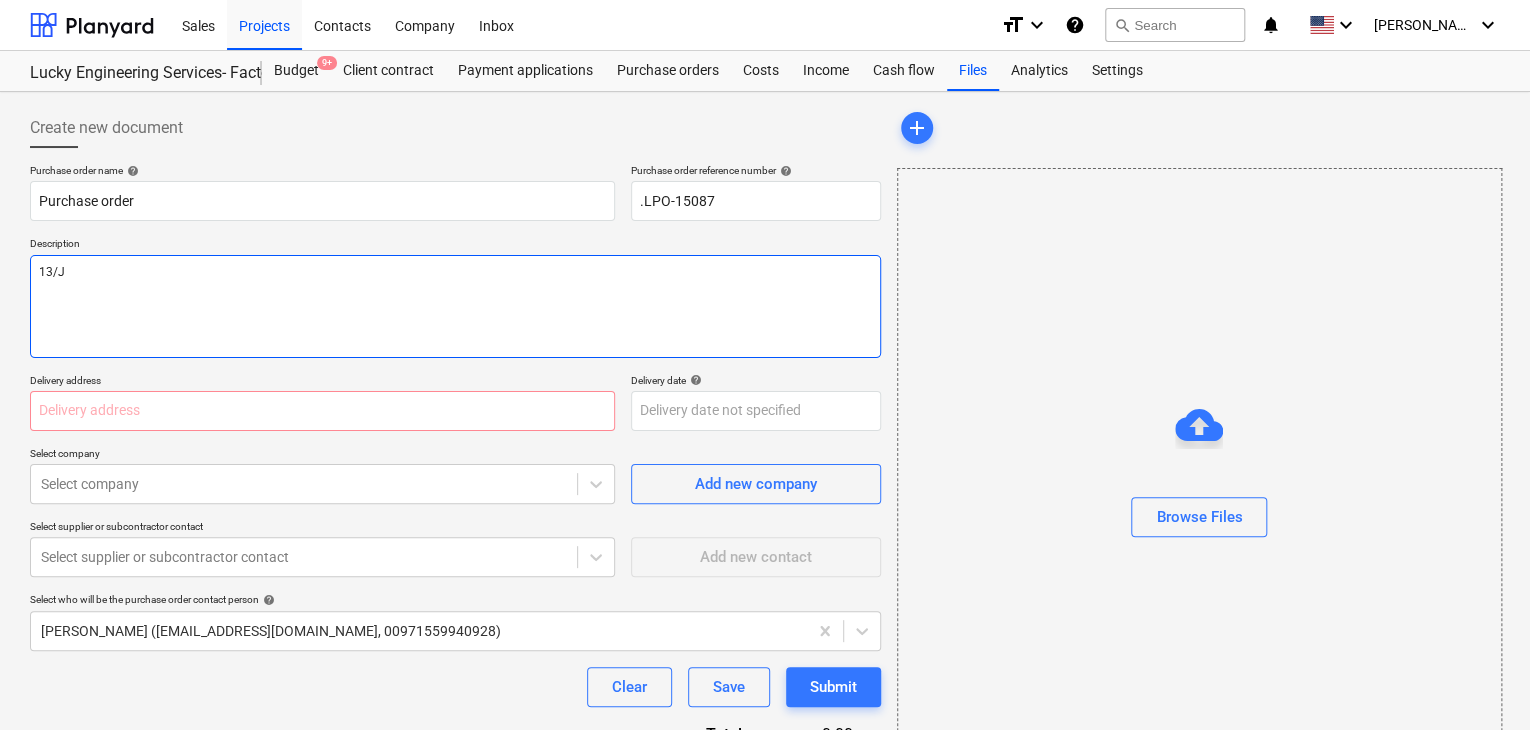 type on "x" 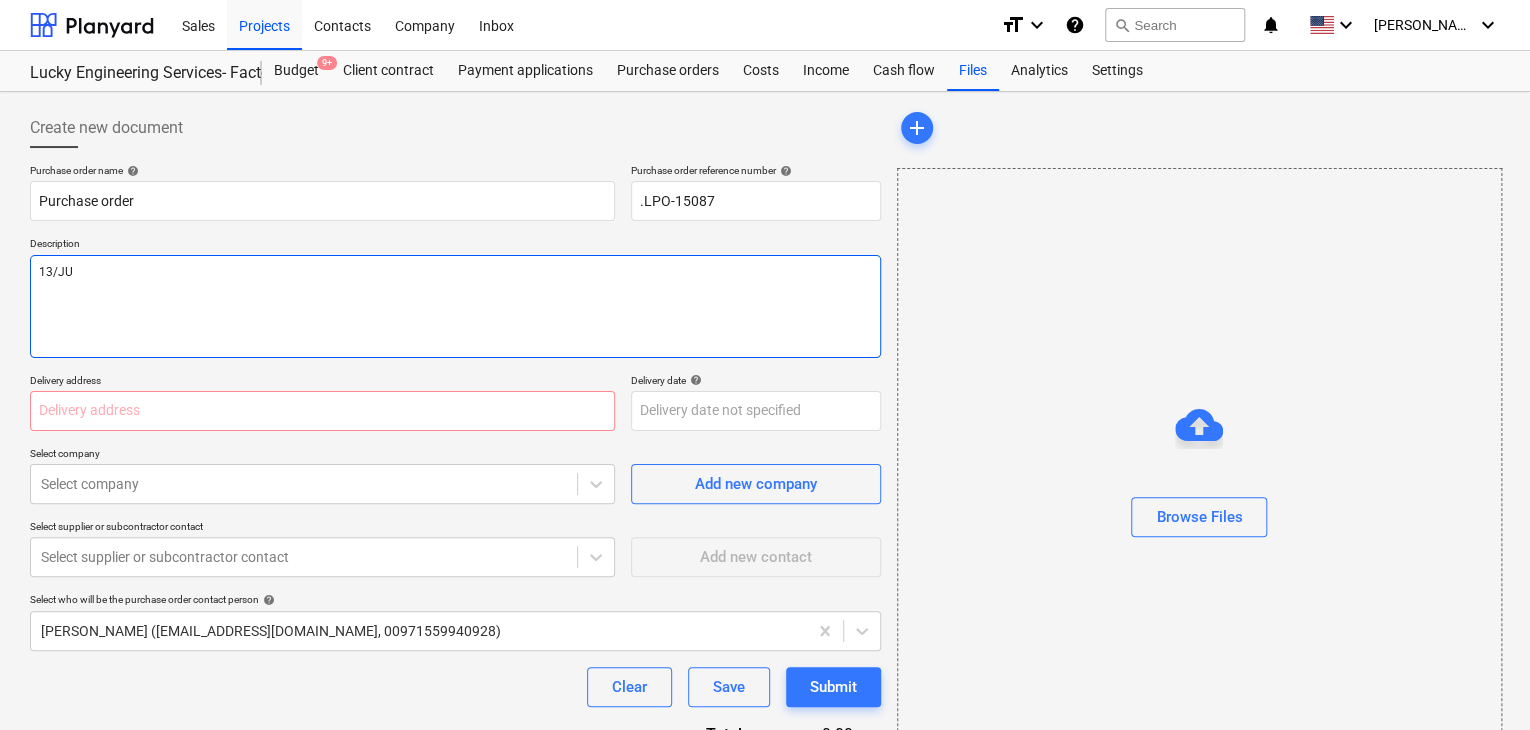 type on "x" 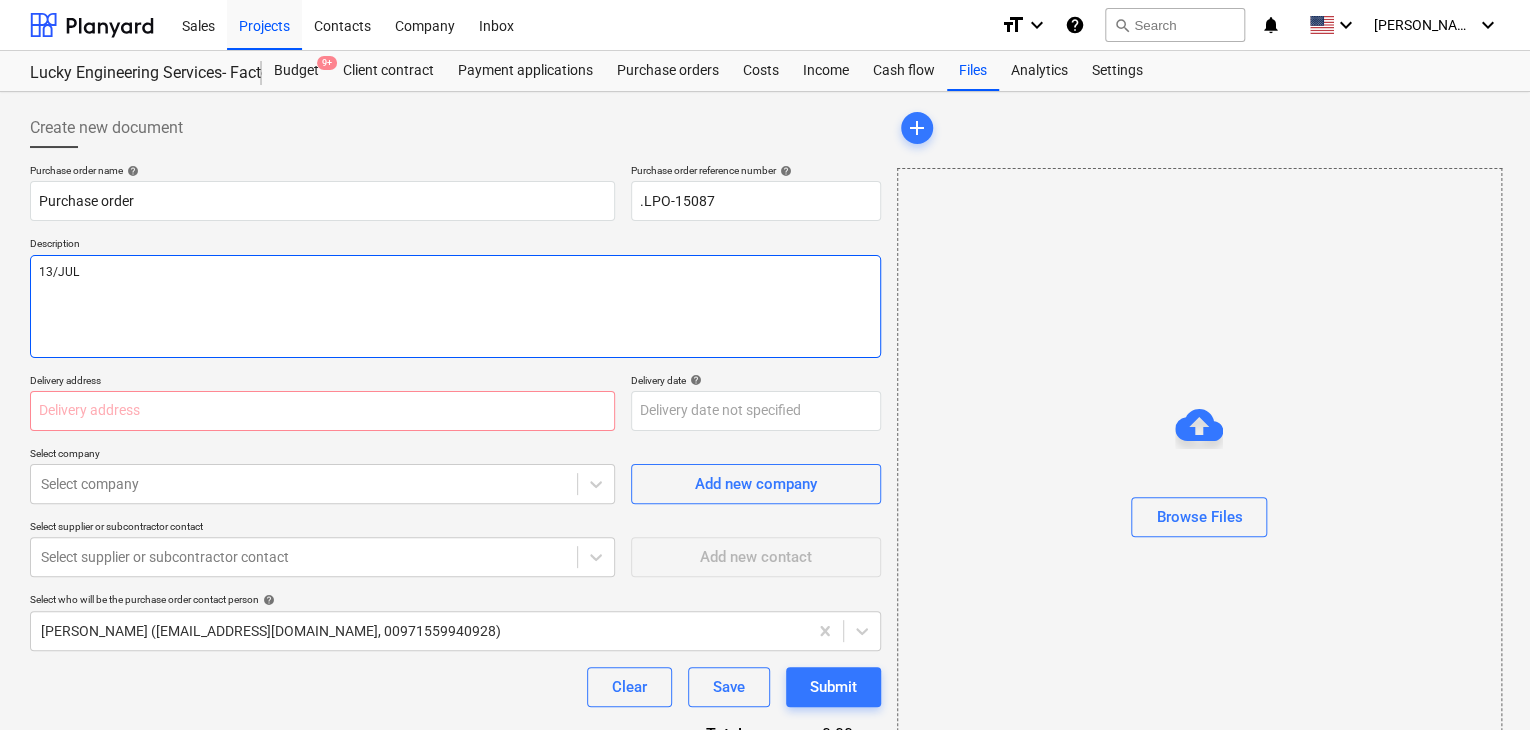 type on "x" 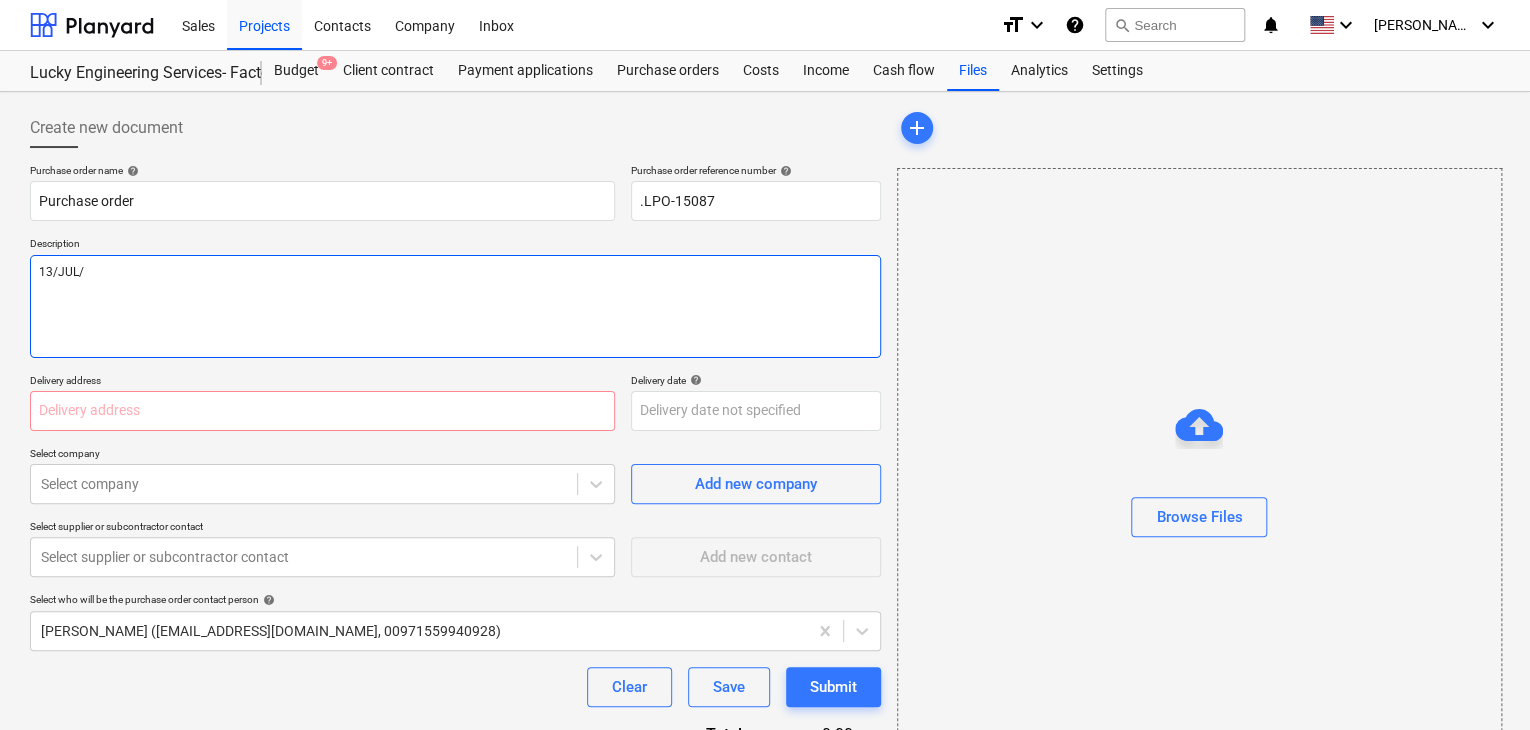type on "x" 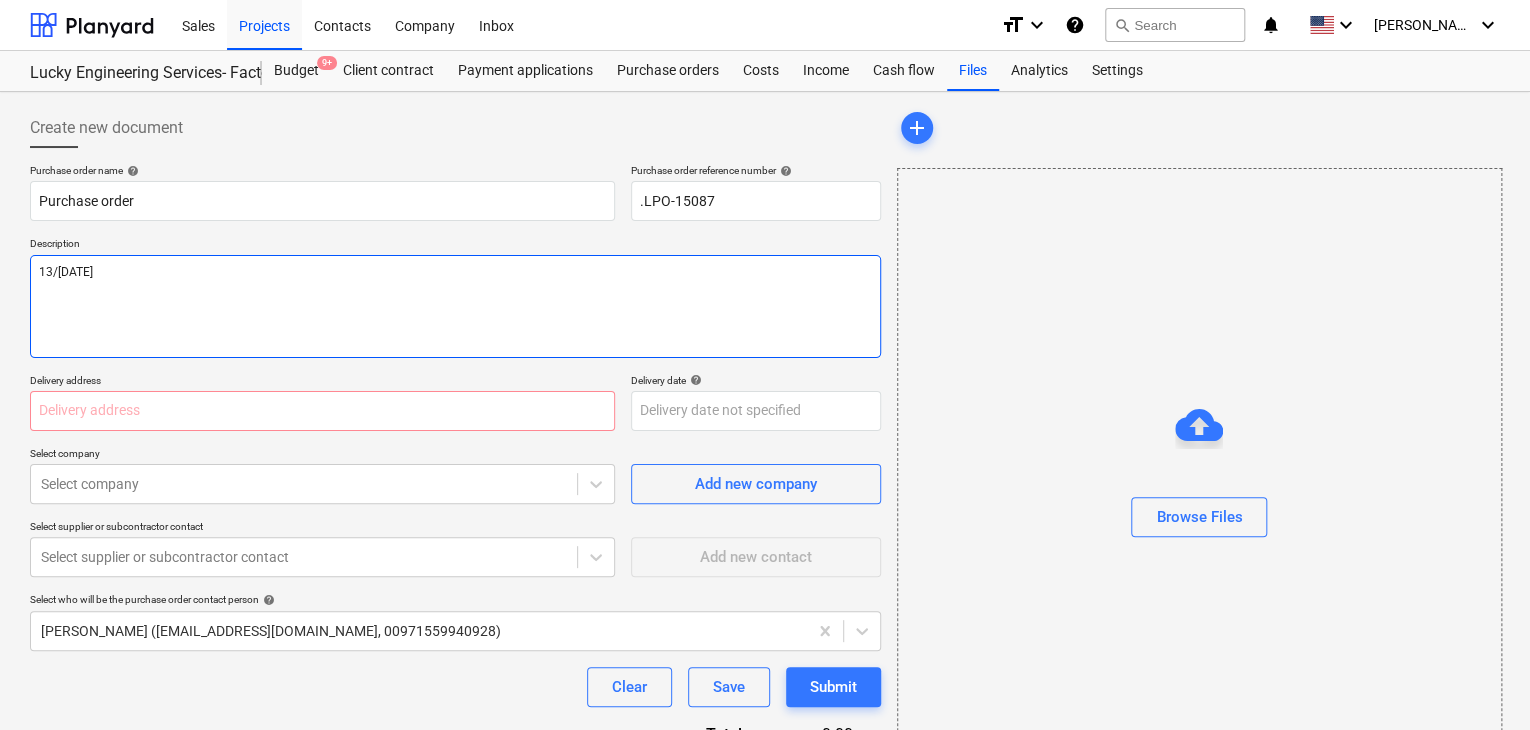 type on "x" 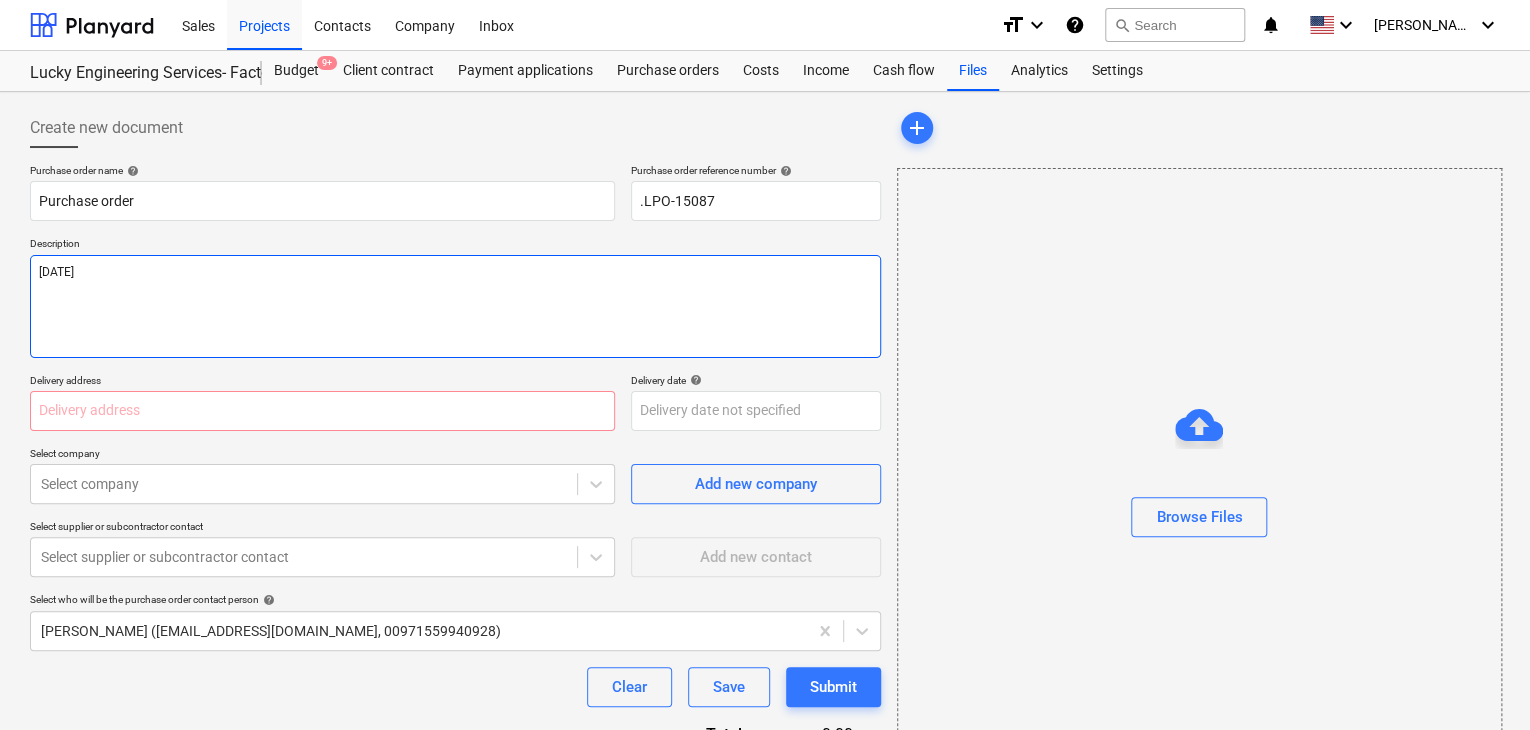 type on "x" 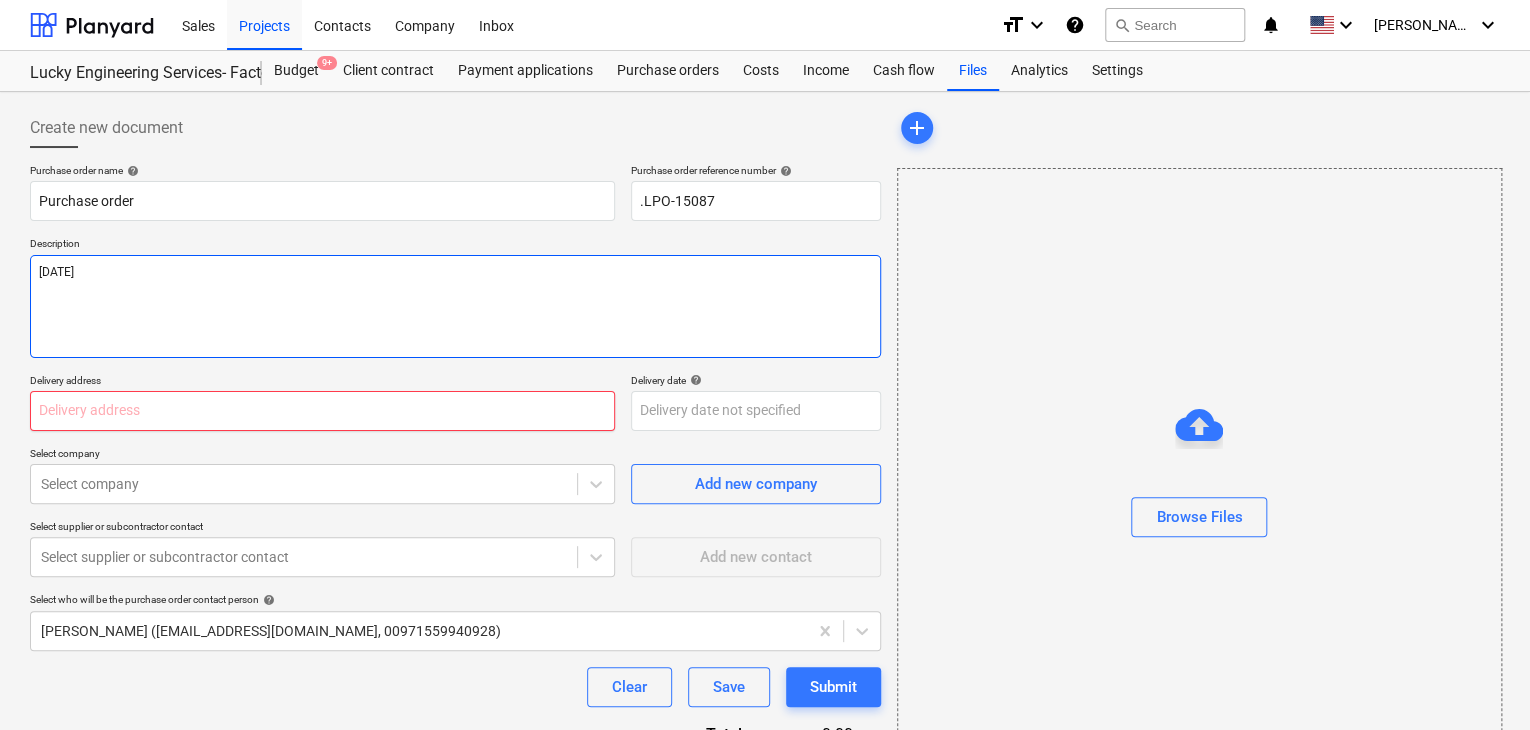 type on "[DATE]" 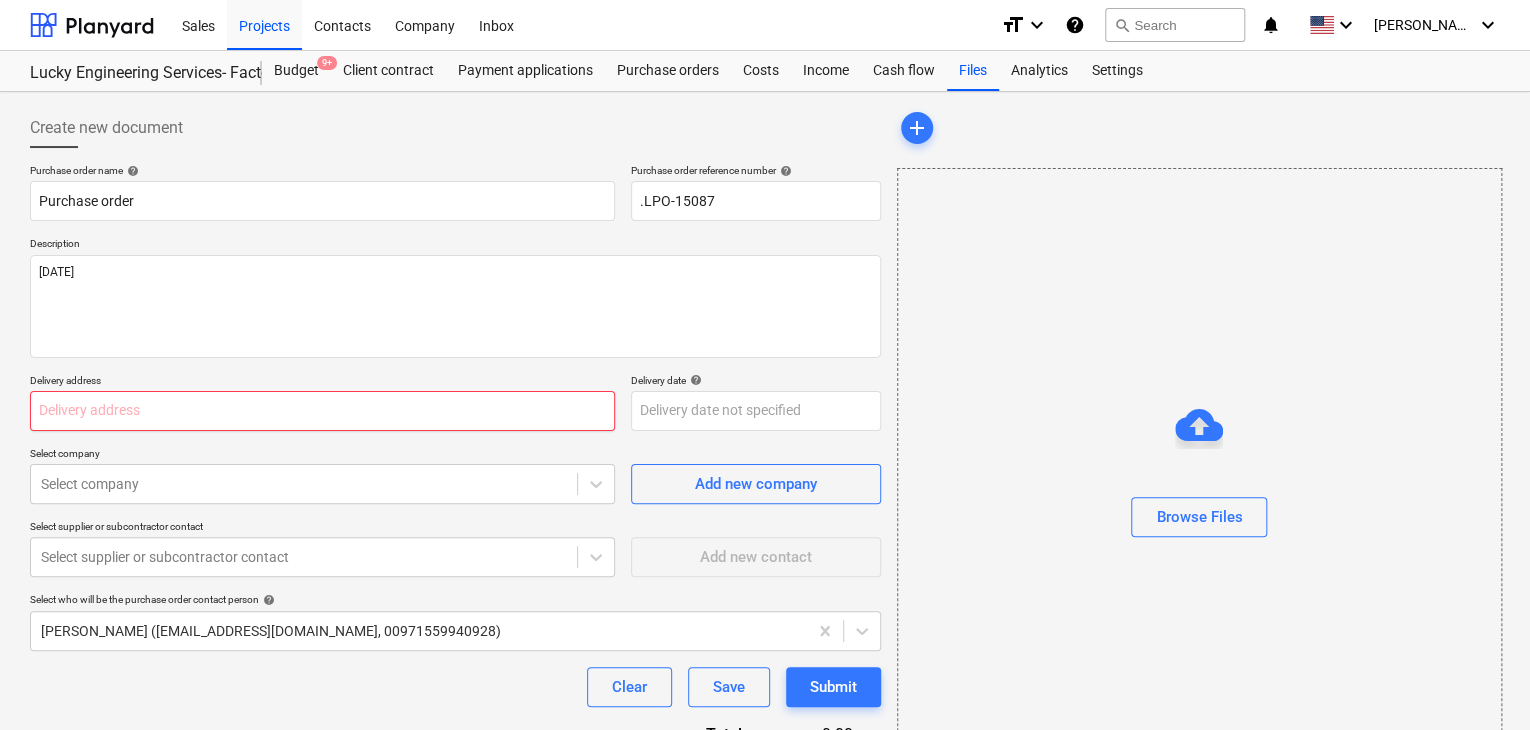 click at bounding box center [322, 411] 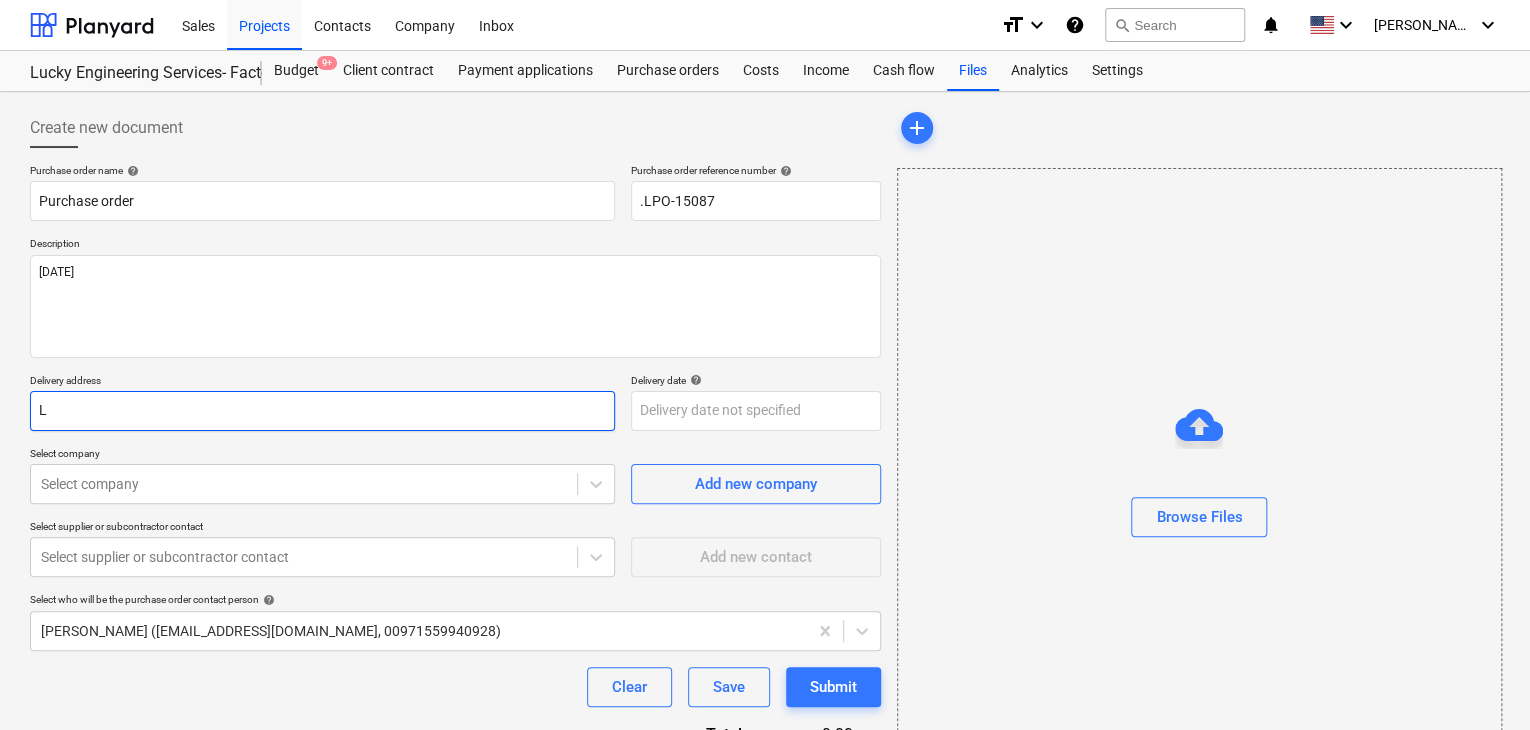 type on "x" 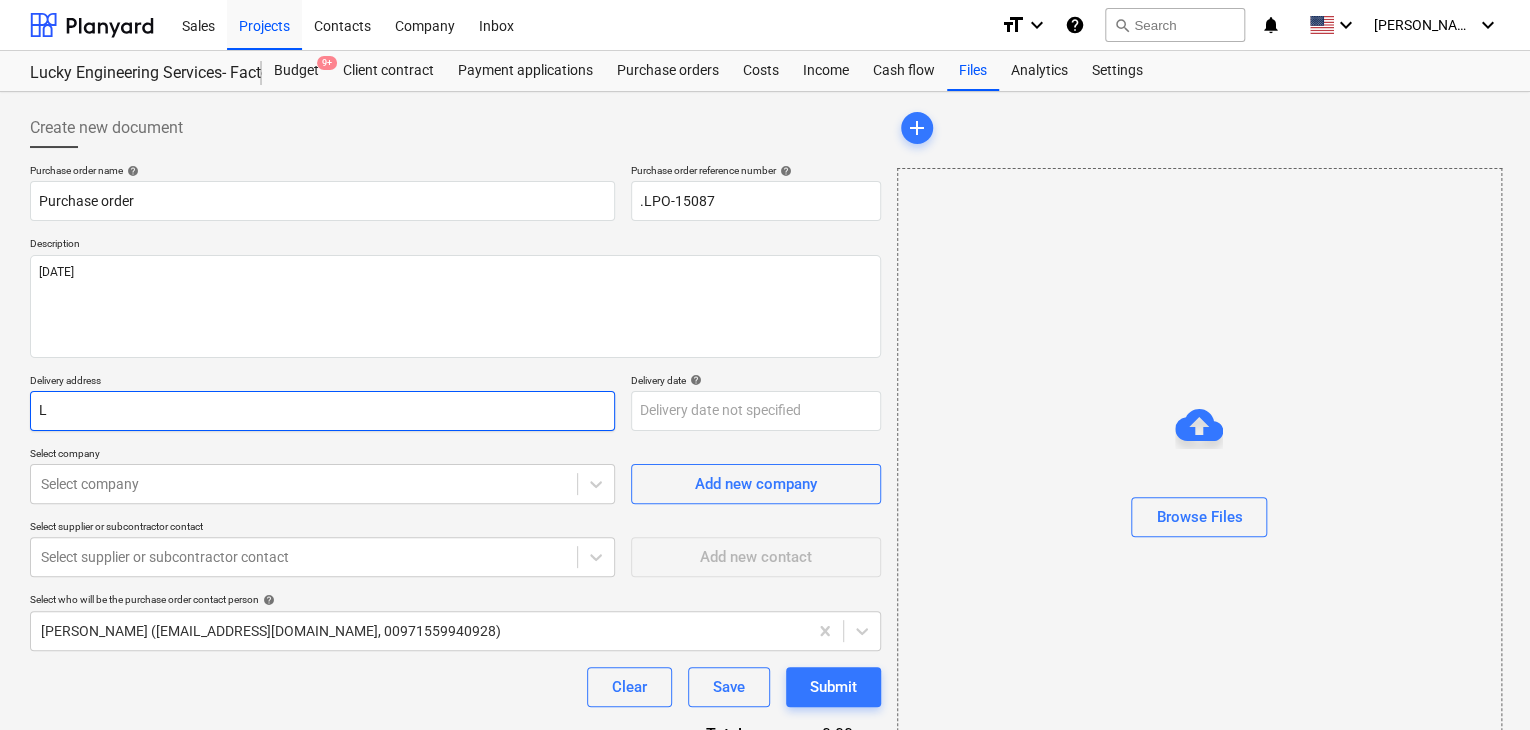 type on "LU" 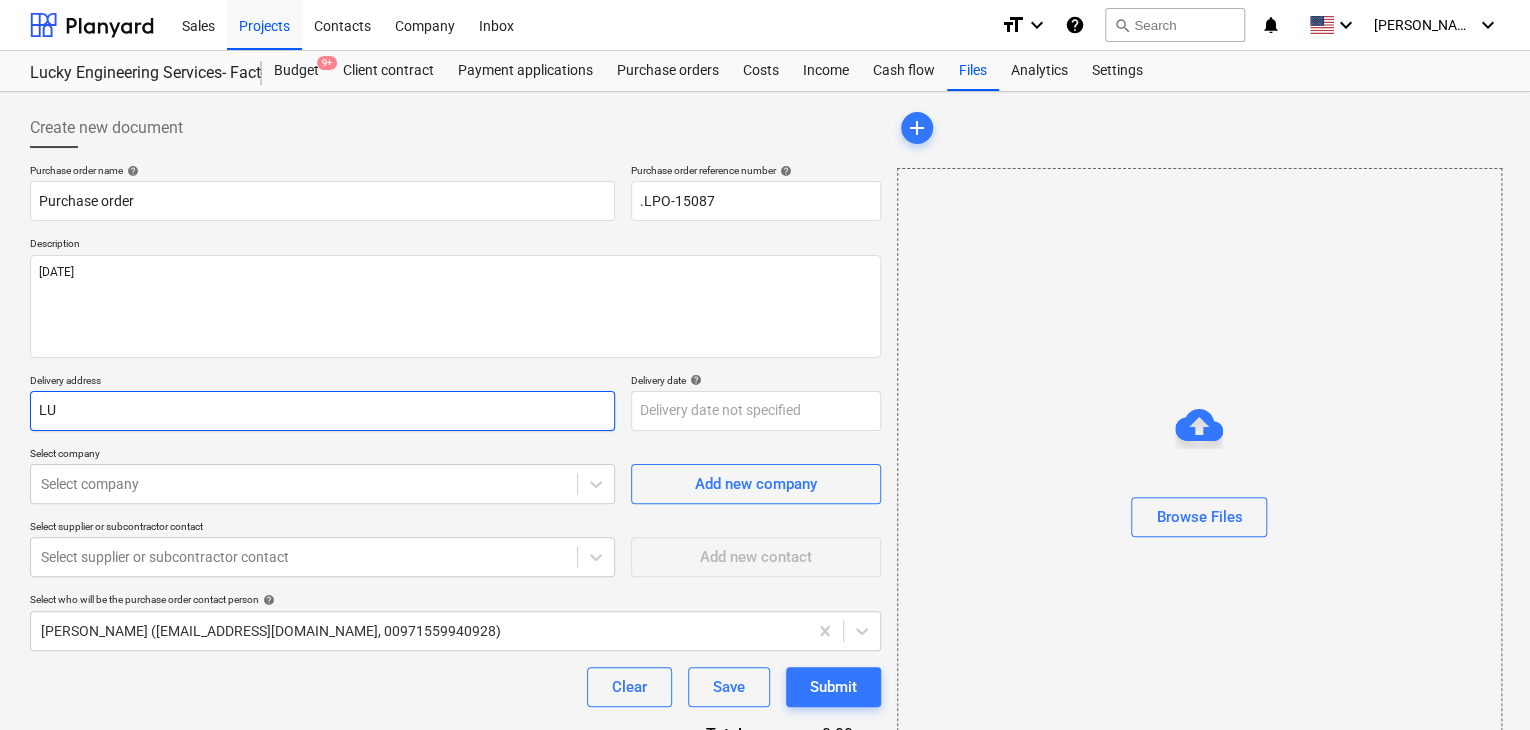 type on "x" 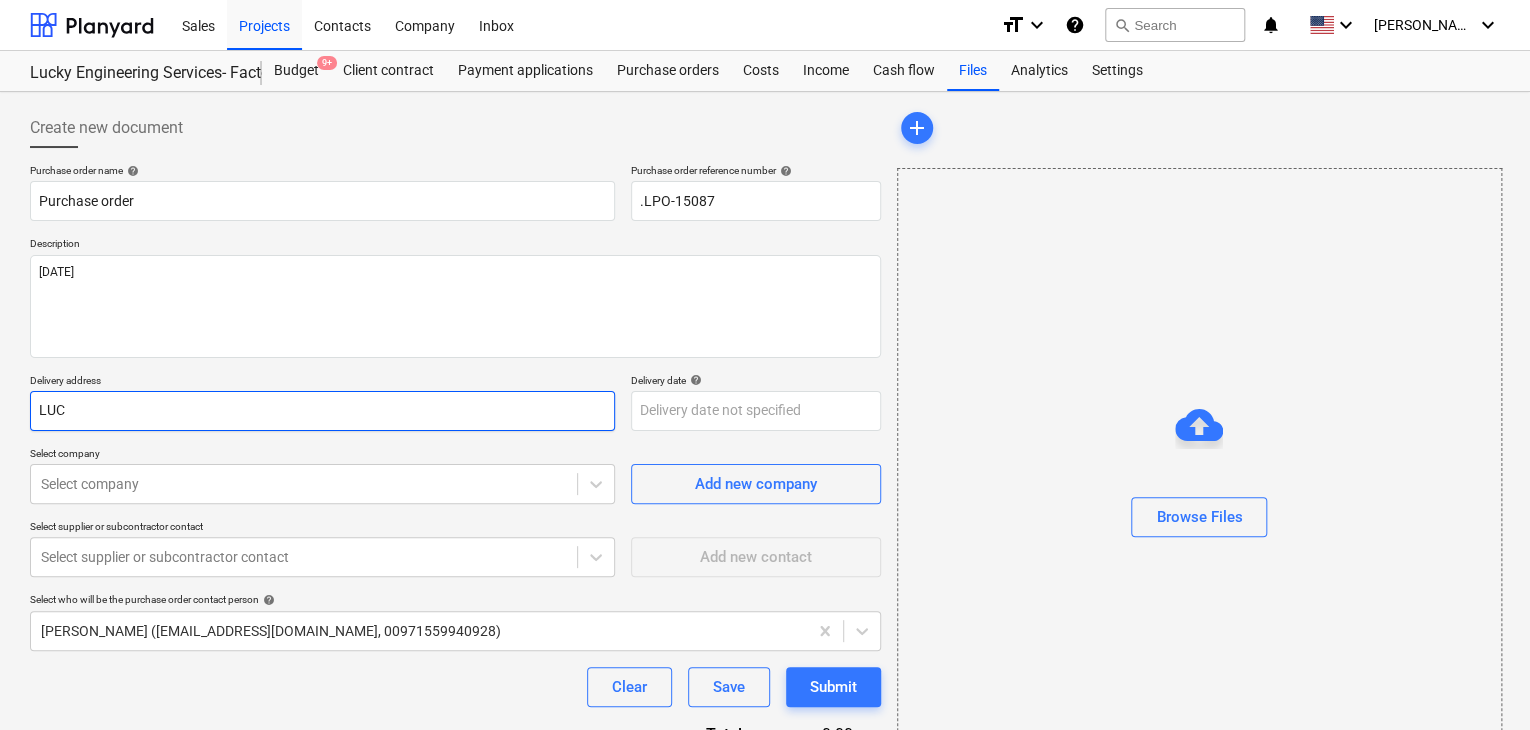 type on "x" 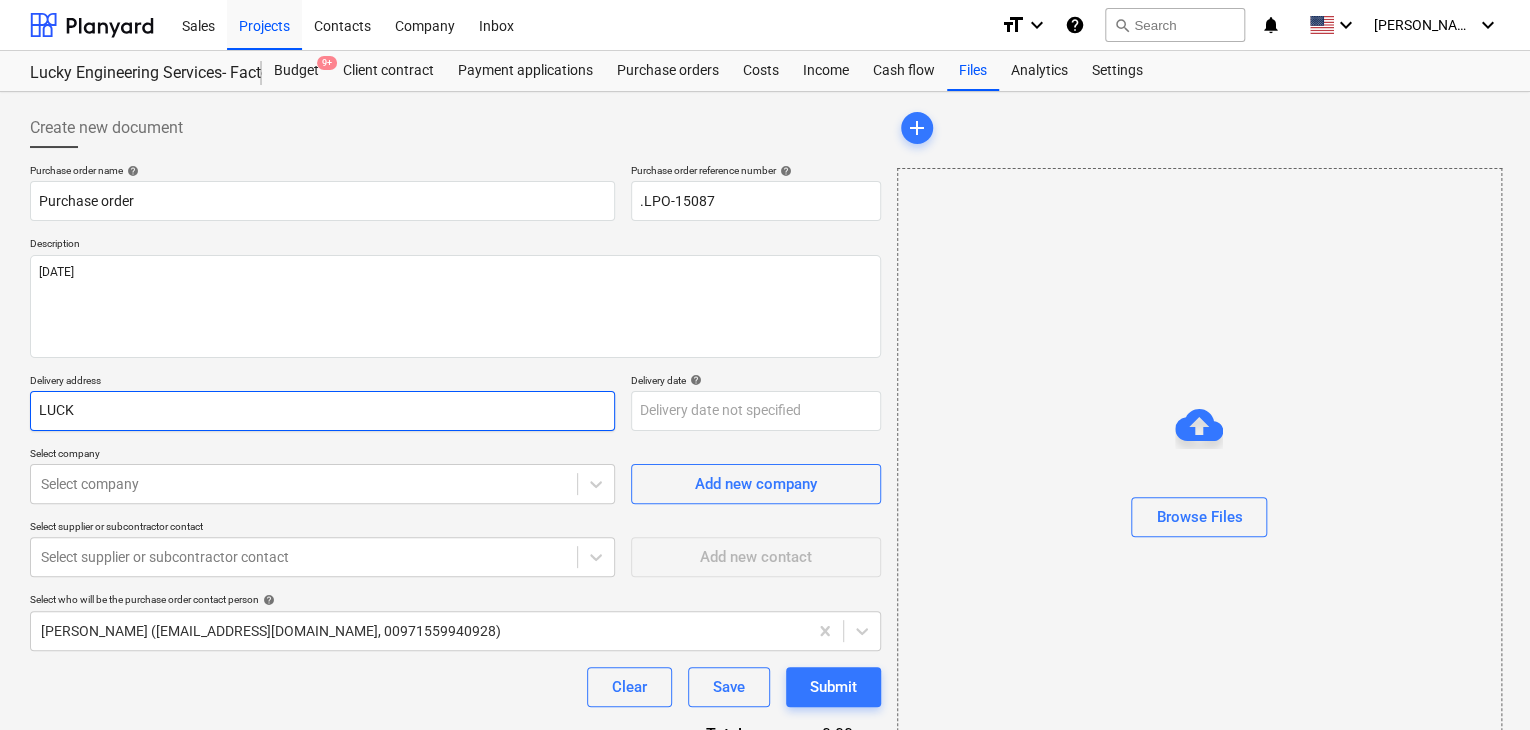 type on "x" 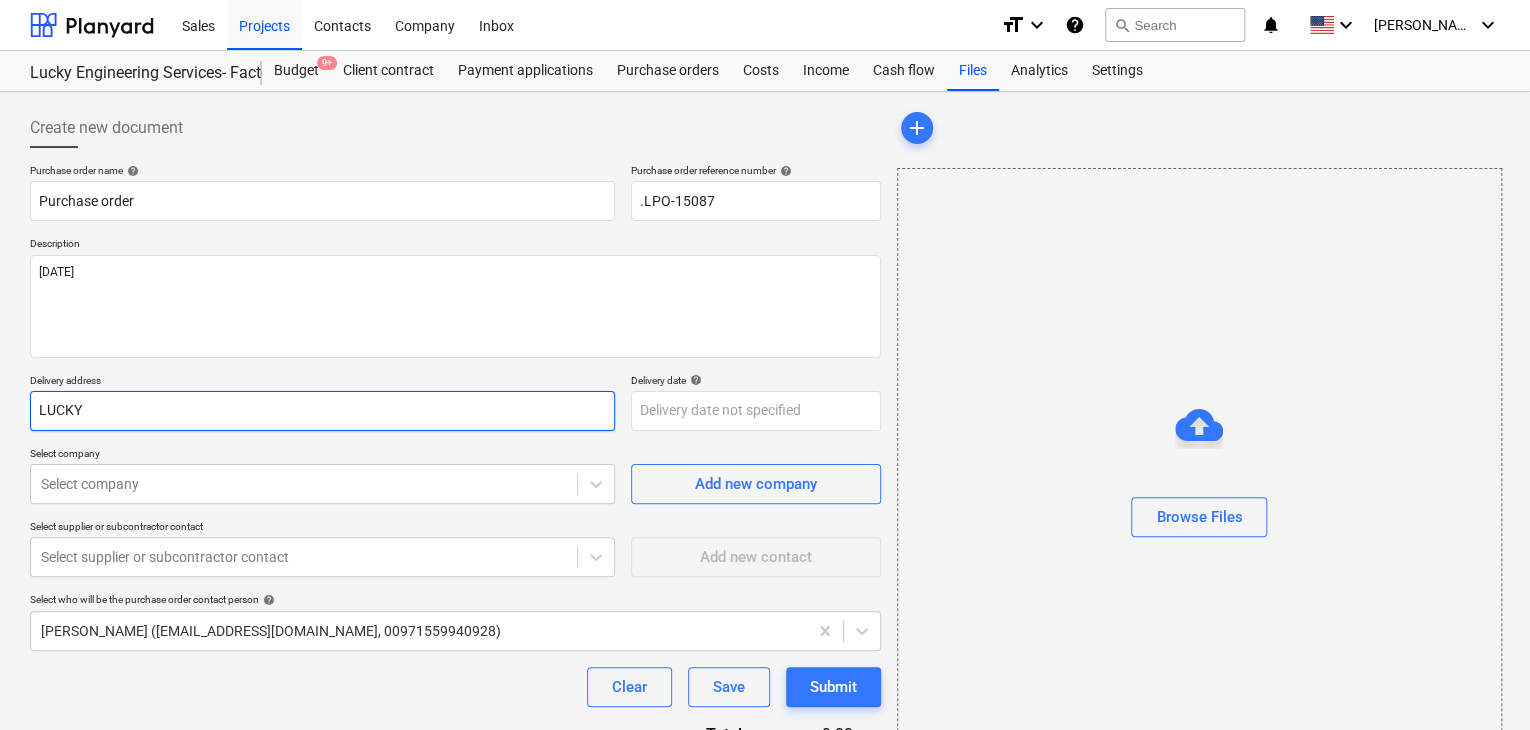 type on "x" 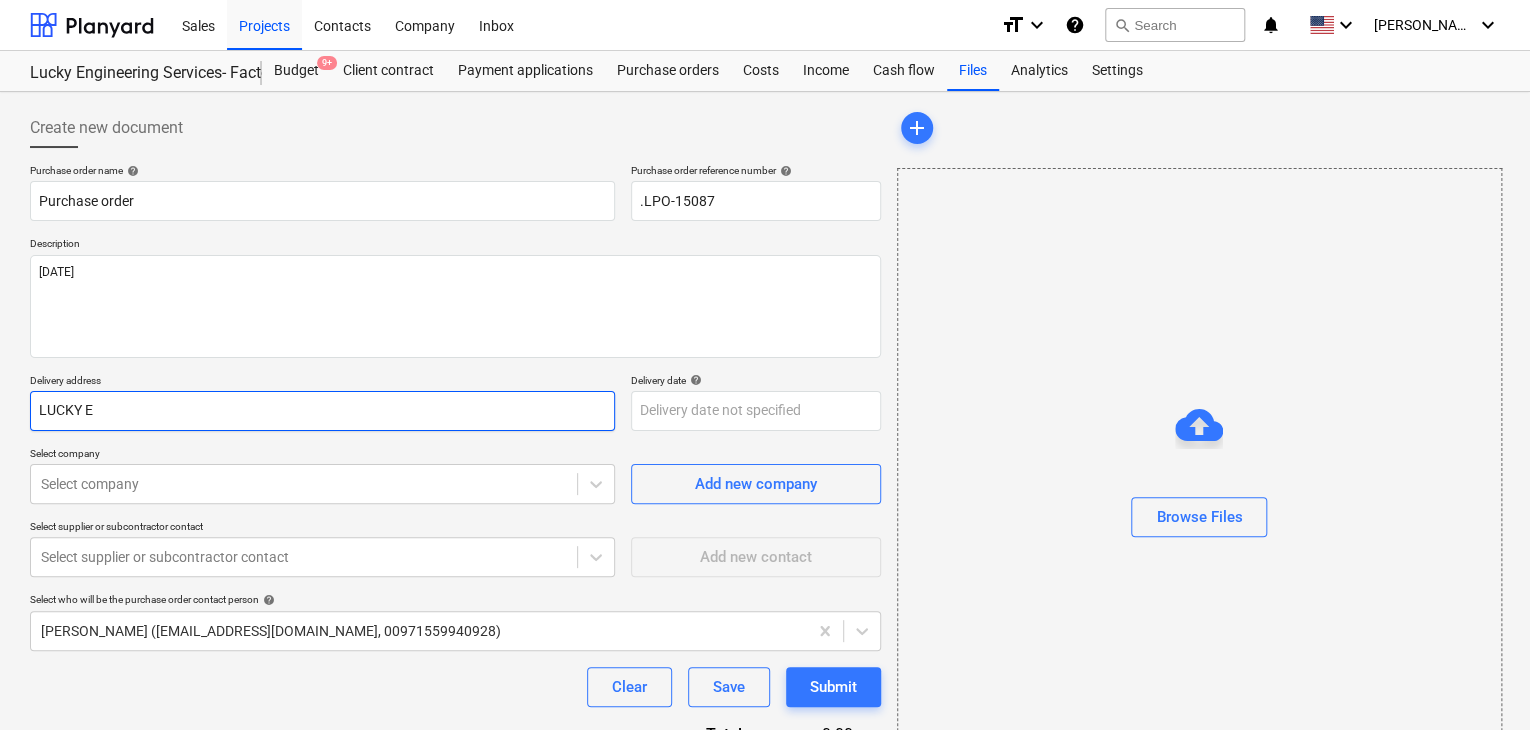 type on "x" 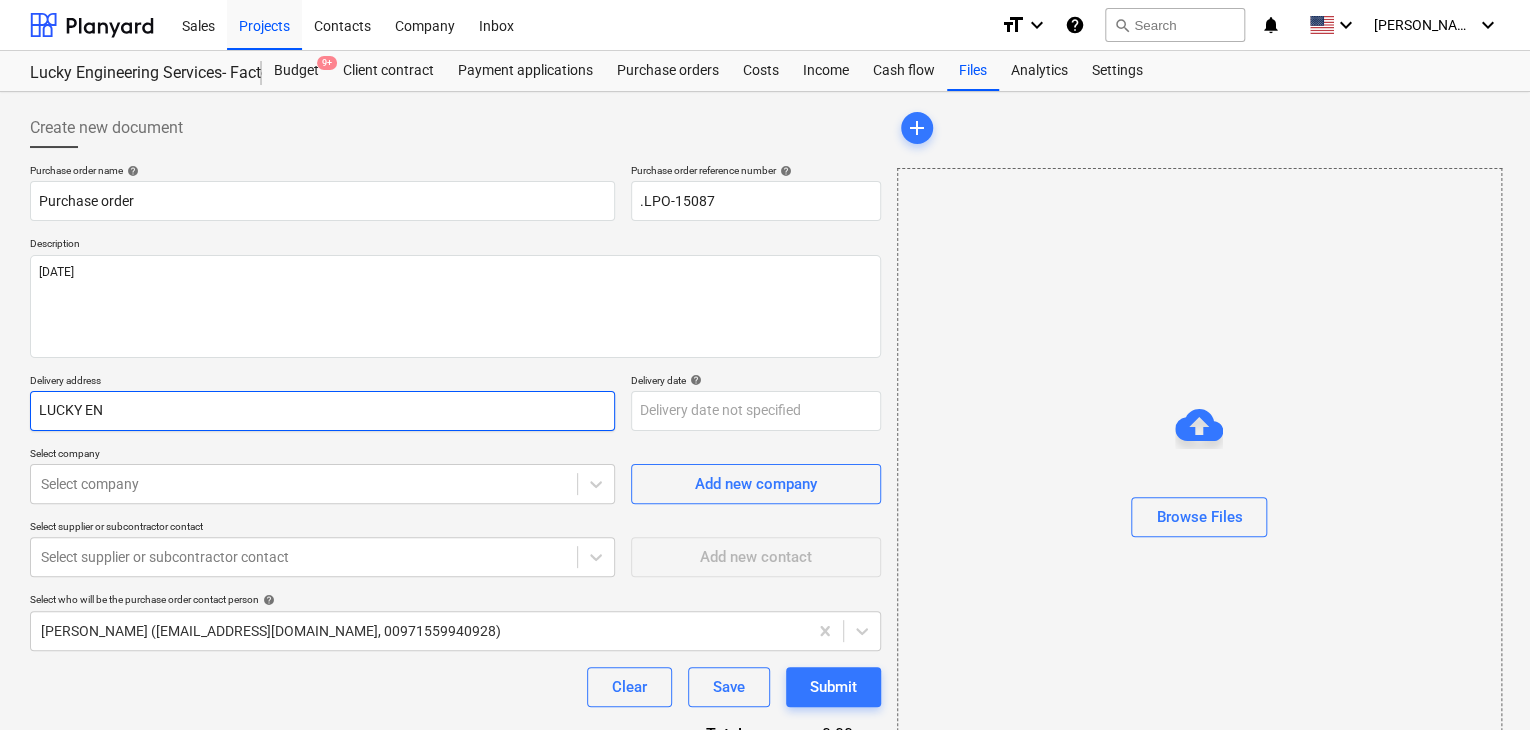 type on "x" 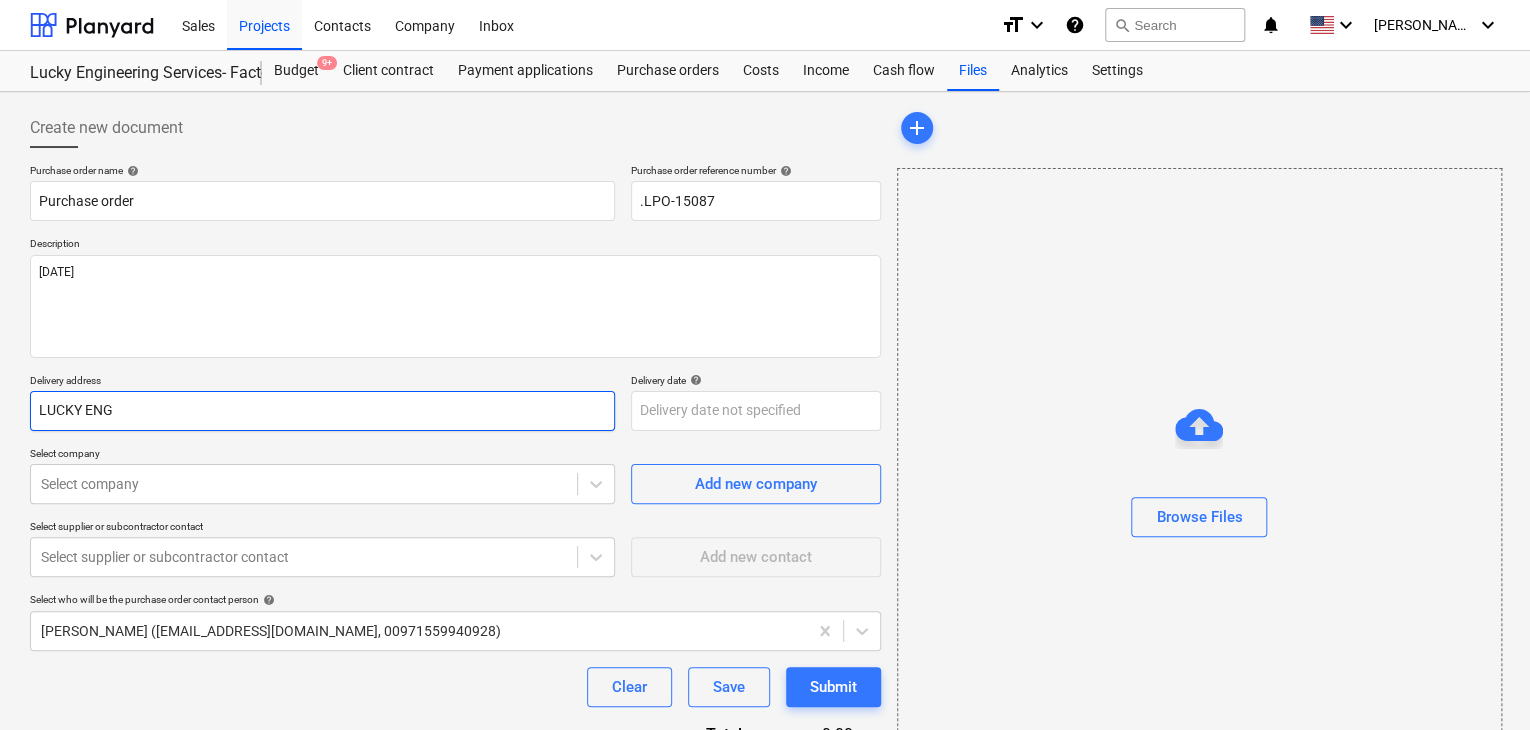 type on "x" 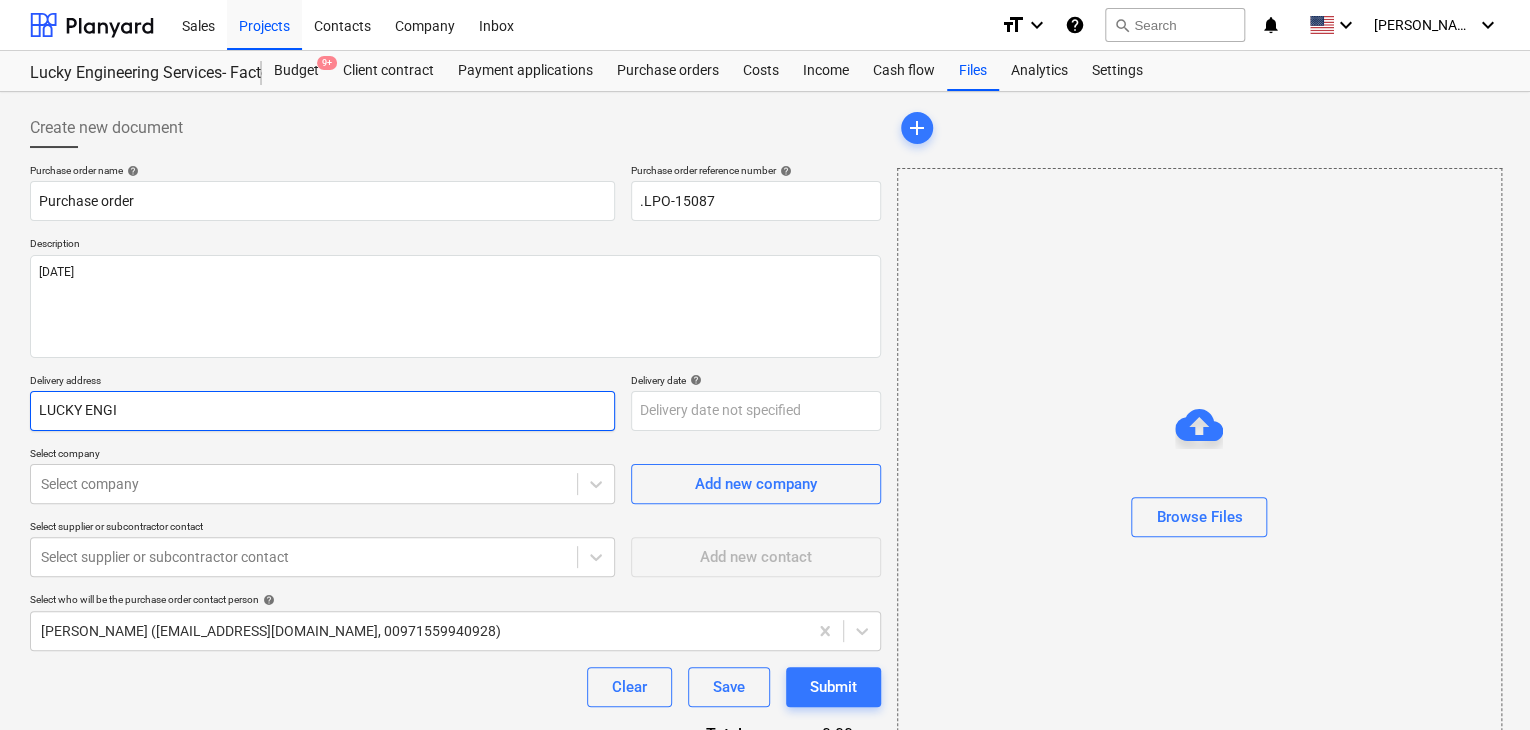 type on "x" 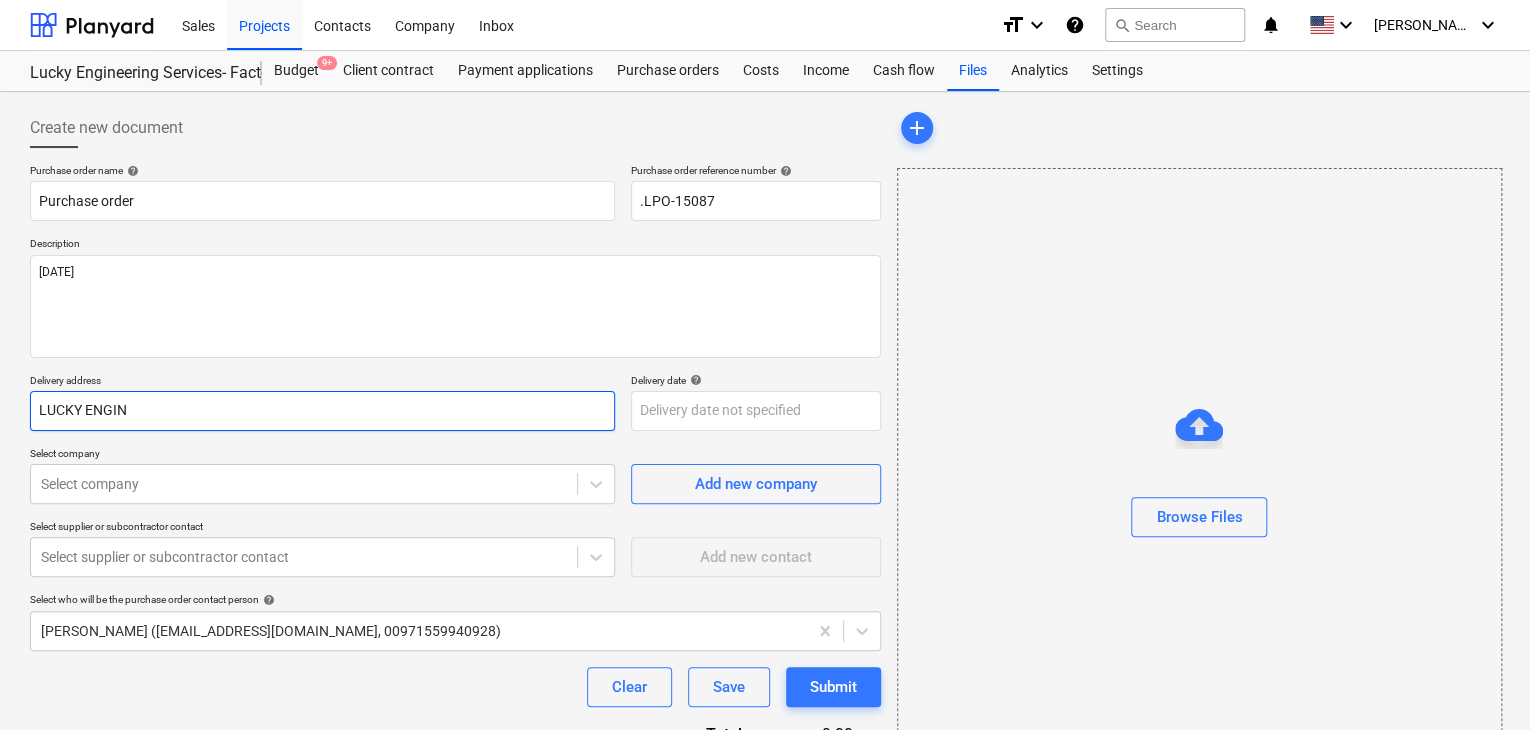 type on "x" 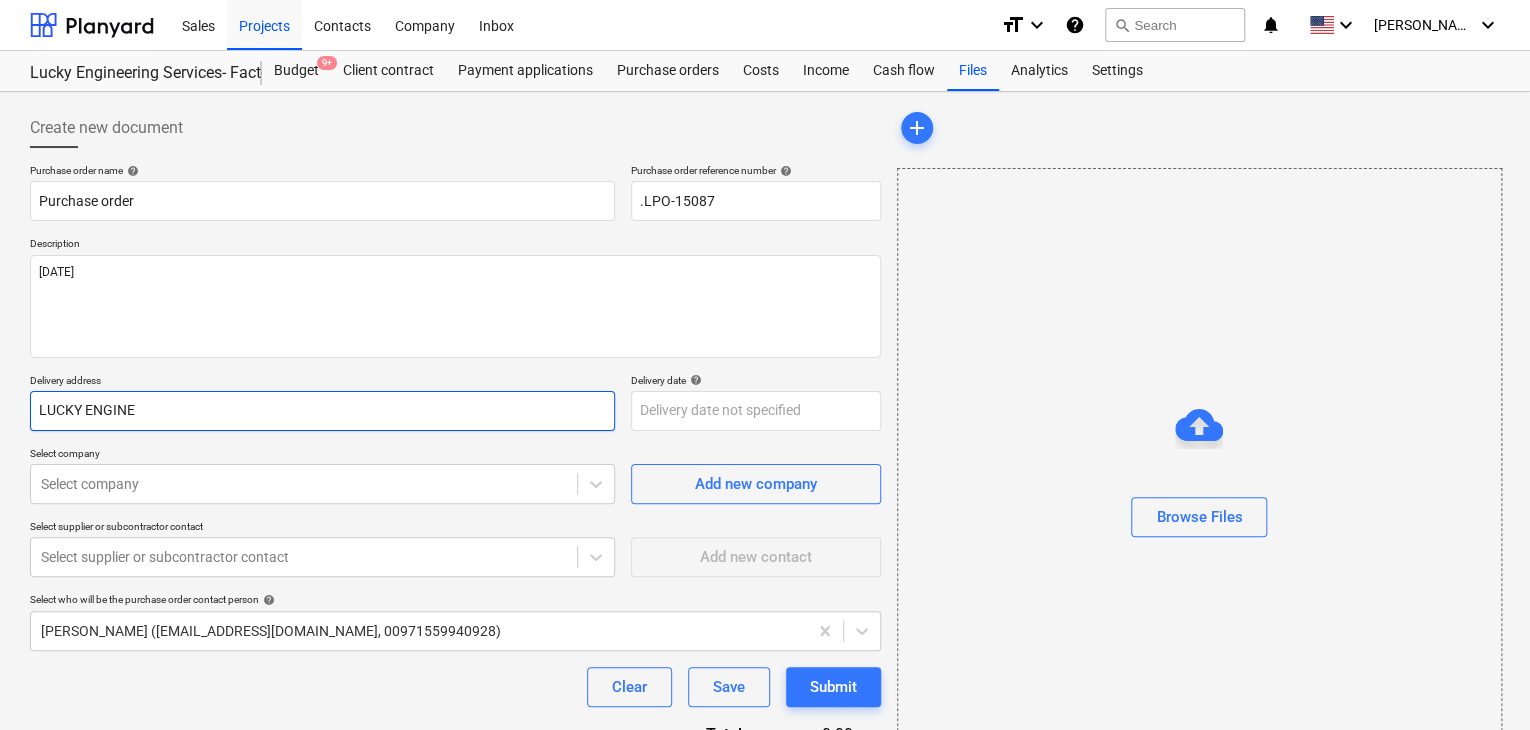 type on "x" 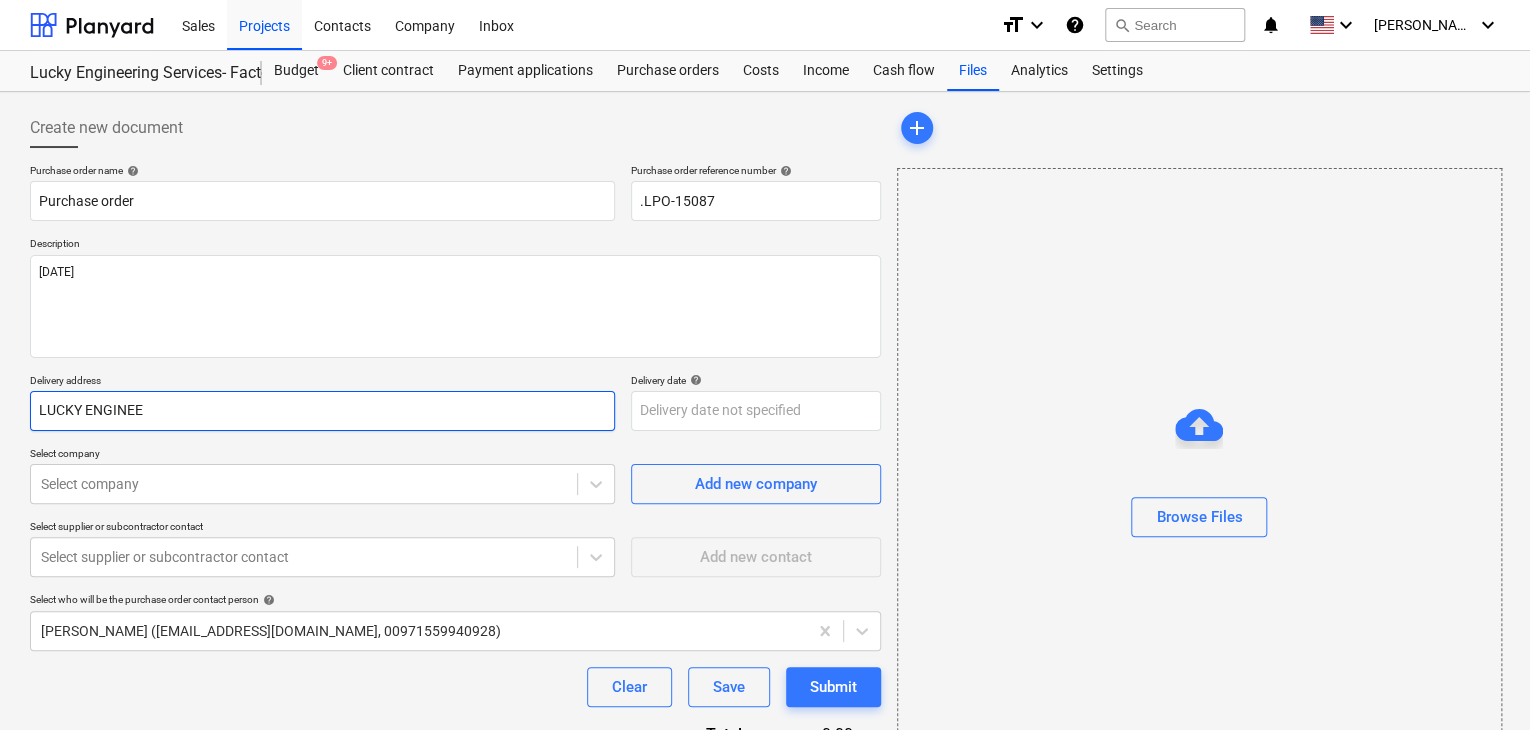 type on "x" 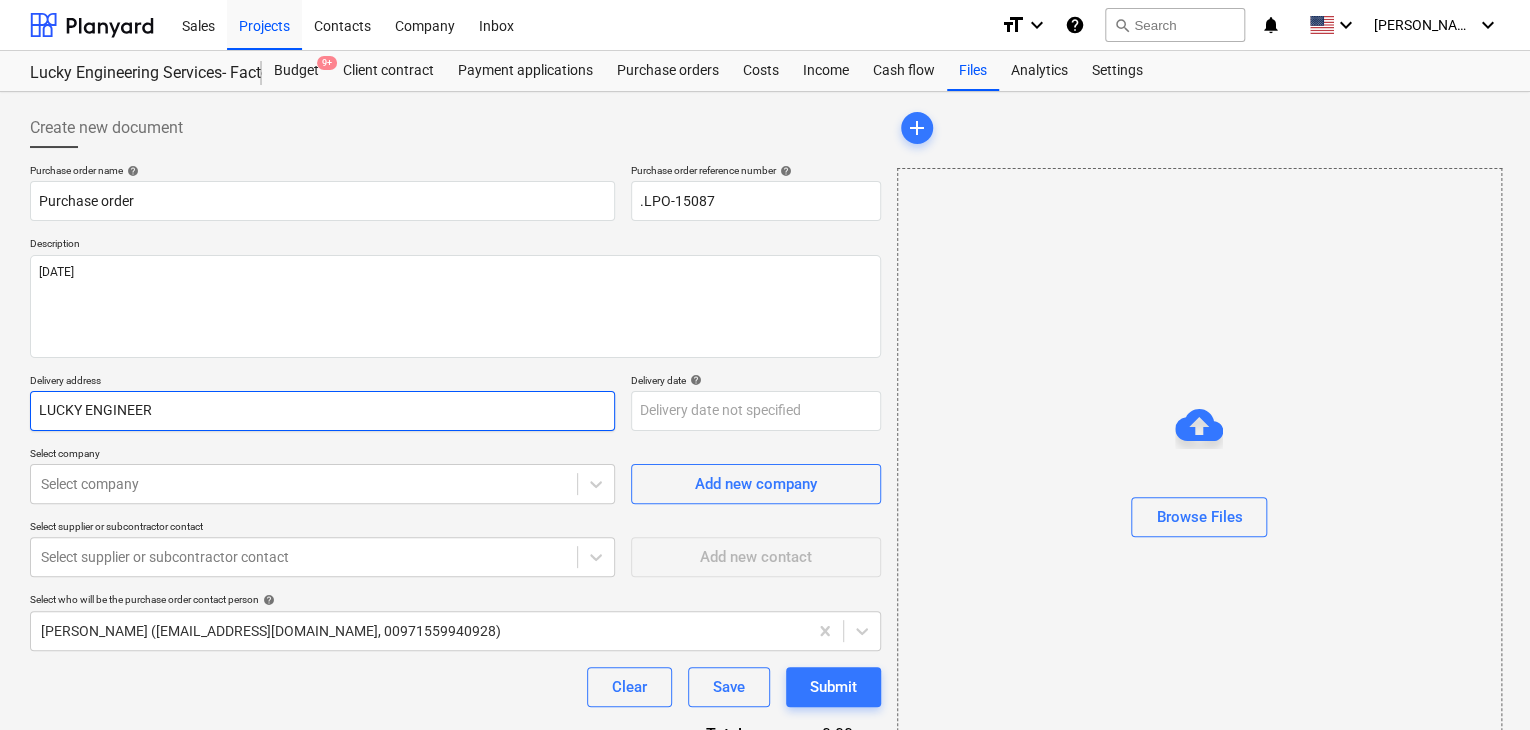 type on "x" 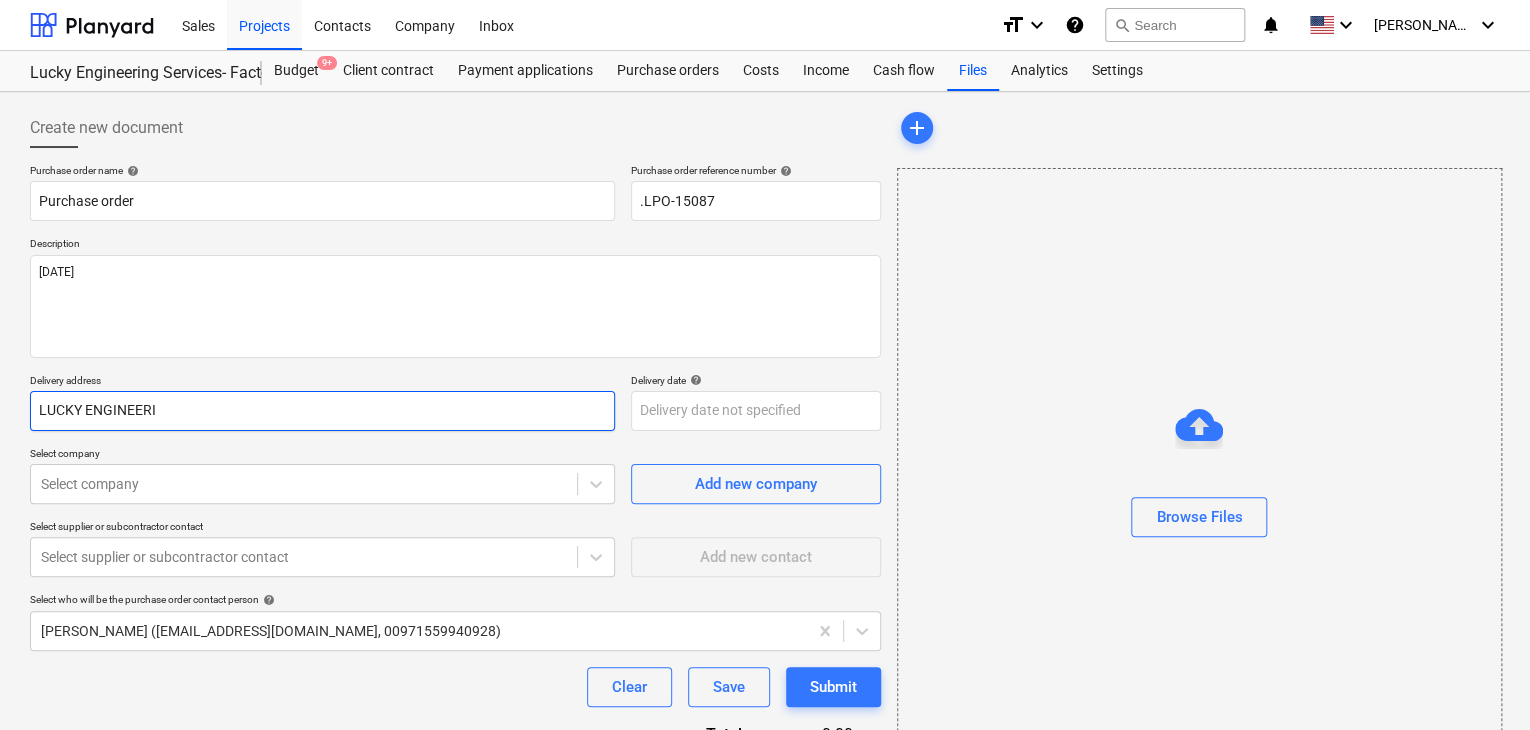 type on "x" 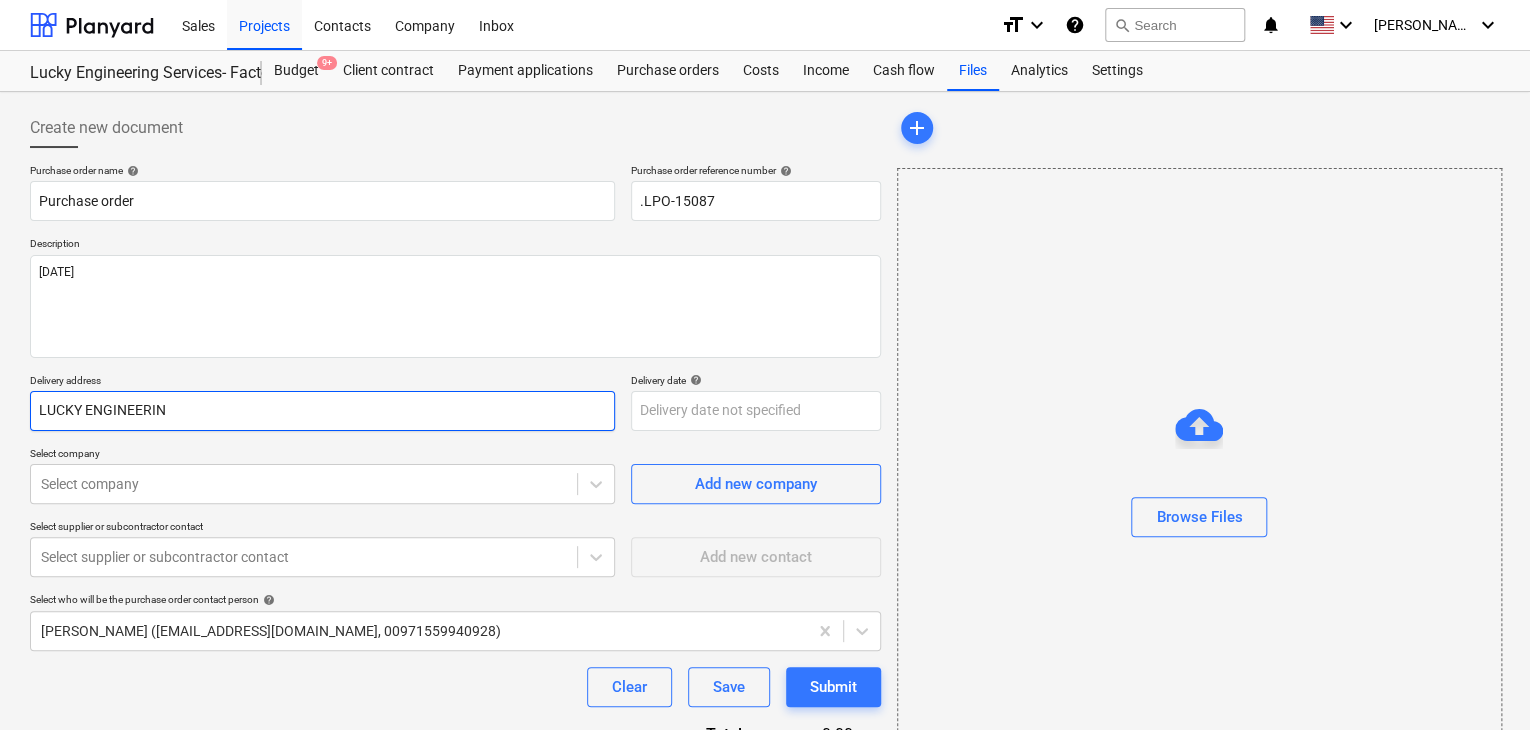 type on "x" 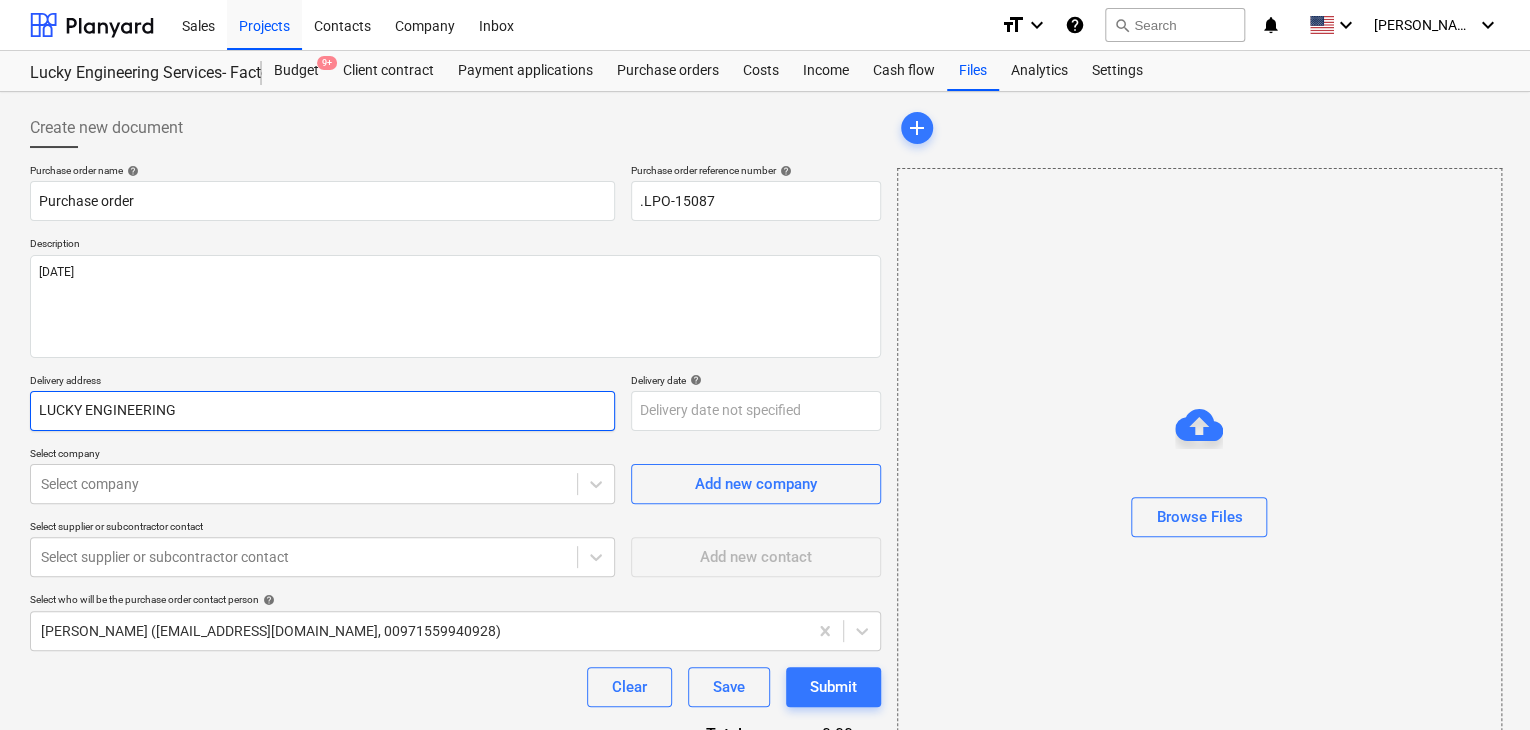 type on "x" 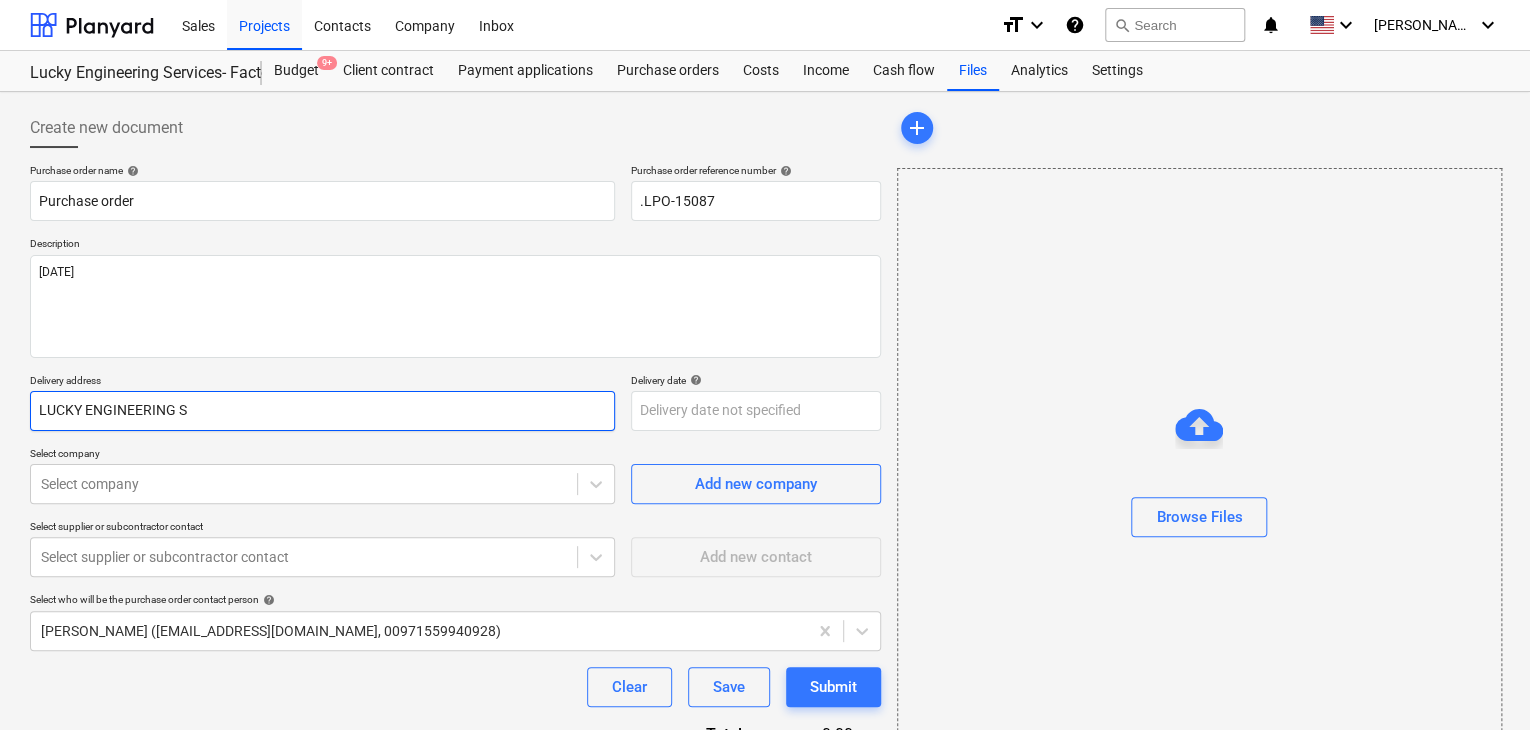 type on "x" 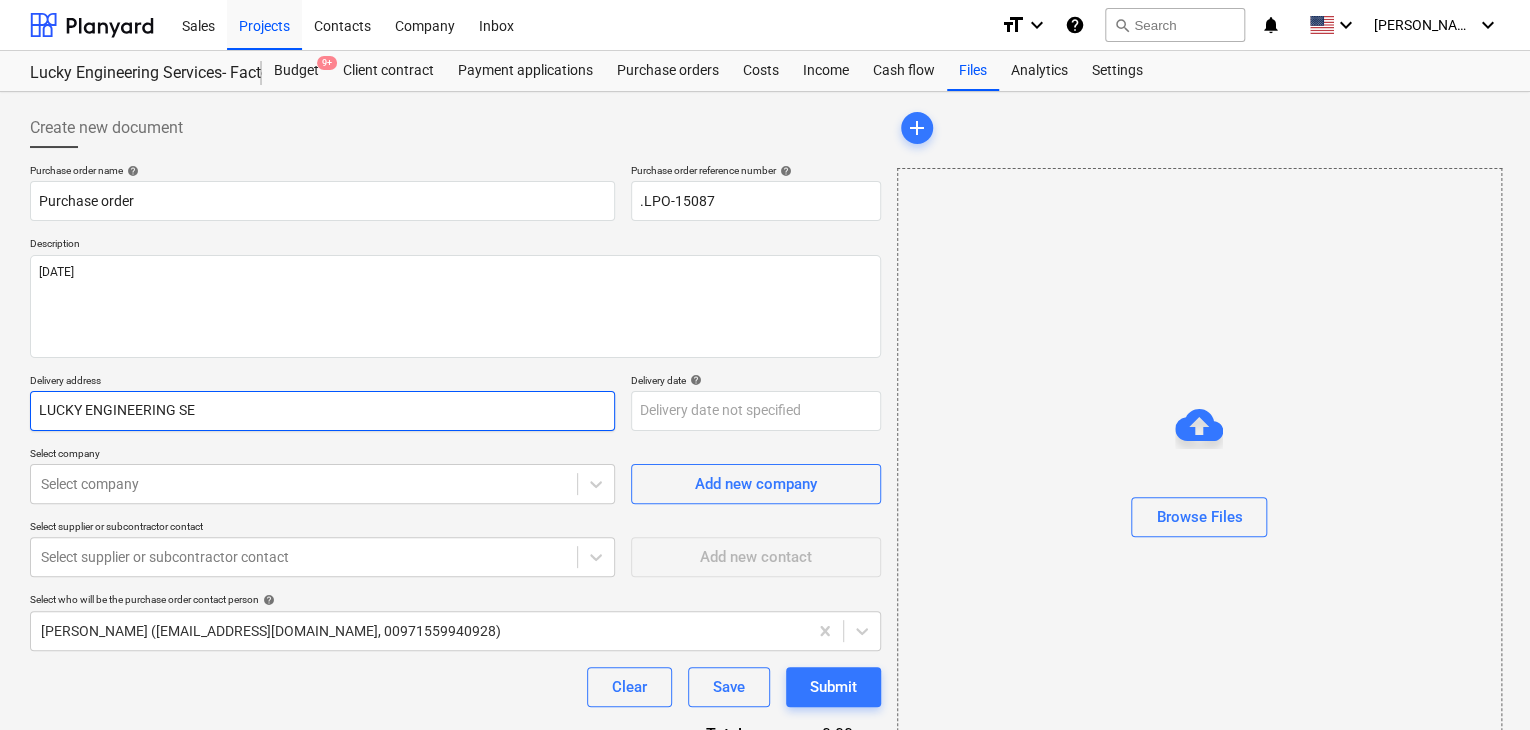 type on "x" 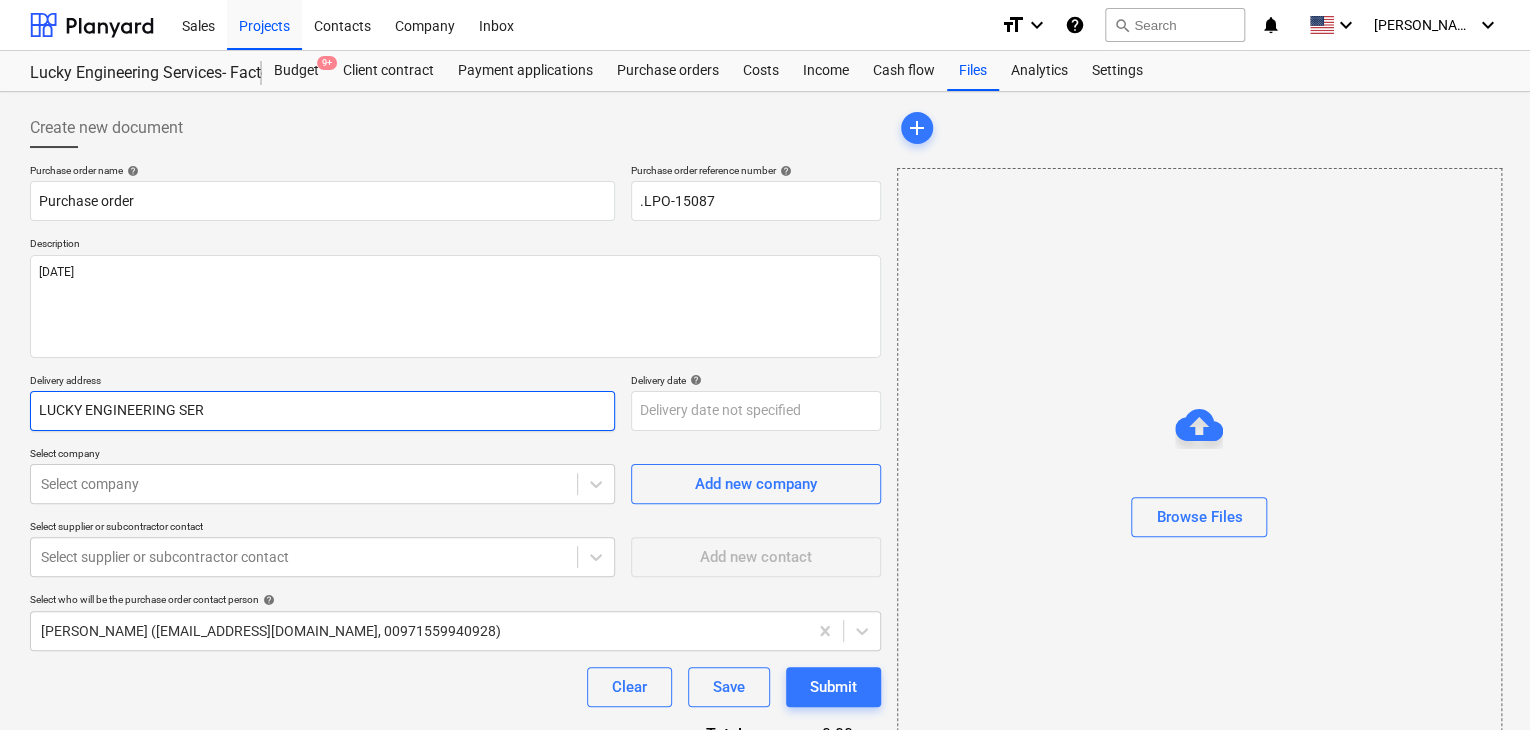 type on "x" 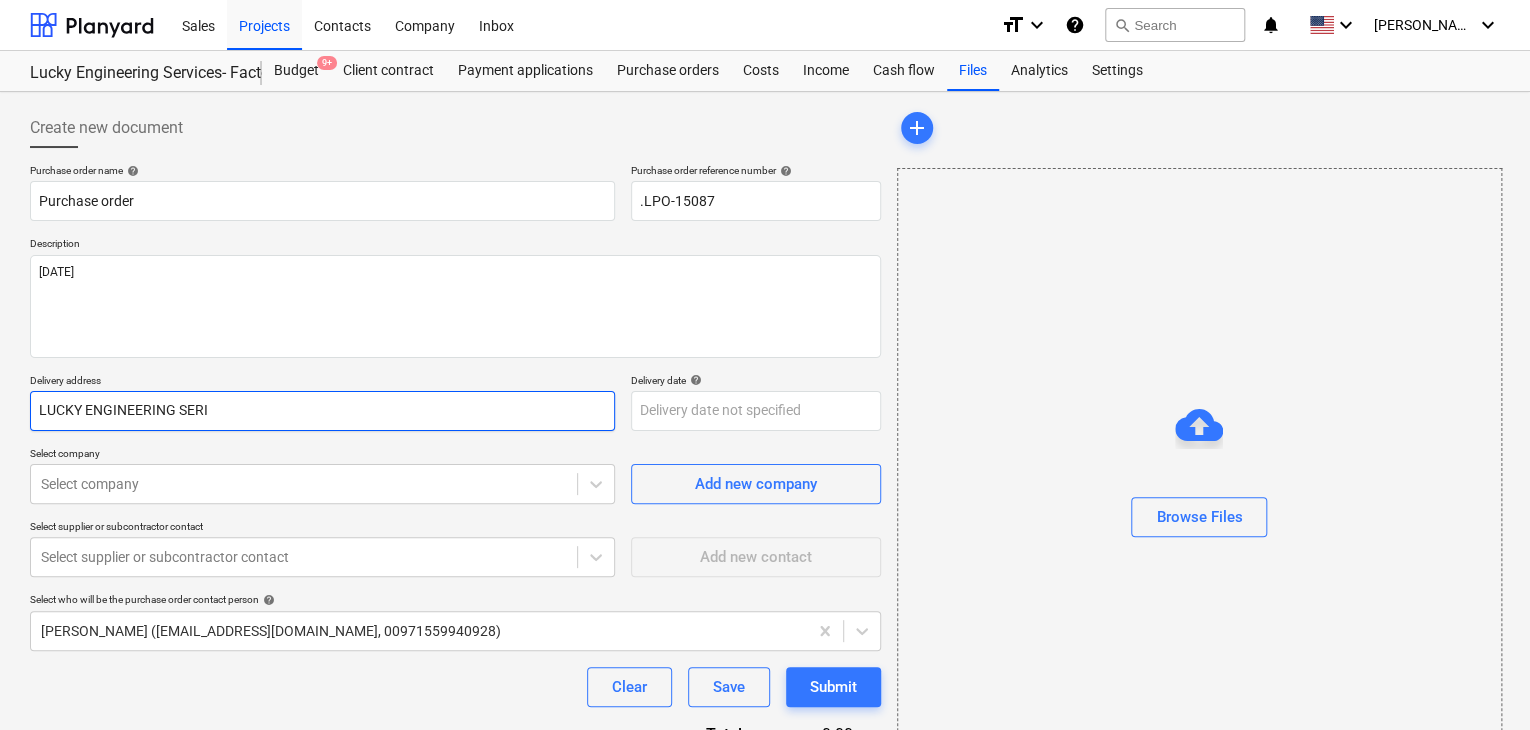 type on "x" 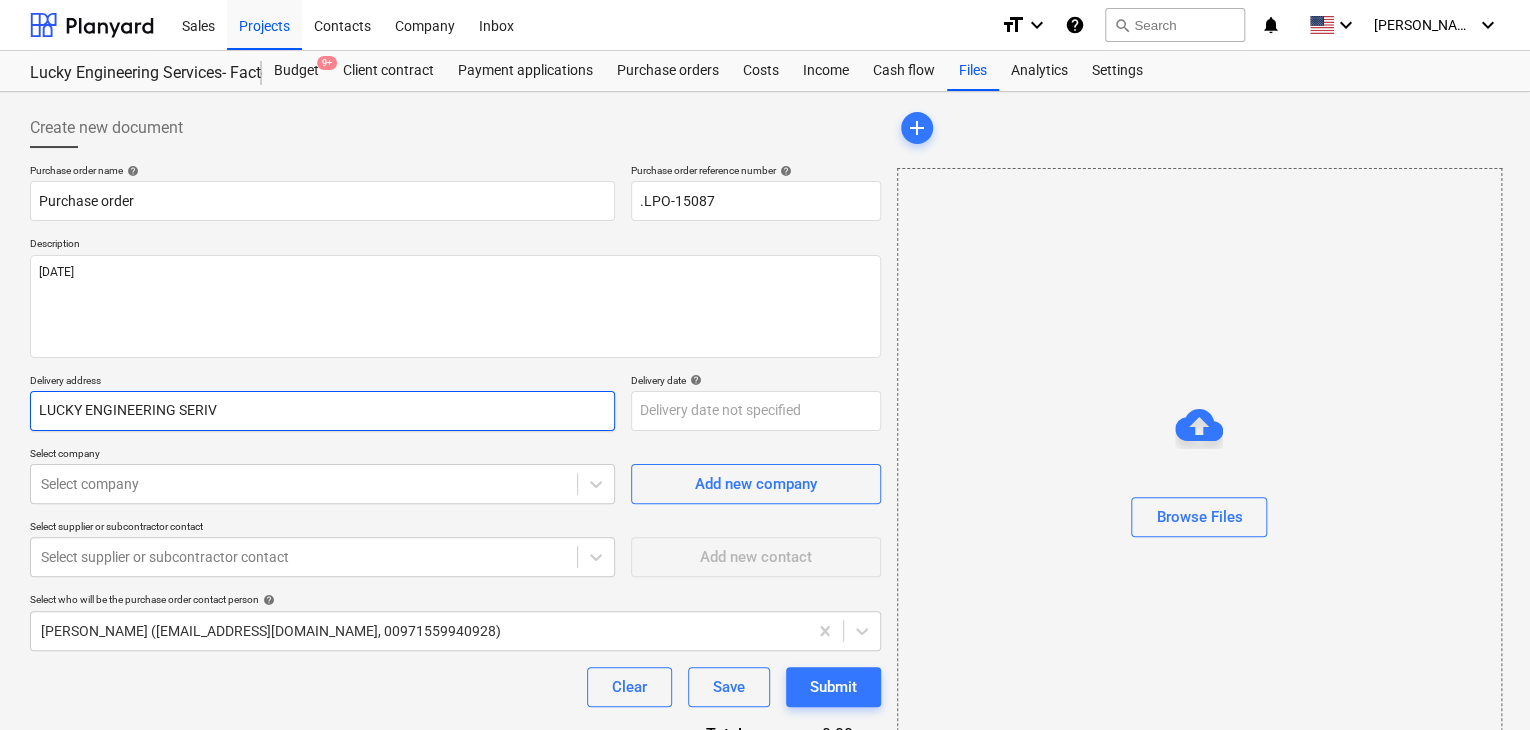 type on "x" 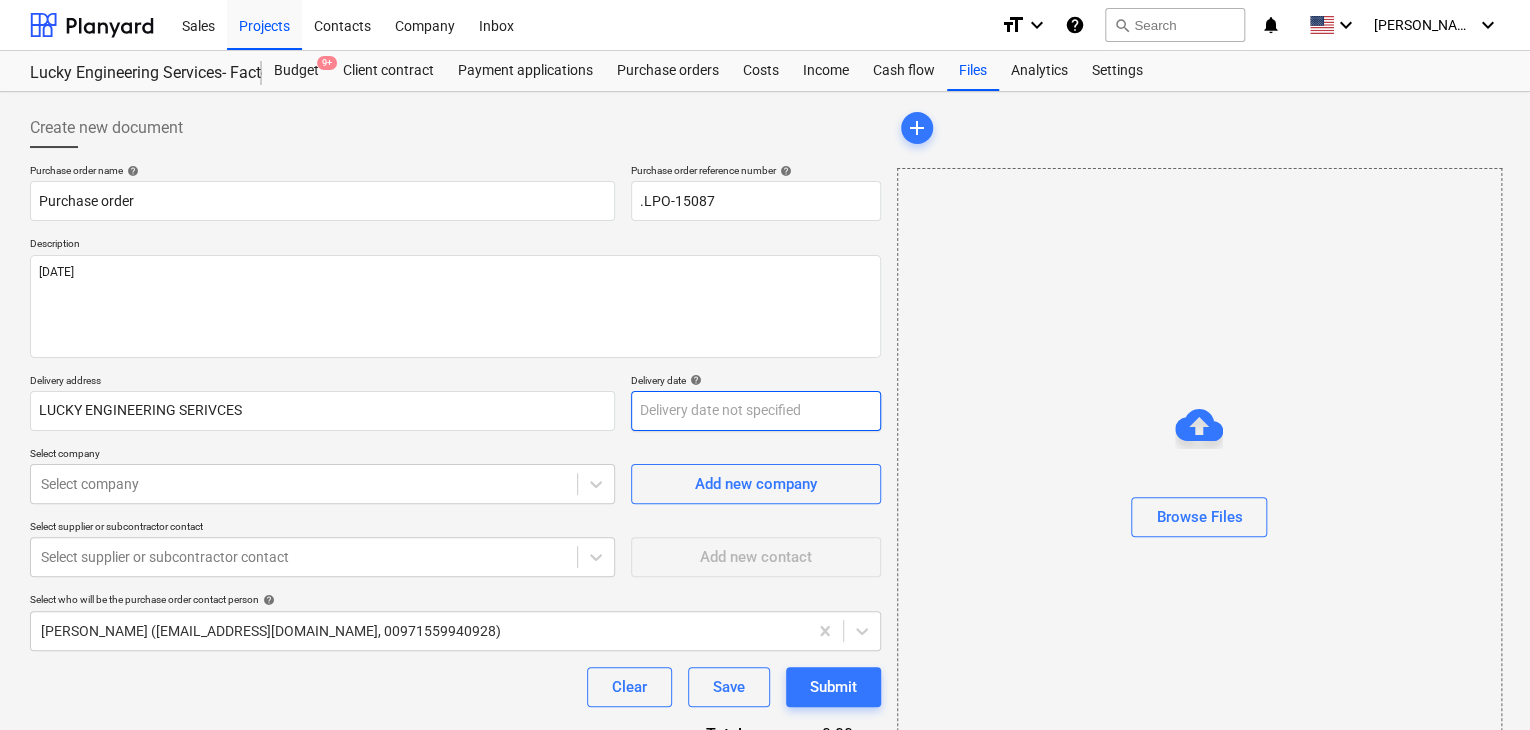 click on "Sales Projects Contacts Company Inbox format_size keyboard_arrow_down help search Search notifications 0 keyboard_arrow_down [PERSON_NAME] keyboard_arrow_down Lucky Engineering Services- Factory/Office Budget 9+ Client contract Payment applications Purchase orders Costs Income Cash flow Files Analytics Settings Create new document Purchase order name help Purchase order Purchase order reference number help .LPO-15087 Description [DATE] Delivery address LUCKY ENGINEERING SERIVCES Delivery date help Press the down arrow key to interact with the calendar and
select a date. Press the question mark key to get the keyboard shortcuts for changing dates. Select company Select company Add new company Select supplier or subcontractor contact Select supplier or subcontractor contact Add new contact Select who will be the purchase order contact person help [PERSON_NAME] ([EMAIL_ADDRESS][DOMAIN_NAME], 00971559940928) Clear Save Submit Total 0.00د.إ.‏ Select line-items to add help Search or select a line-item add" at bounding box center [765, 365] 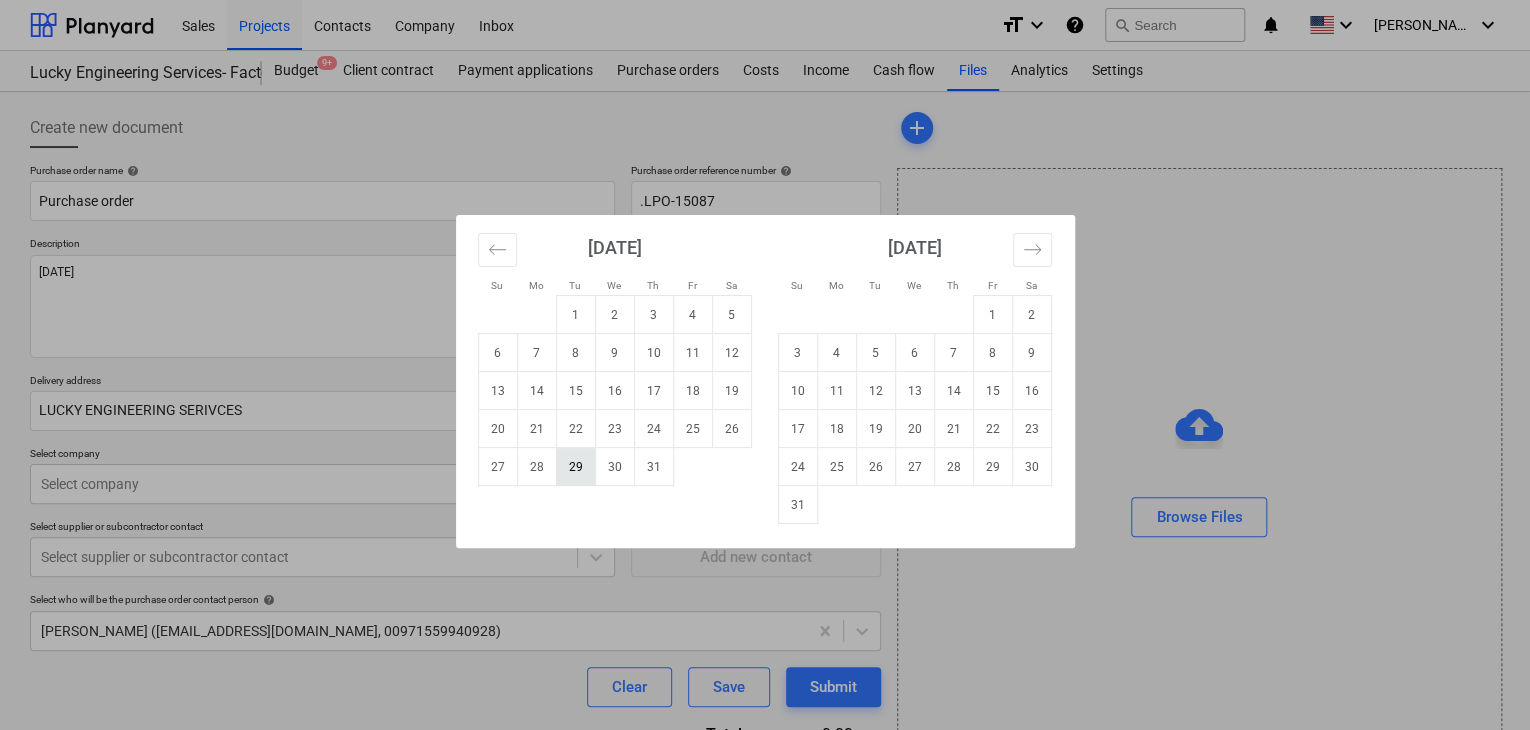 click on "29" at bounding box center [575, 467] 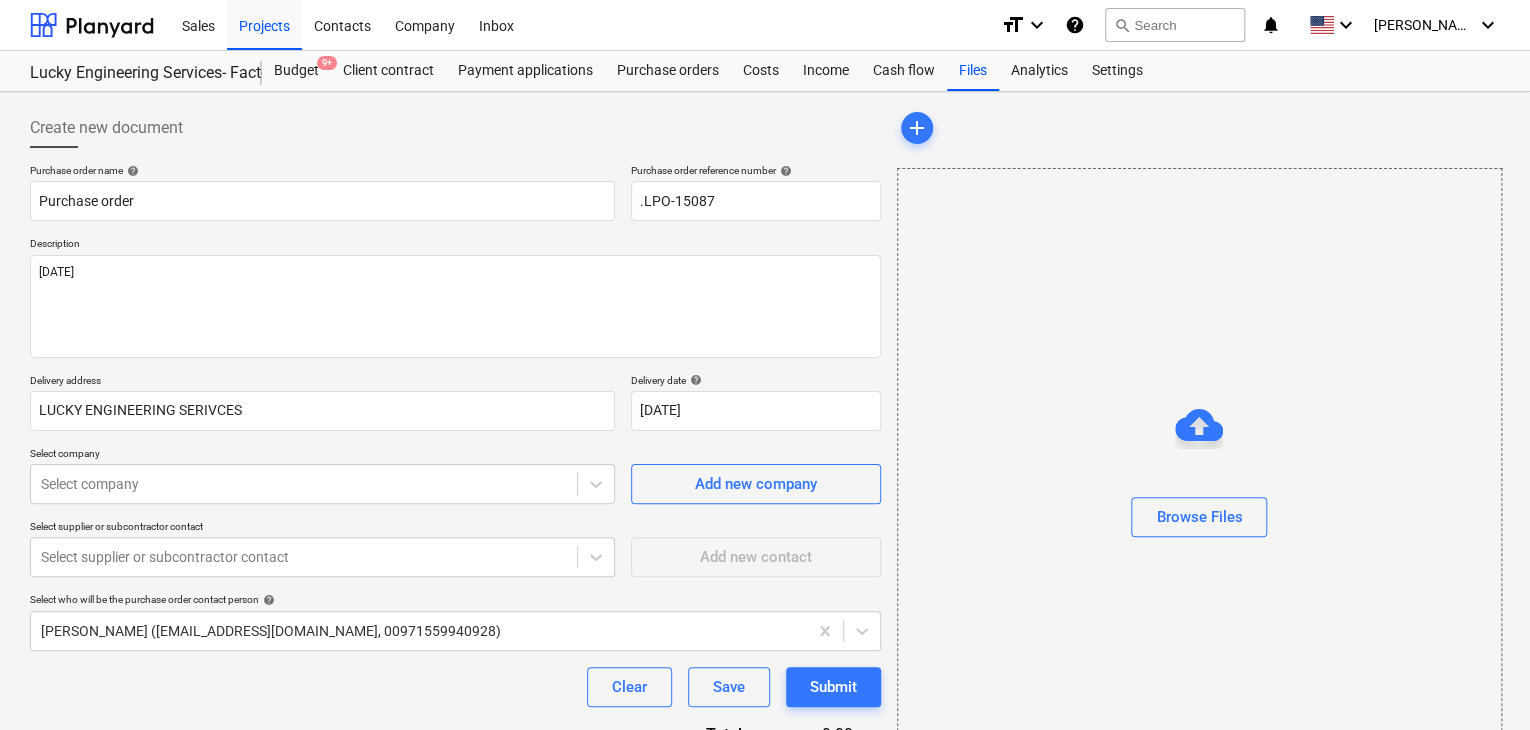 click on "Select company" at bounding box center [322, 455] 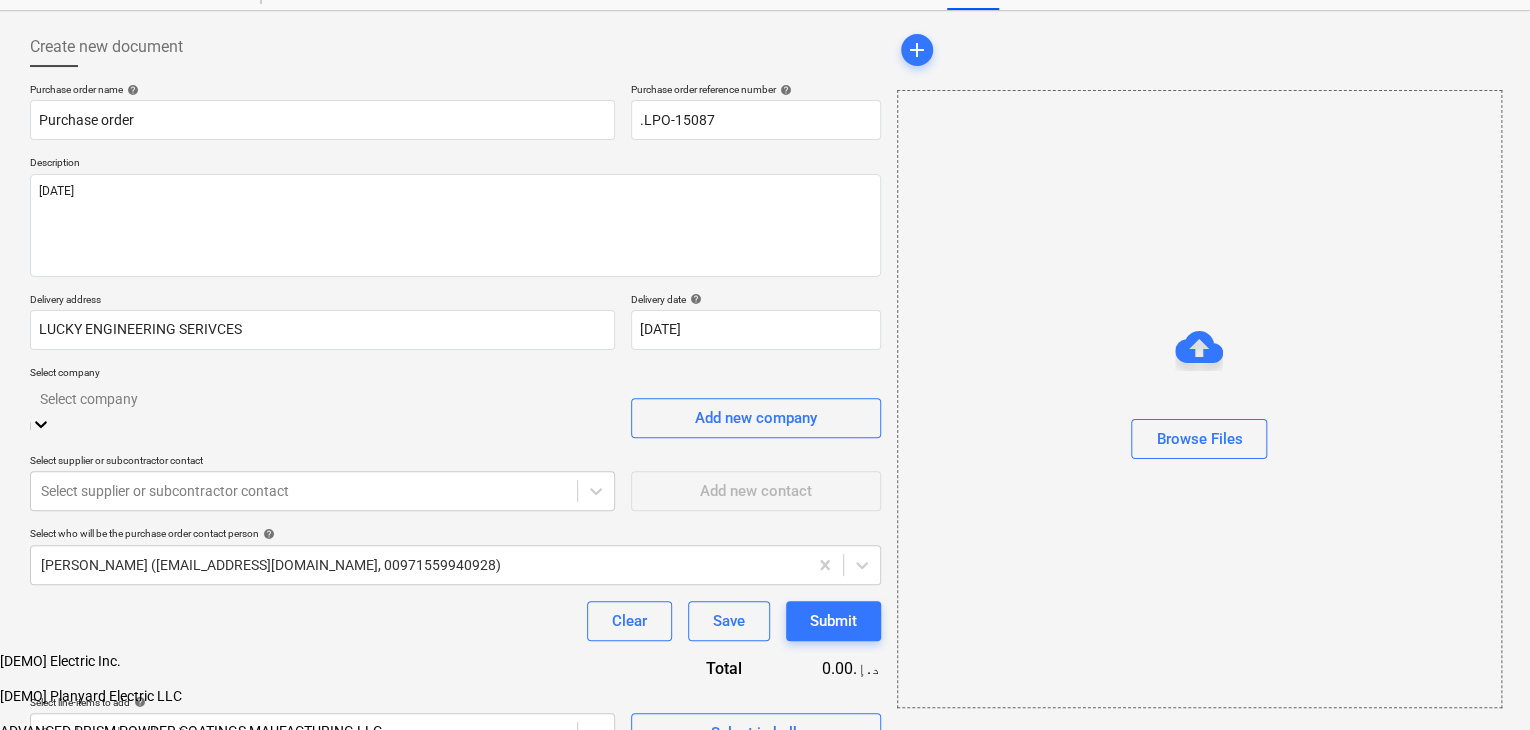 click on "Sales Projects Contacts Company Inbox format_size keyboard_arrow_down help search Search notifications 0 keyboard_arrow_down [PERSON_NAME] keyboard_arrow_down Lucky Engineering Services- Factory/Office Budget 9+ Client contract Payment applications Purchase orders Costs Income Cash flow Files Analytics Settings Create new document Purchase order name help Purchase order Purchase order reference number help .LPO-15087 Description [DATE] Delivery address LUCKY ENGINEERING SERIVCES Delivery date help [DATE] [DATE] Press the down arrow key to interact with the calendar and
select a date. Press the question mark key to get the keyboard shortcuts for changing dates. Select company option [DEMO] Planyard Electric LLC   focused, 2 of 202. 202 results available. Use Up and Down to choose options, press Enter to select the currently focused option, press Escape to exit the menu, press Tab to select the option and exit the menu. Select company Add new company Select supplier or subcontractor contact add" at bounding box center [765, 391] 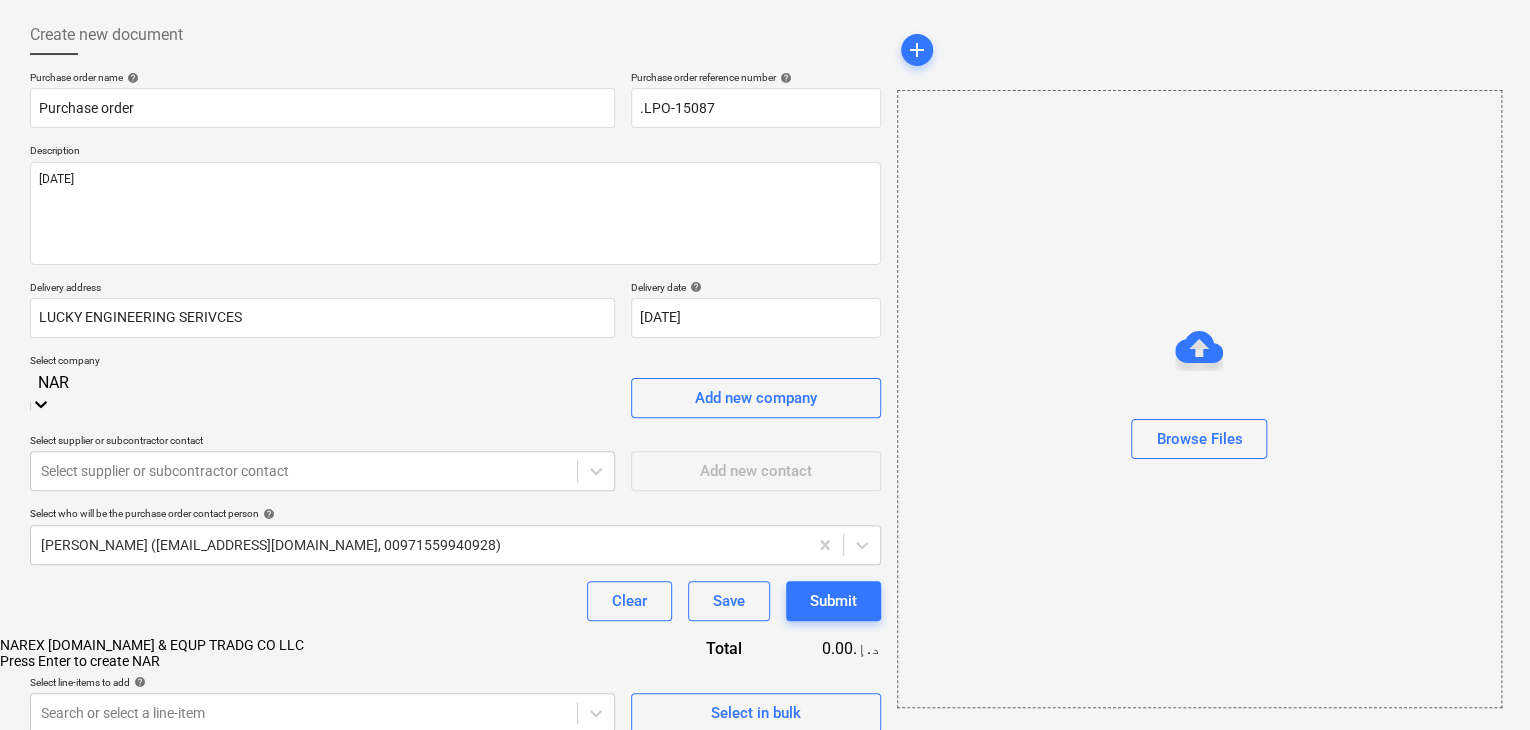 click on "NAREX [DOMAIN_NAME] & EQUP TRADG CO LLC" at bounding box center [765, 645] 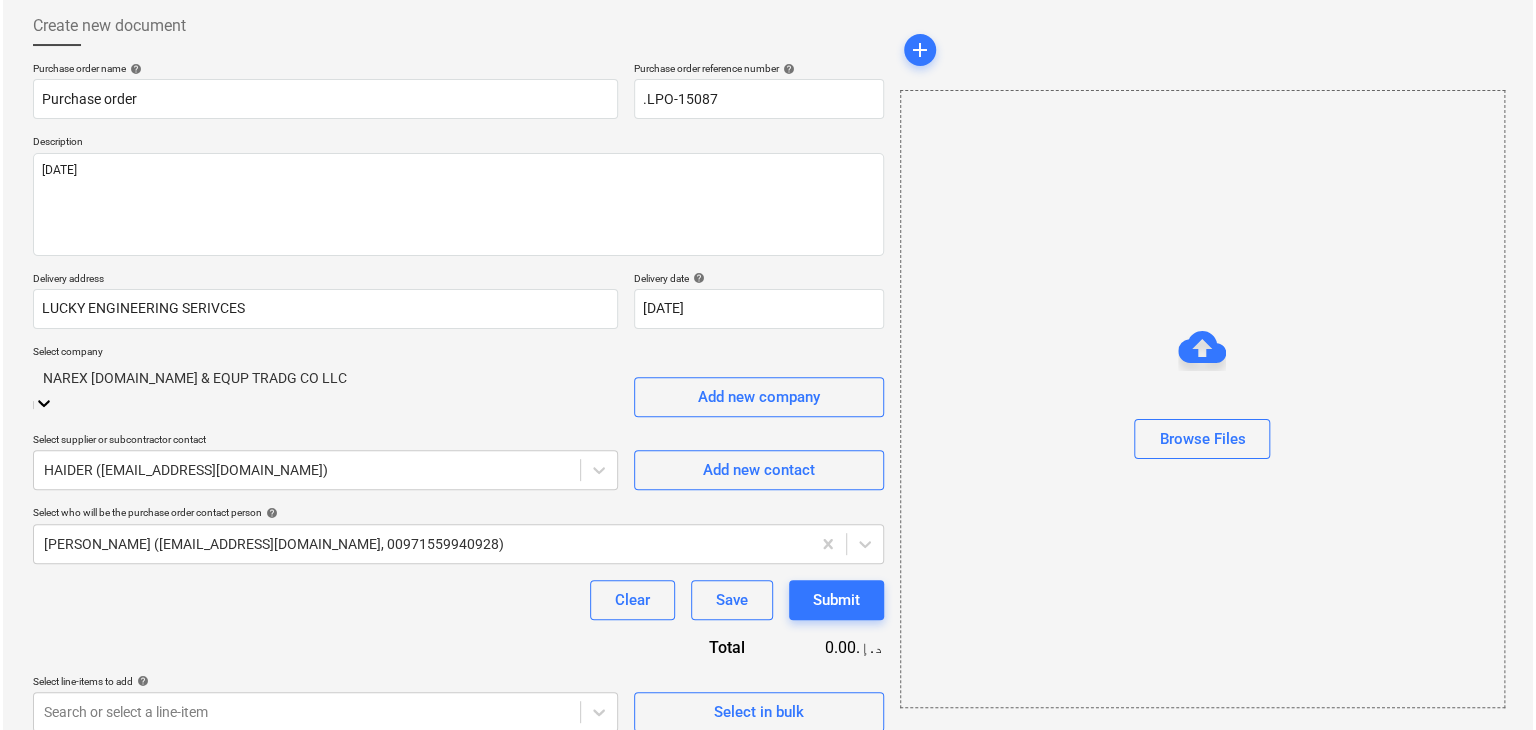 scroll, scrollTop: 104, scrollLeft: 0, axis: vertical 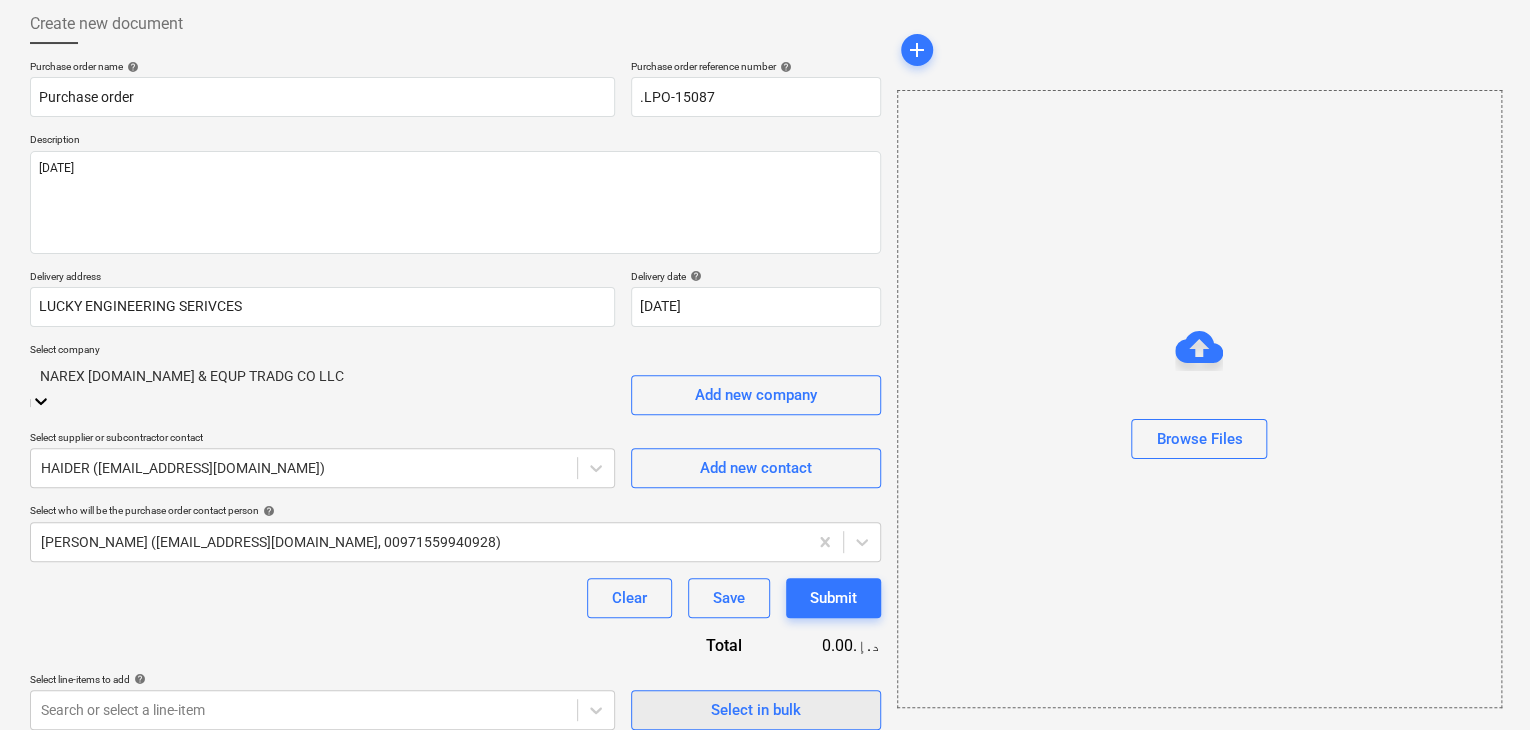 click on "Select in bulk" at bounding box center [756, 710] 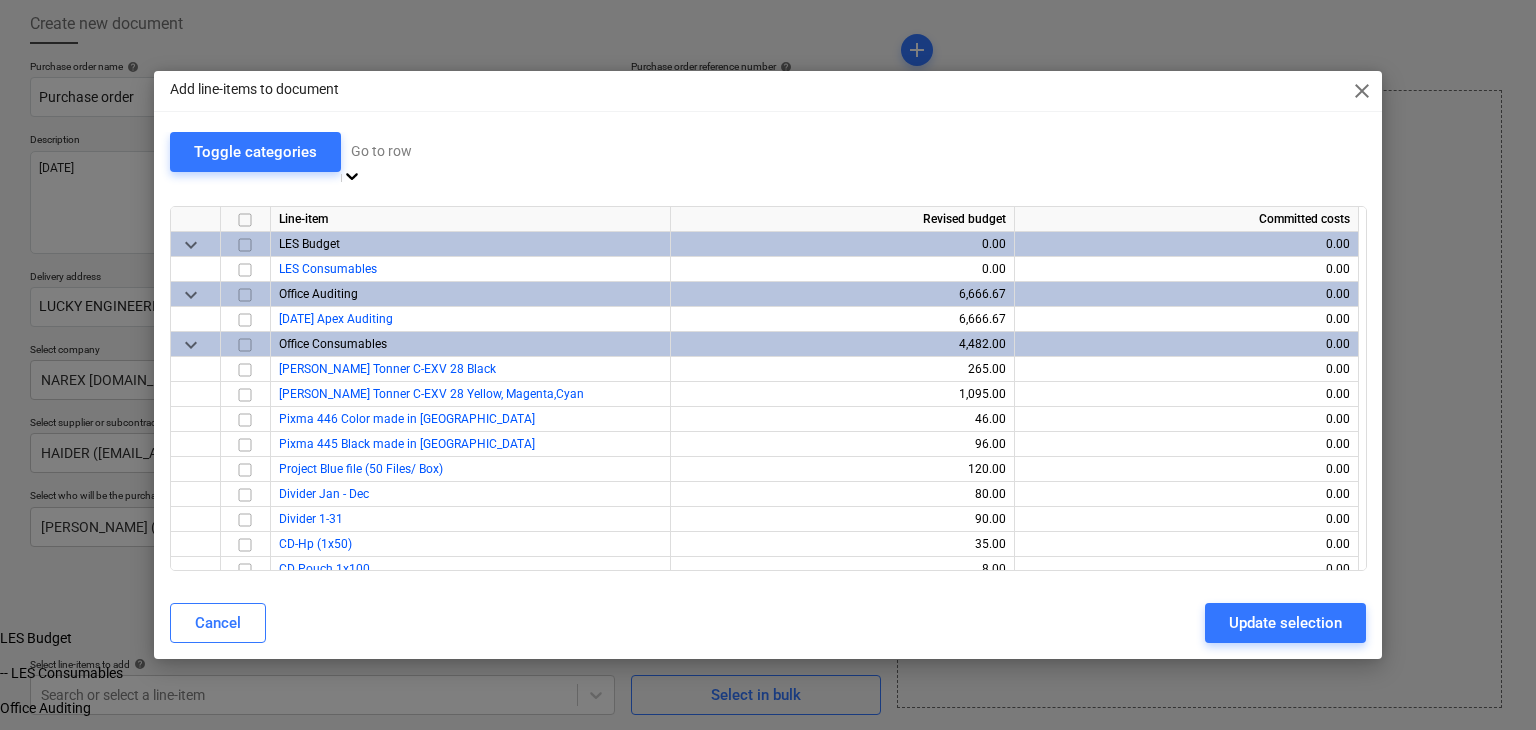 click at bounding box center (541, 150) 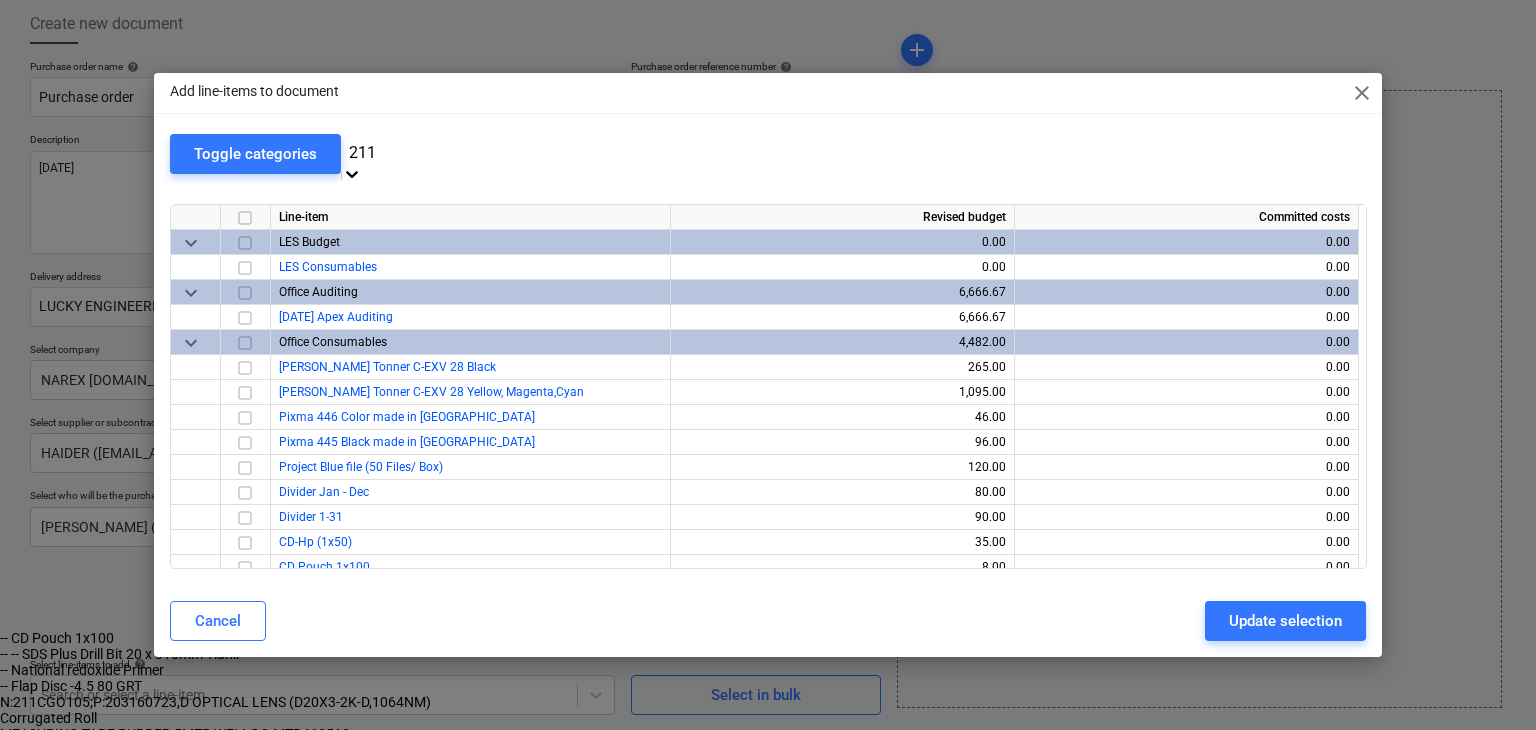 click on "211LCG0110 PROTECCTION LENS FOR LASER WELDING" at bounding box center (765, 750) 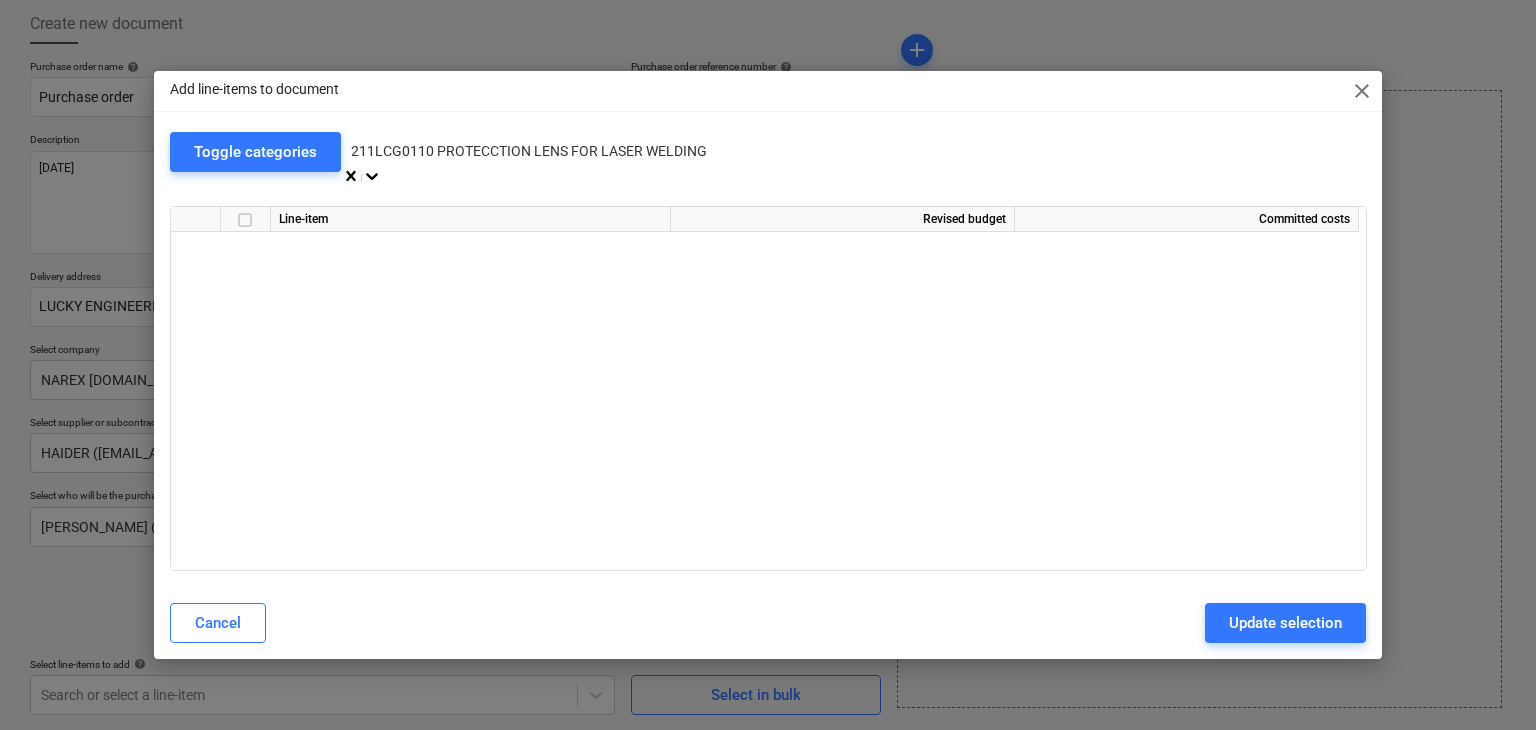 scroll, scrollTop: 17300, scrollLeft: 0, axis: vertical 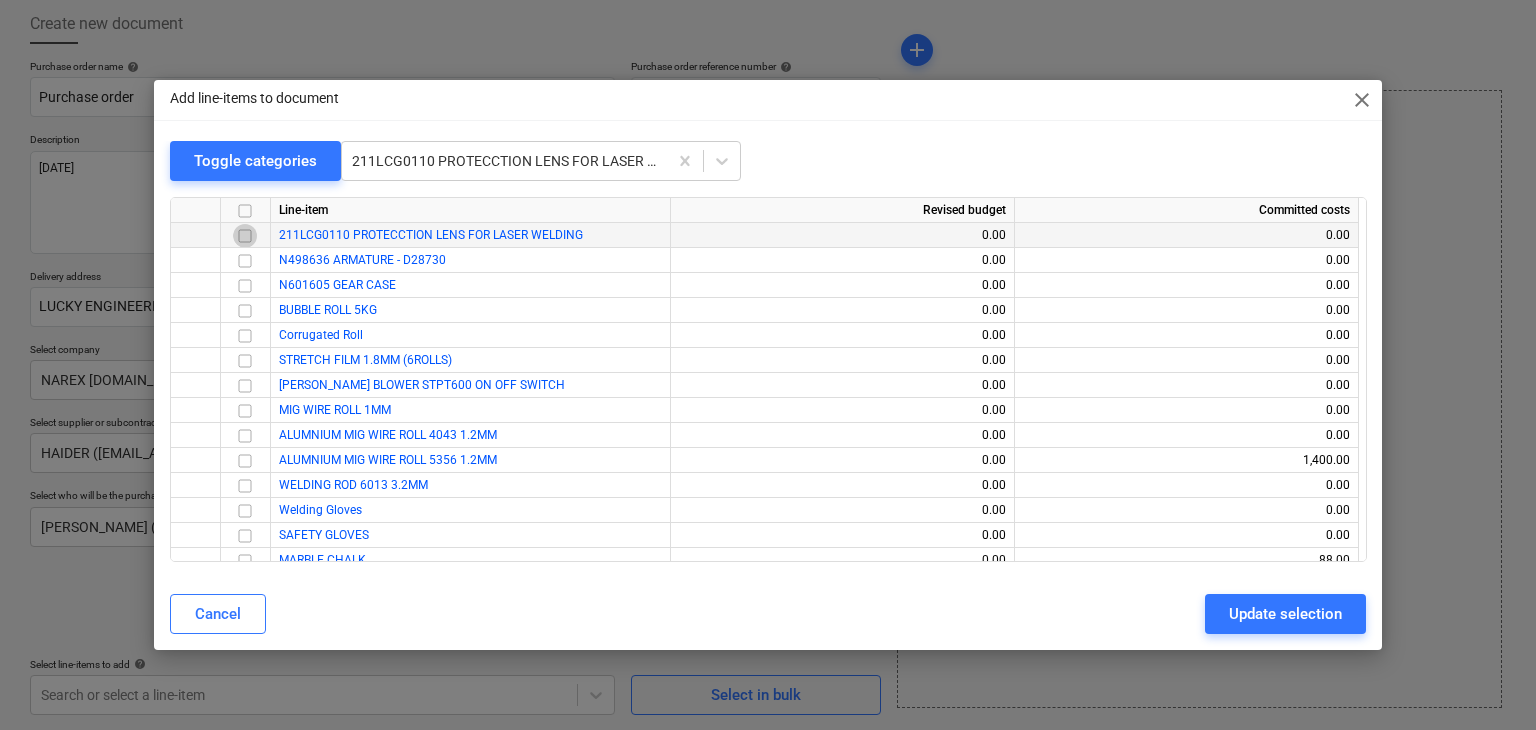 click at bounding box center (245, 236) 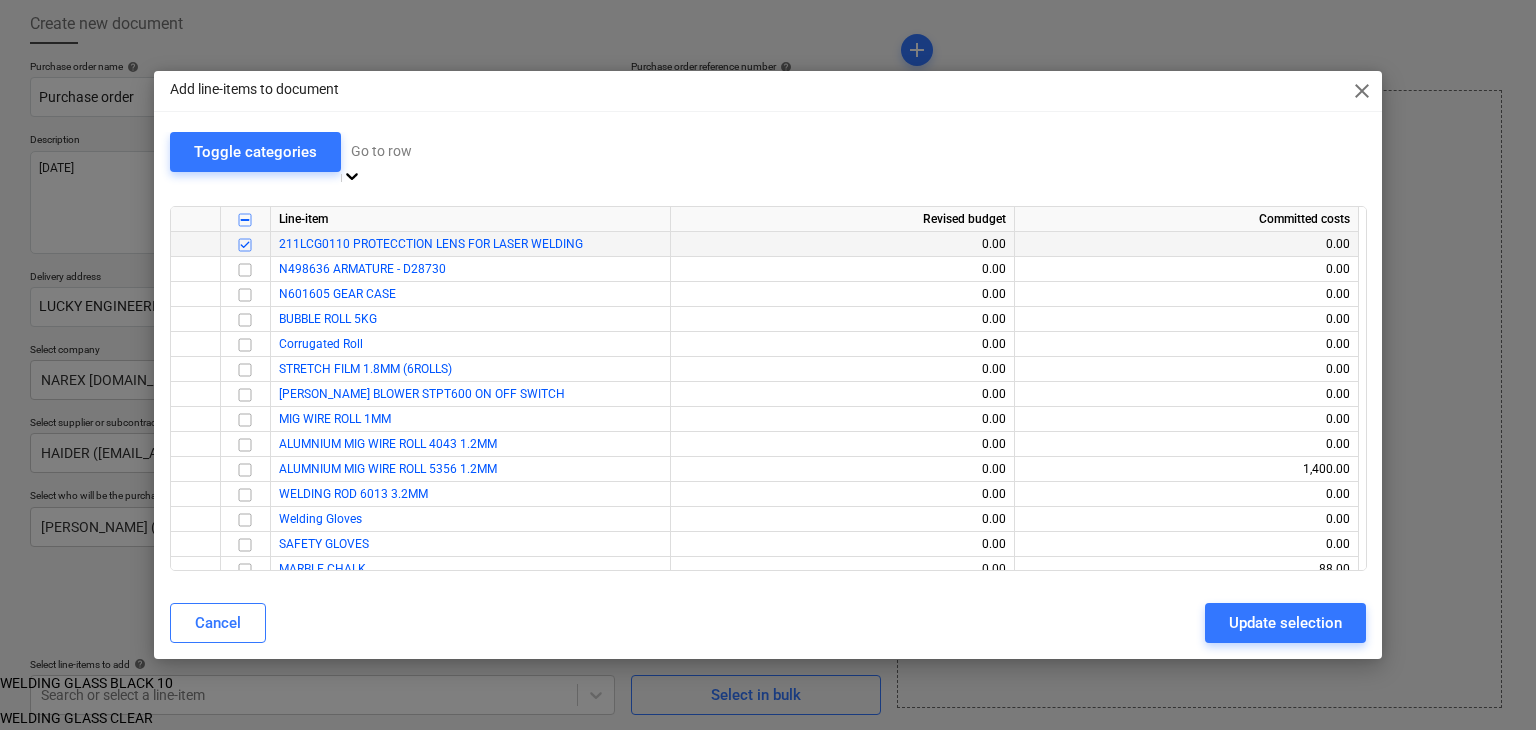scroll, scrollTop: 15200, scrollLeft: 0, axis: vertical 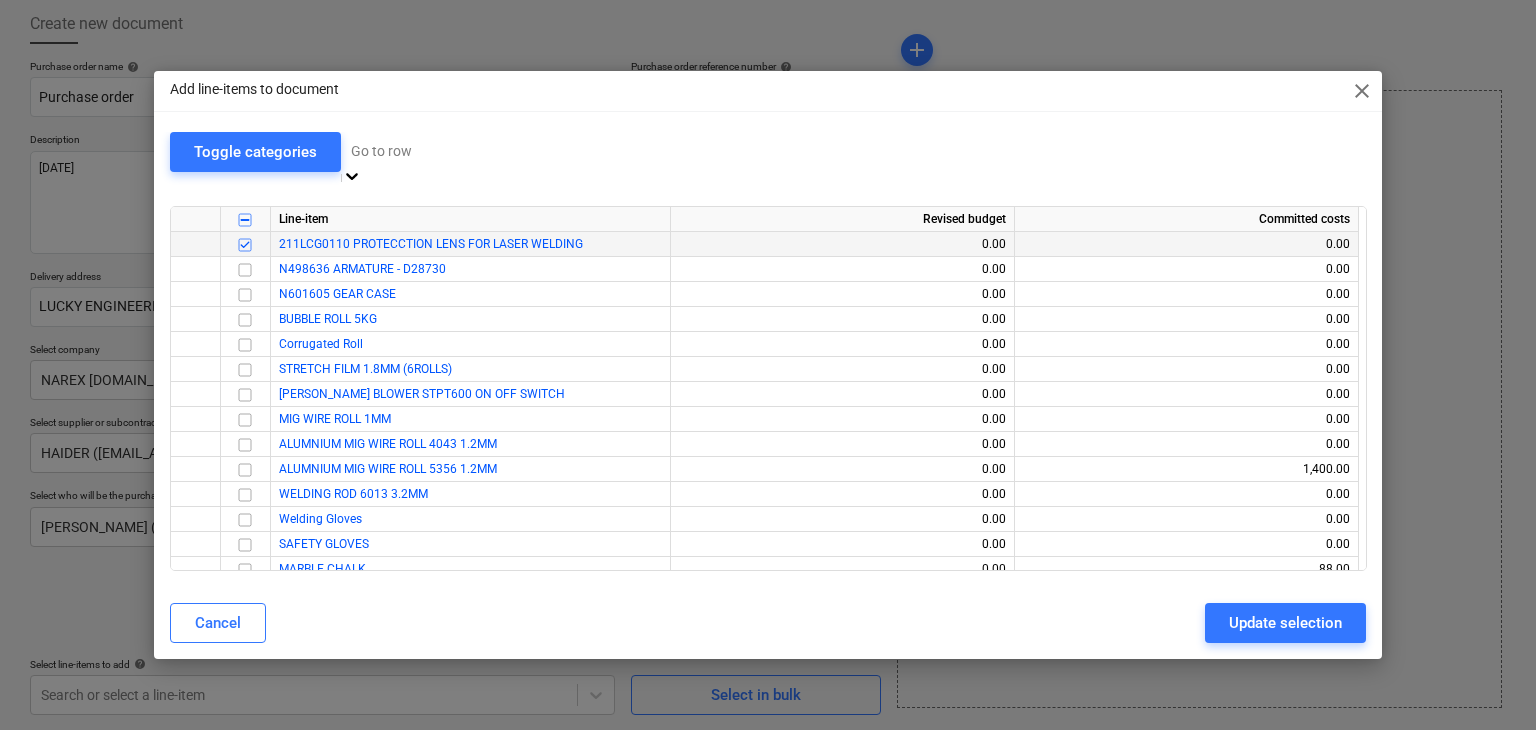 click at bounding box center (541, 150) 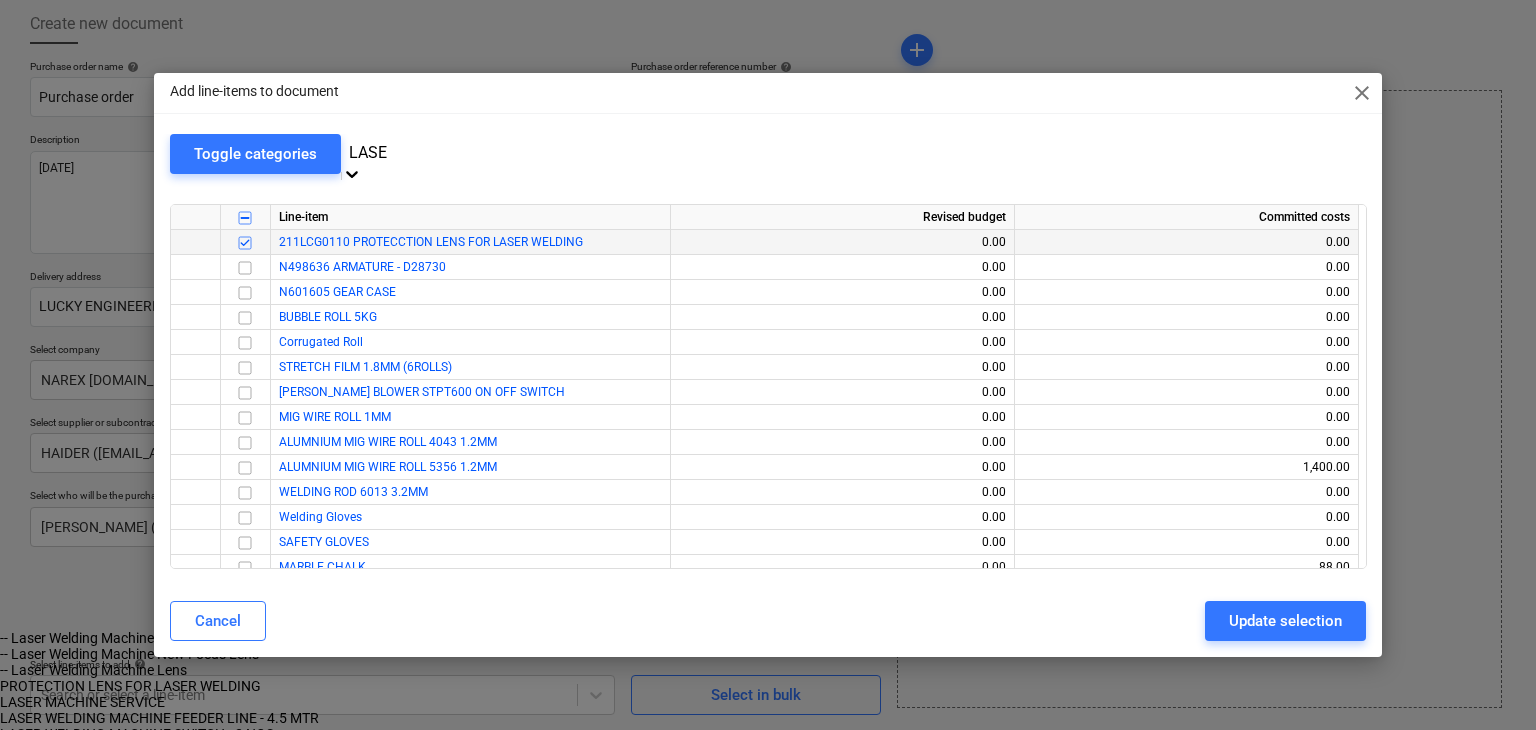 click on "--   Laser Welding Machine New Focus Lens" at bounding box center (765, 654) 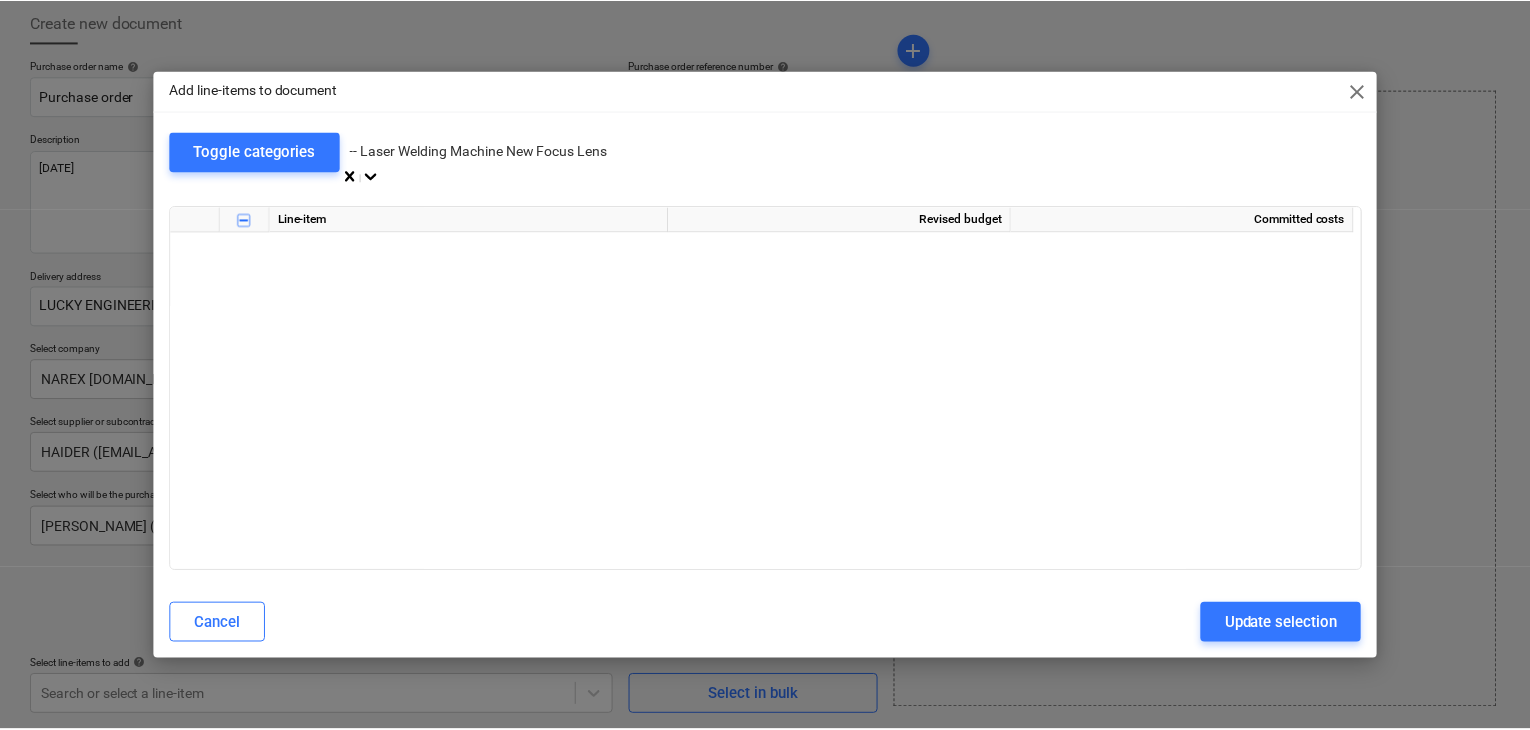 scroll, scrollTop: 4000, scrollLeft: 0, axis: vertical 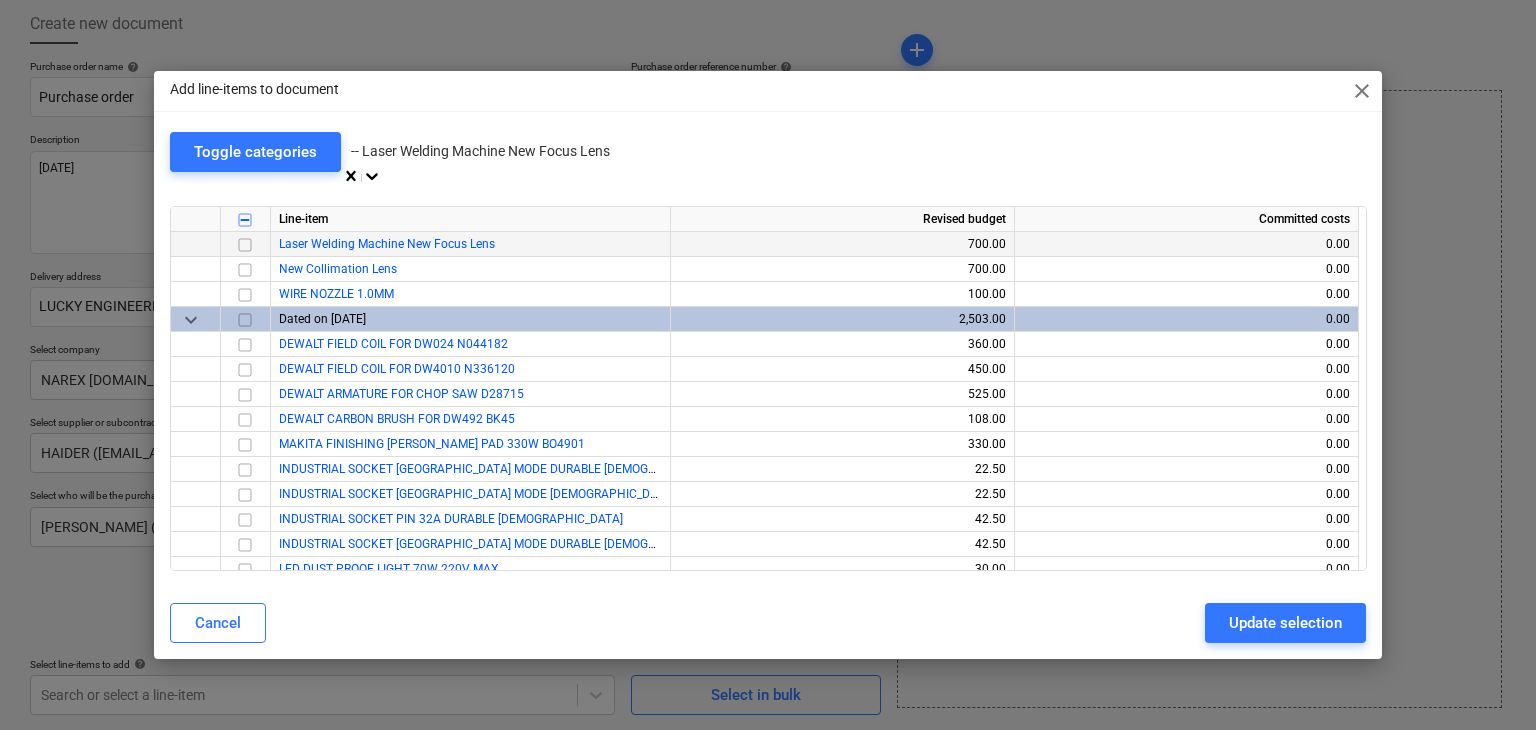 click at bounding box center (245, 245) 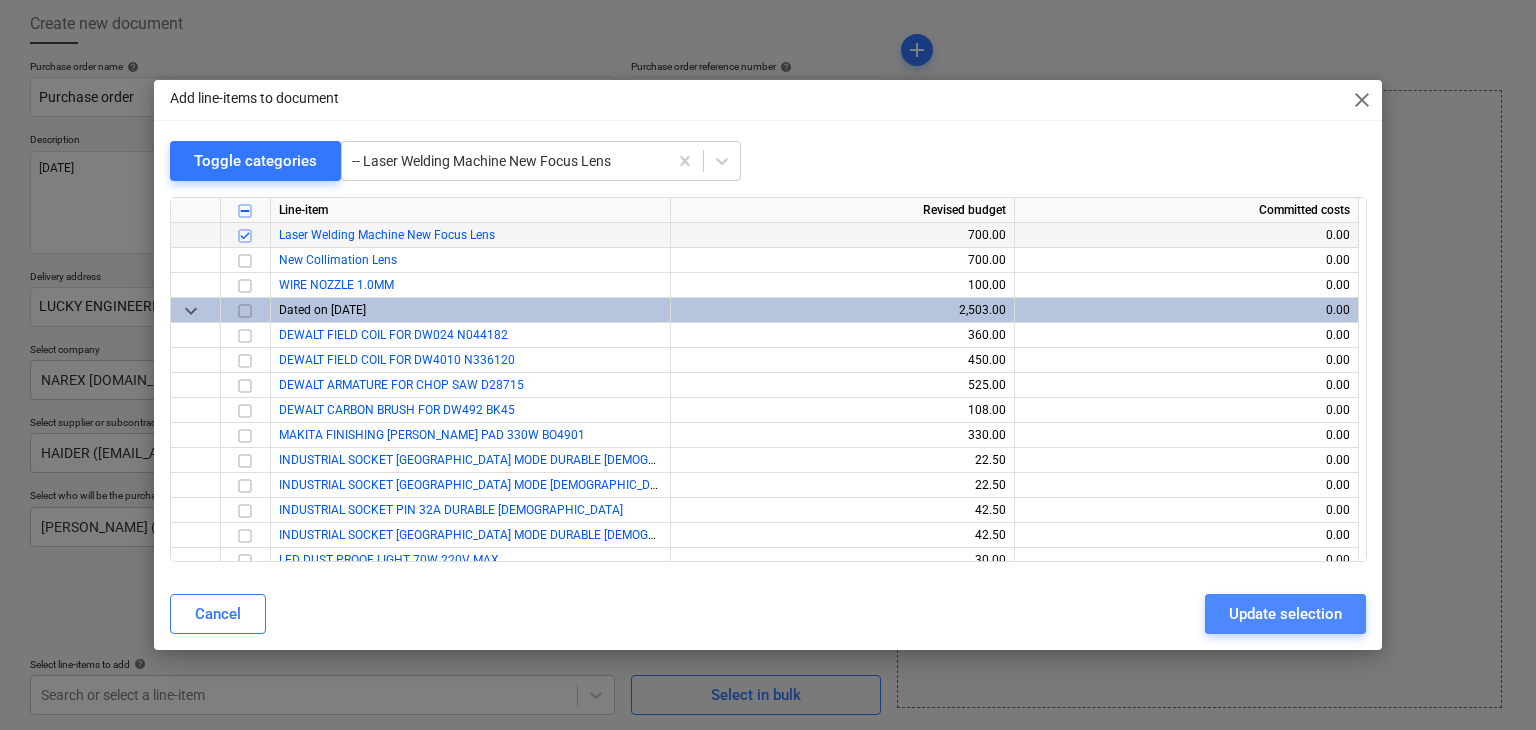 click on "Update selection" at bounding box center (1285, 614) 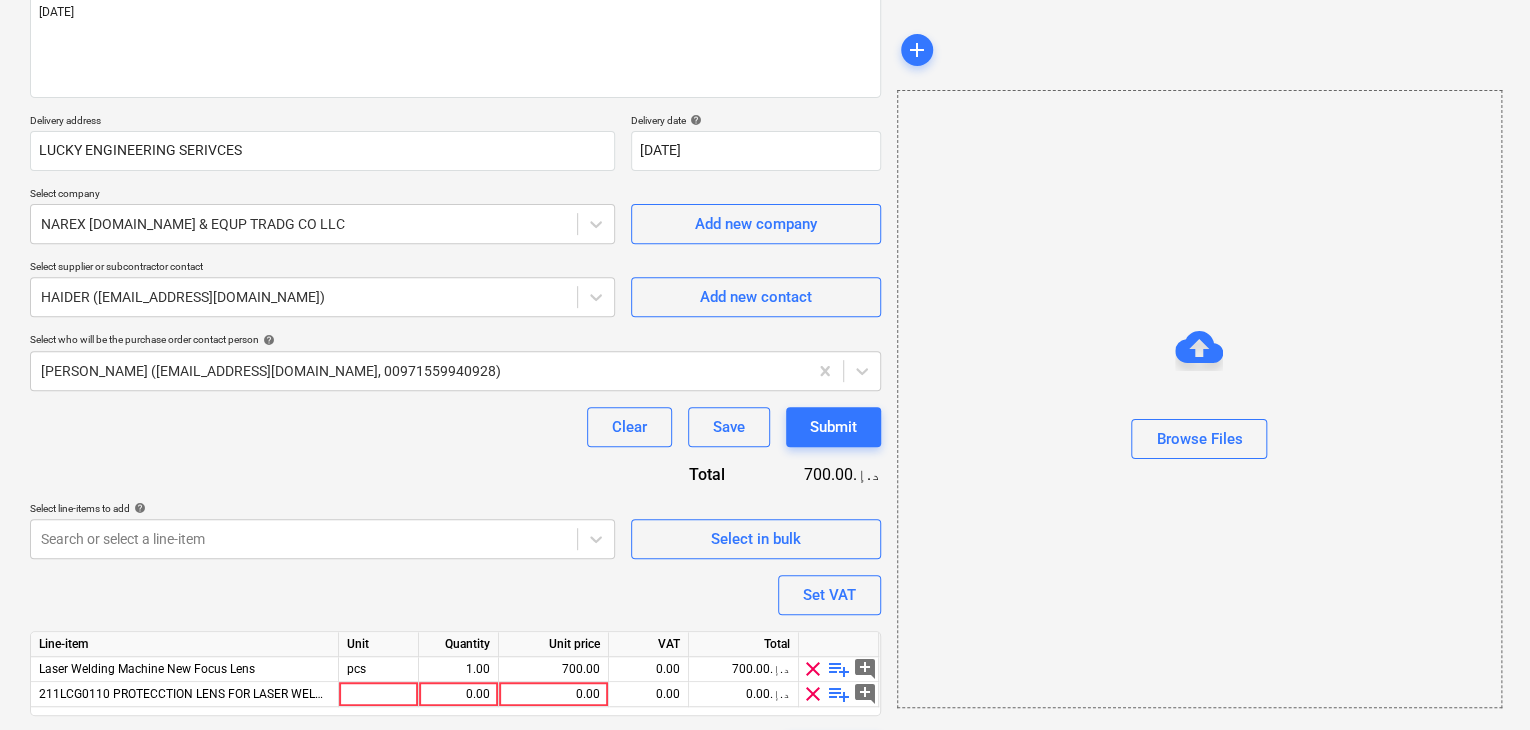 scroll, scrollTop: 317, scrollLeft: 0, axis: vertical 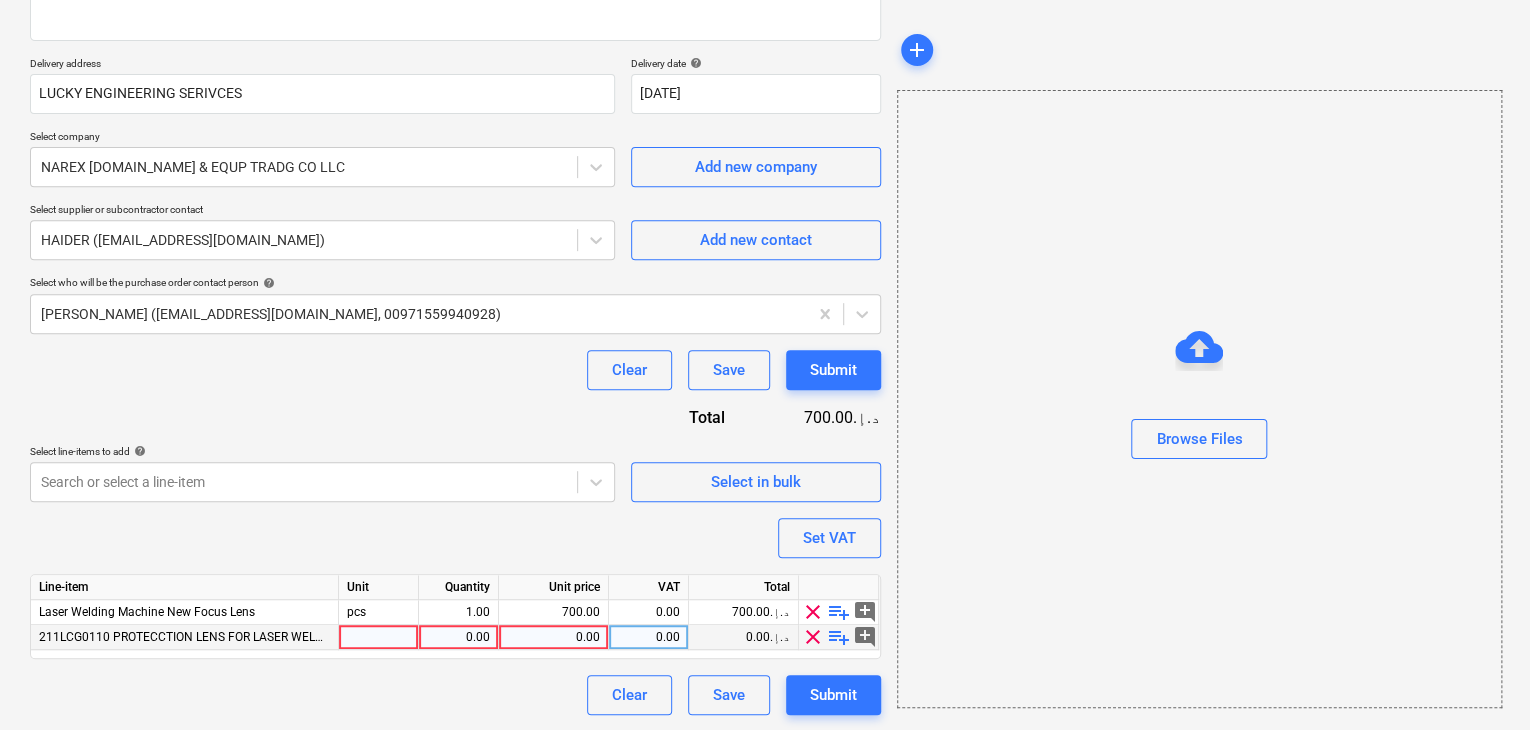 click at bounding box center [379, 637] 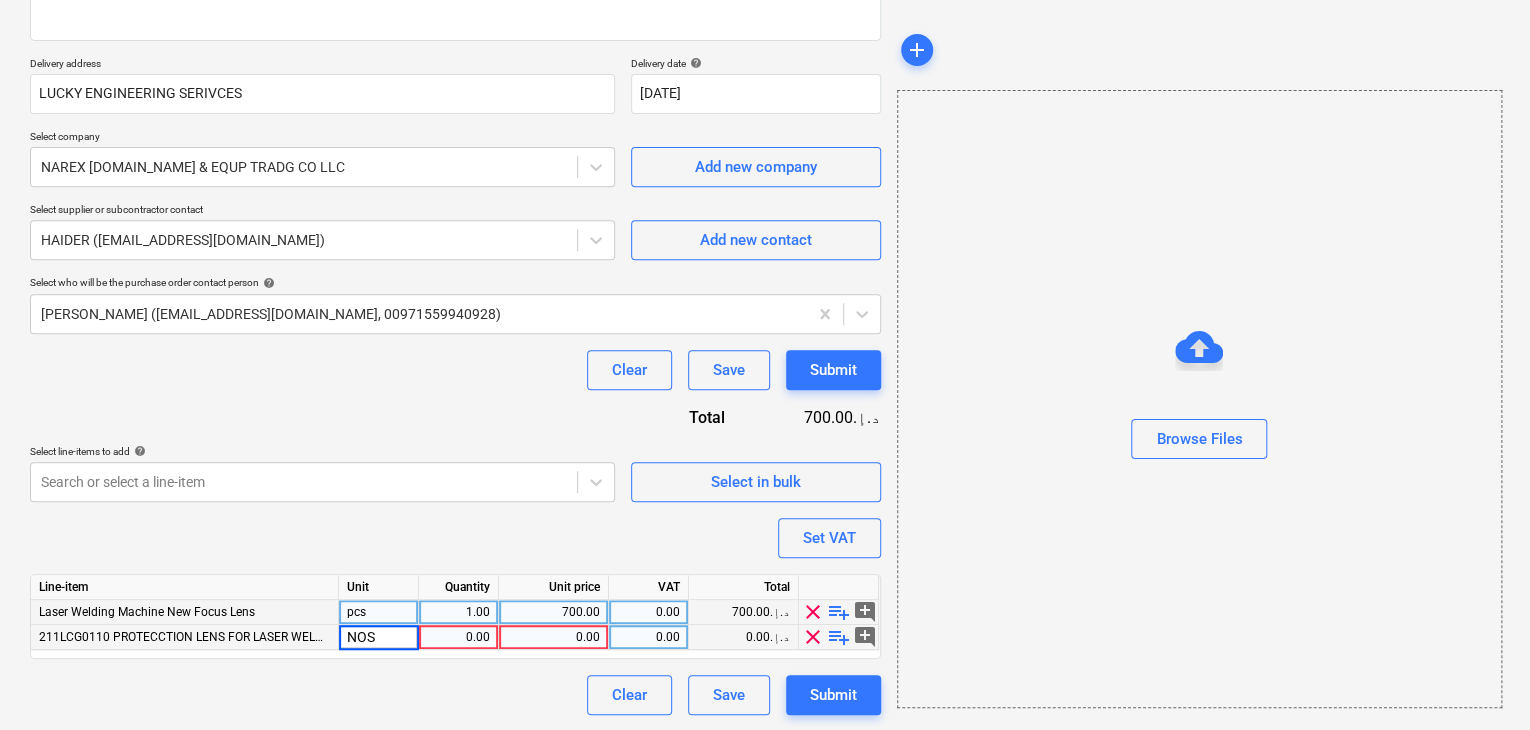 click on "Laser Welding Machine New Focus Lens" at bounding box center (185, 612) 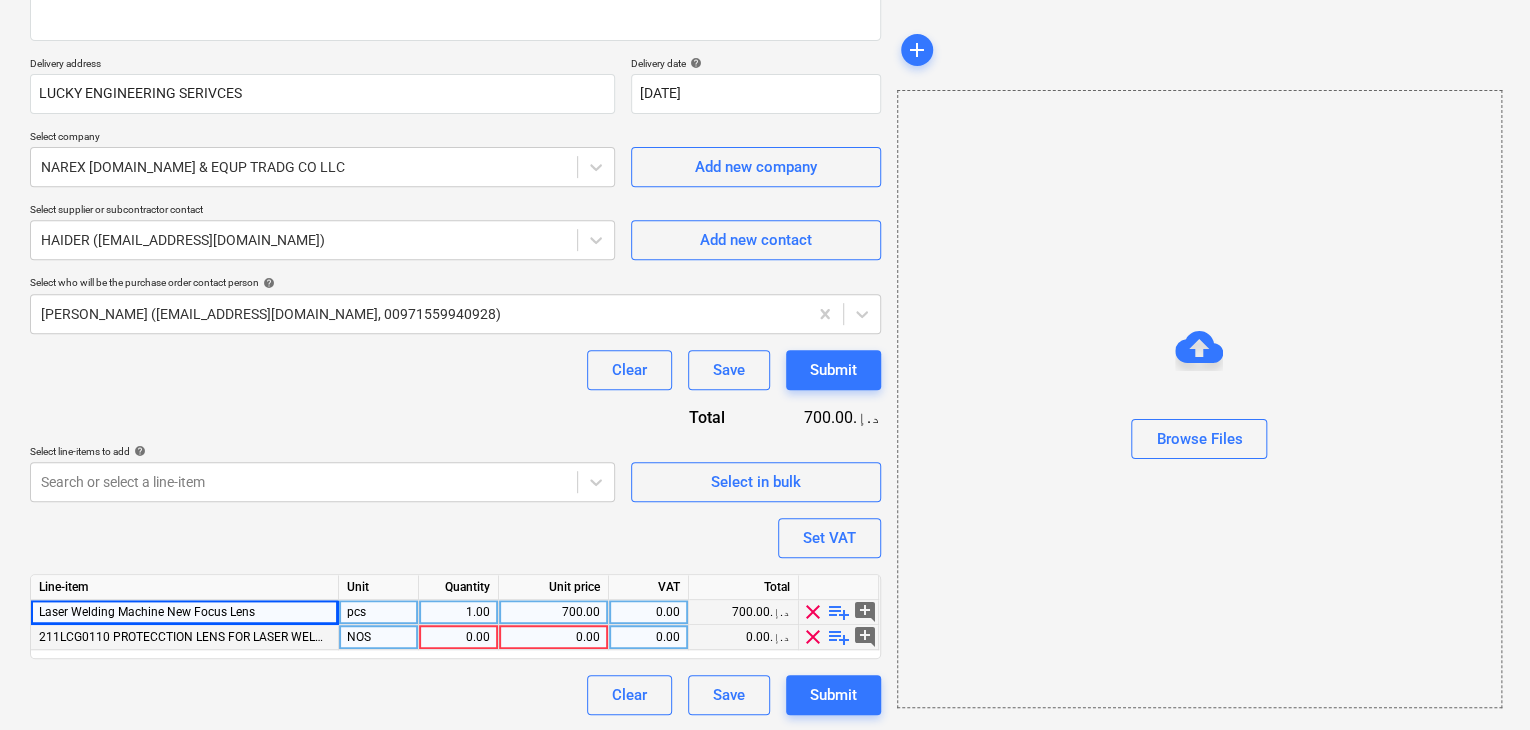 click on "1.00" at bounding box center [459, 612] 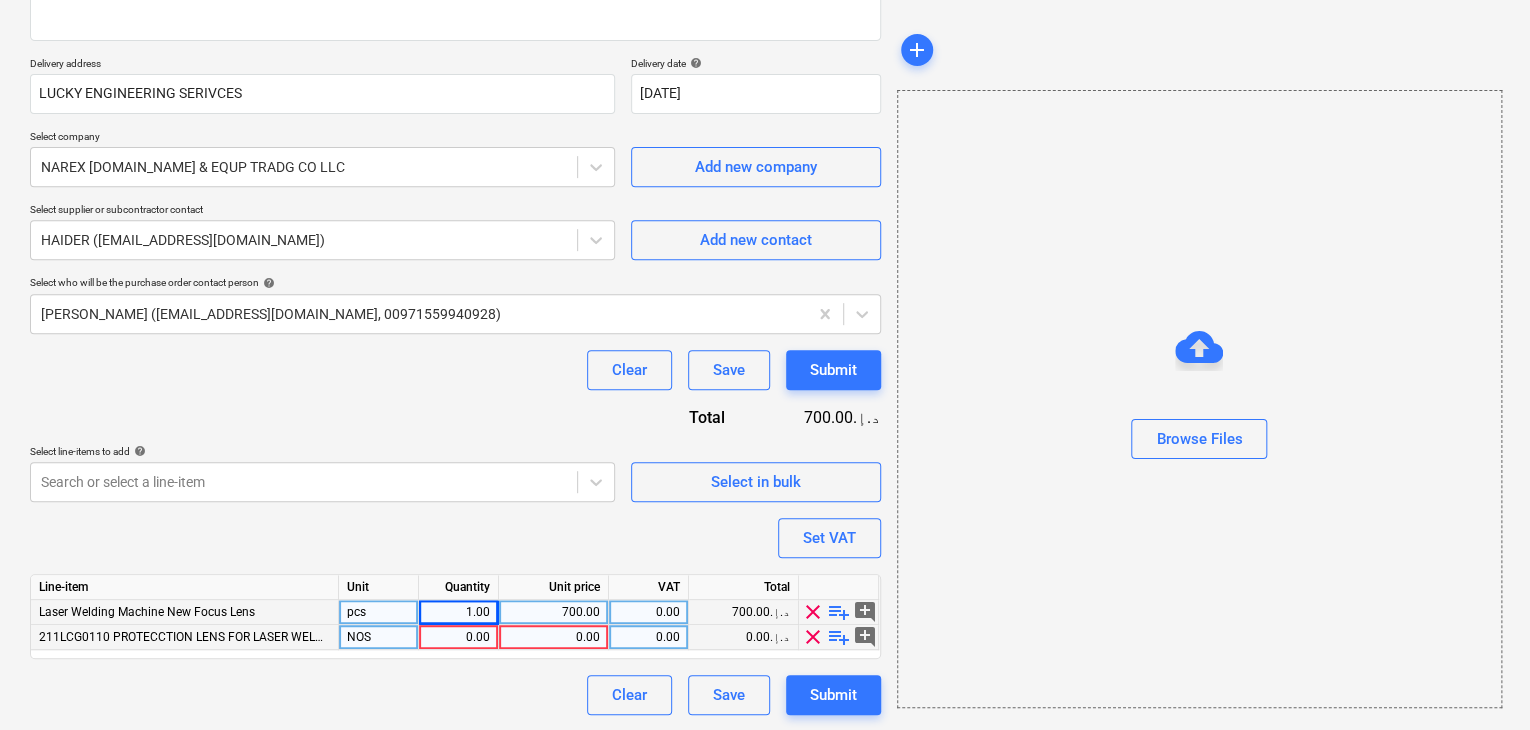 click on "pcs" at bounding box center [379, 612] 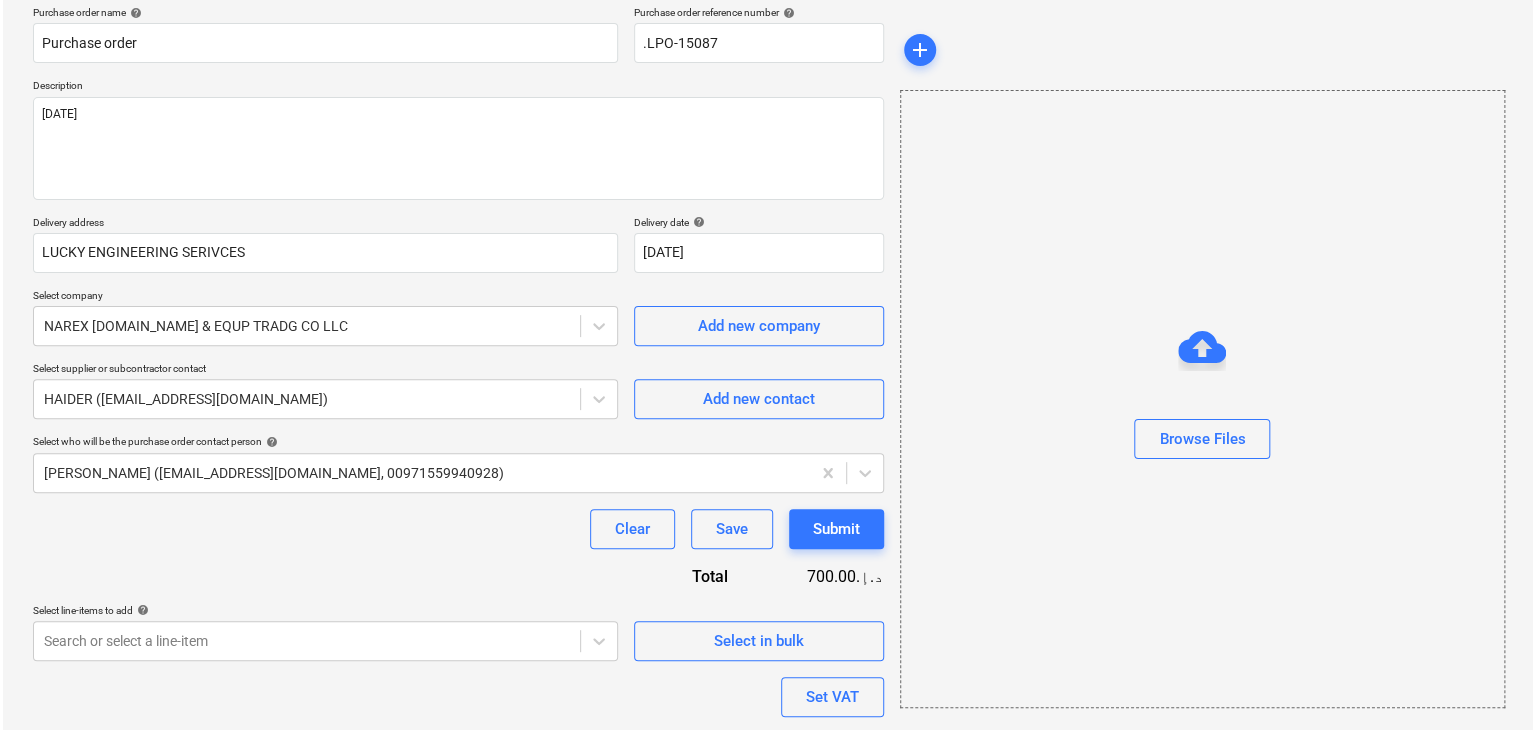 scroll, scrollTop: 317, scrollLeft: 0, axis: vertical 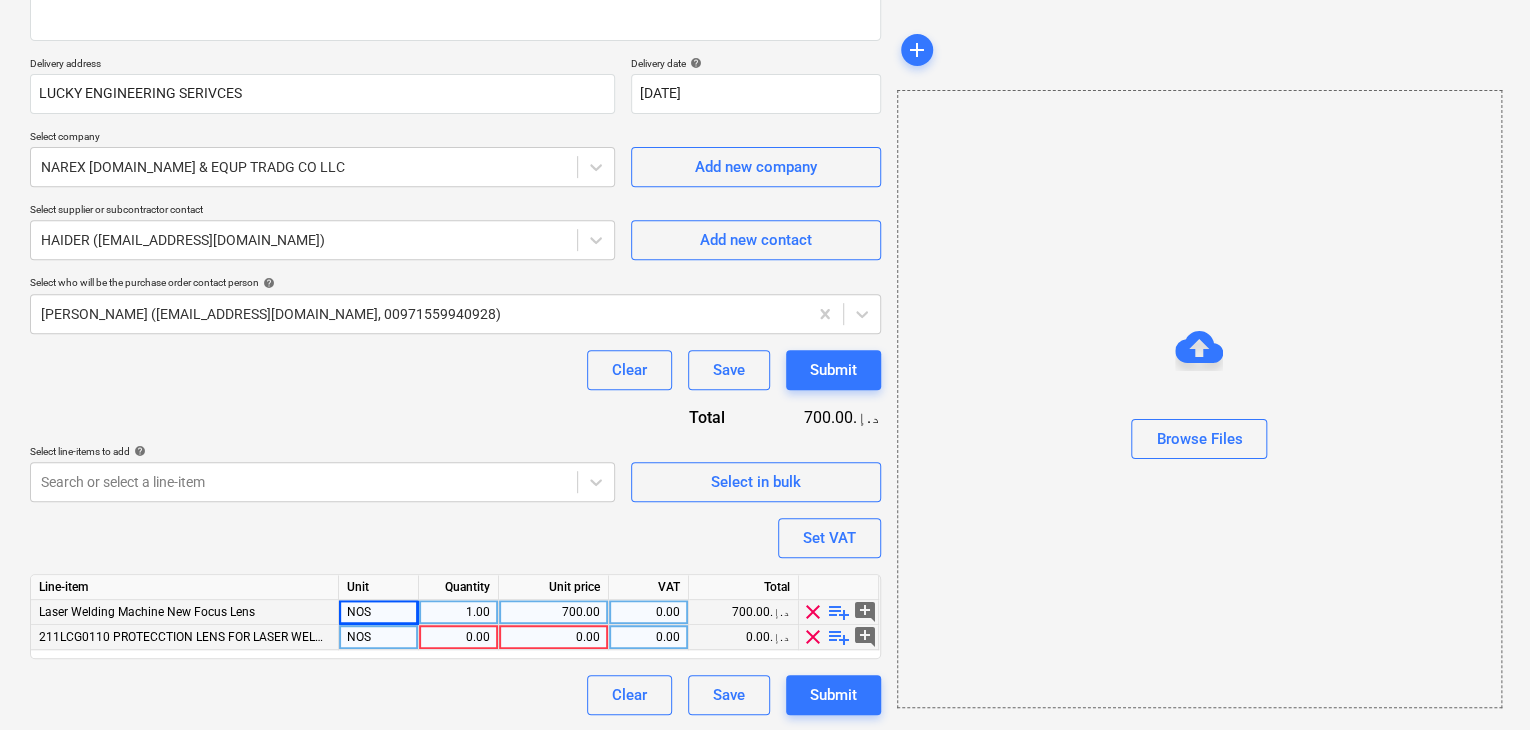 click on "1.00" at bounding box center [458, 612] 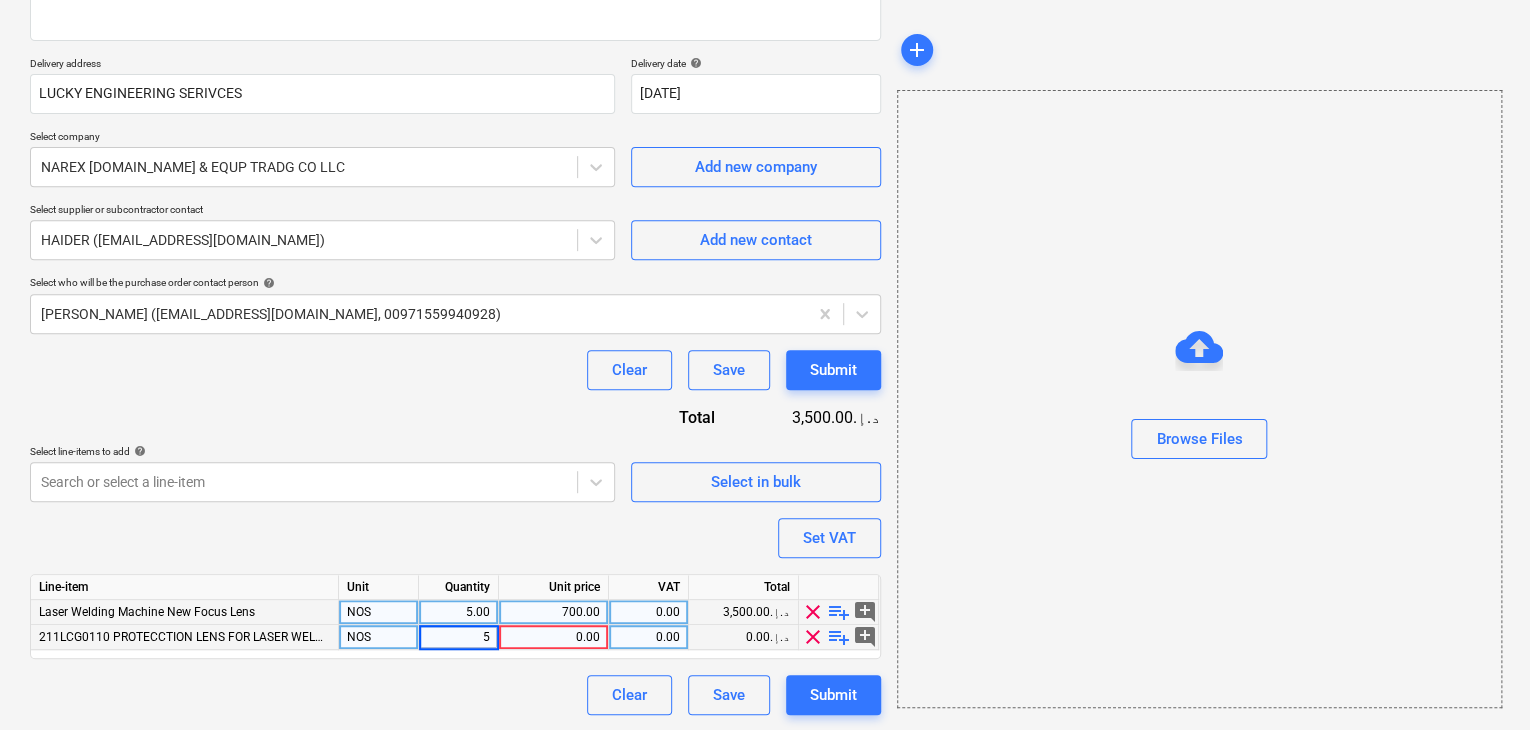 click on "700.00" at bounding box center (553, 612) 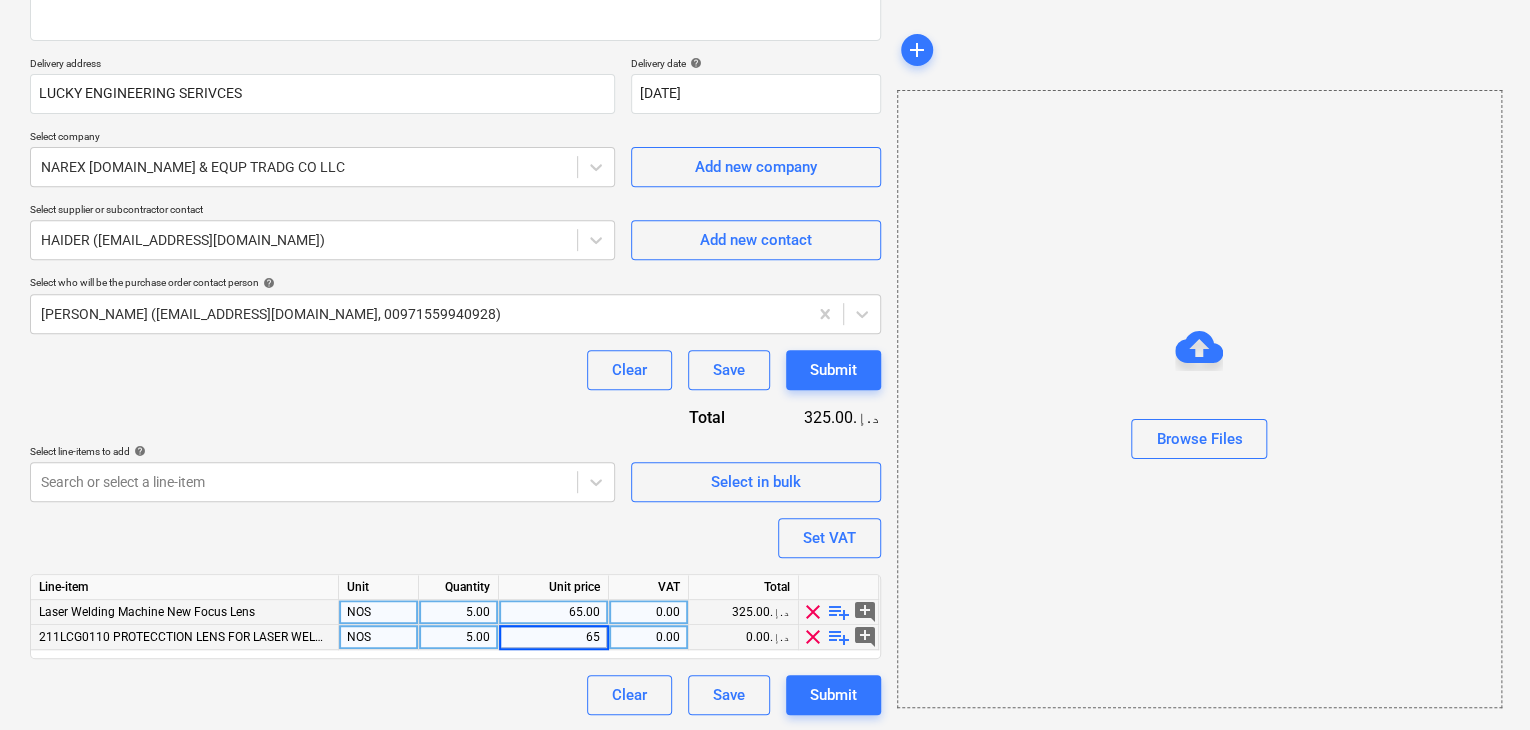 click on "Browse Files" at bounding box center (1199, 399) 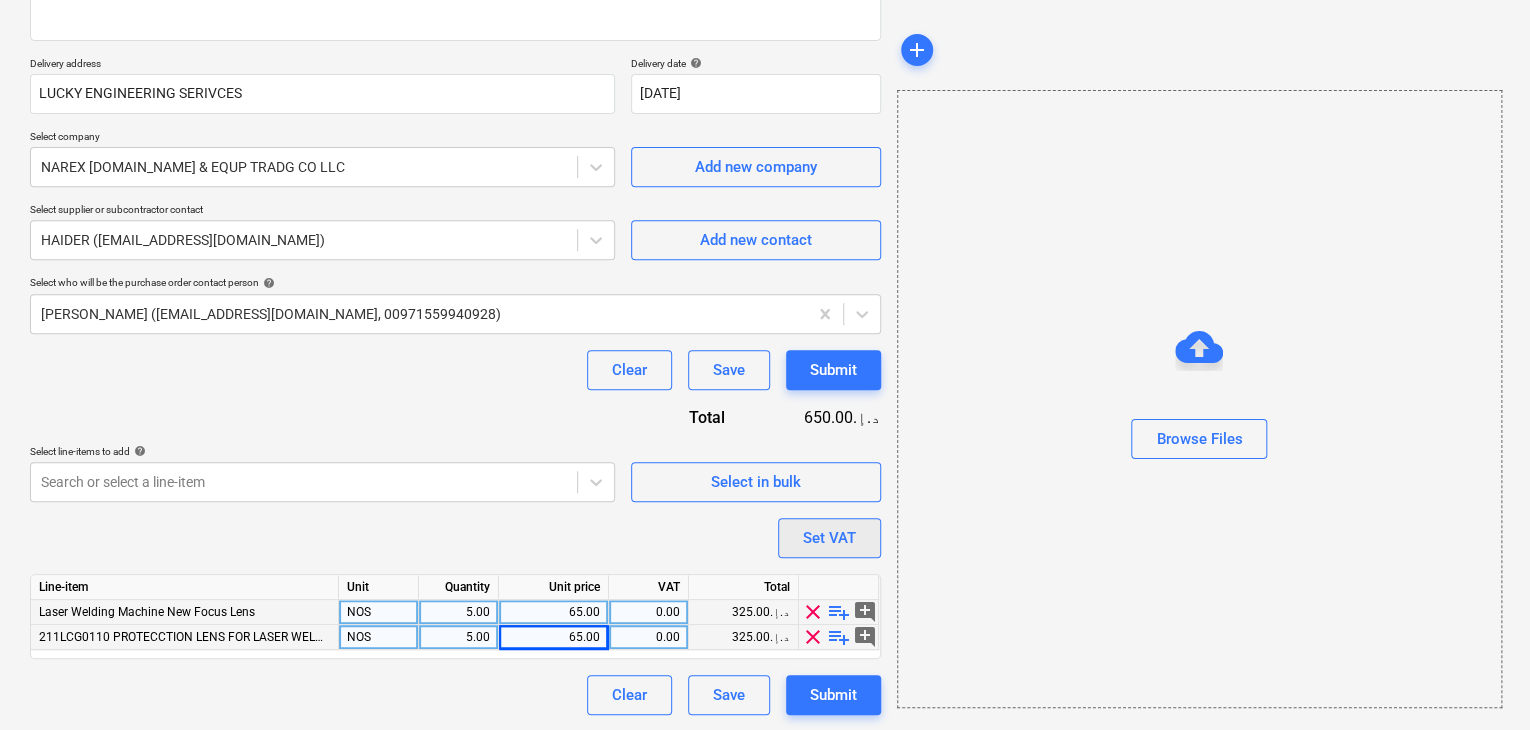 click on "Set VAT" at bounding box center (829, 538) 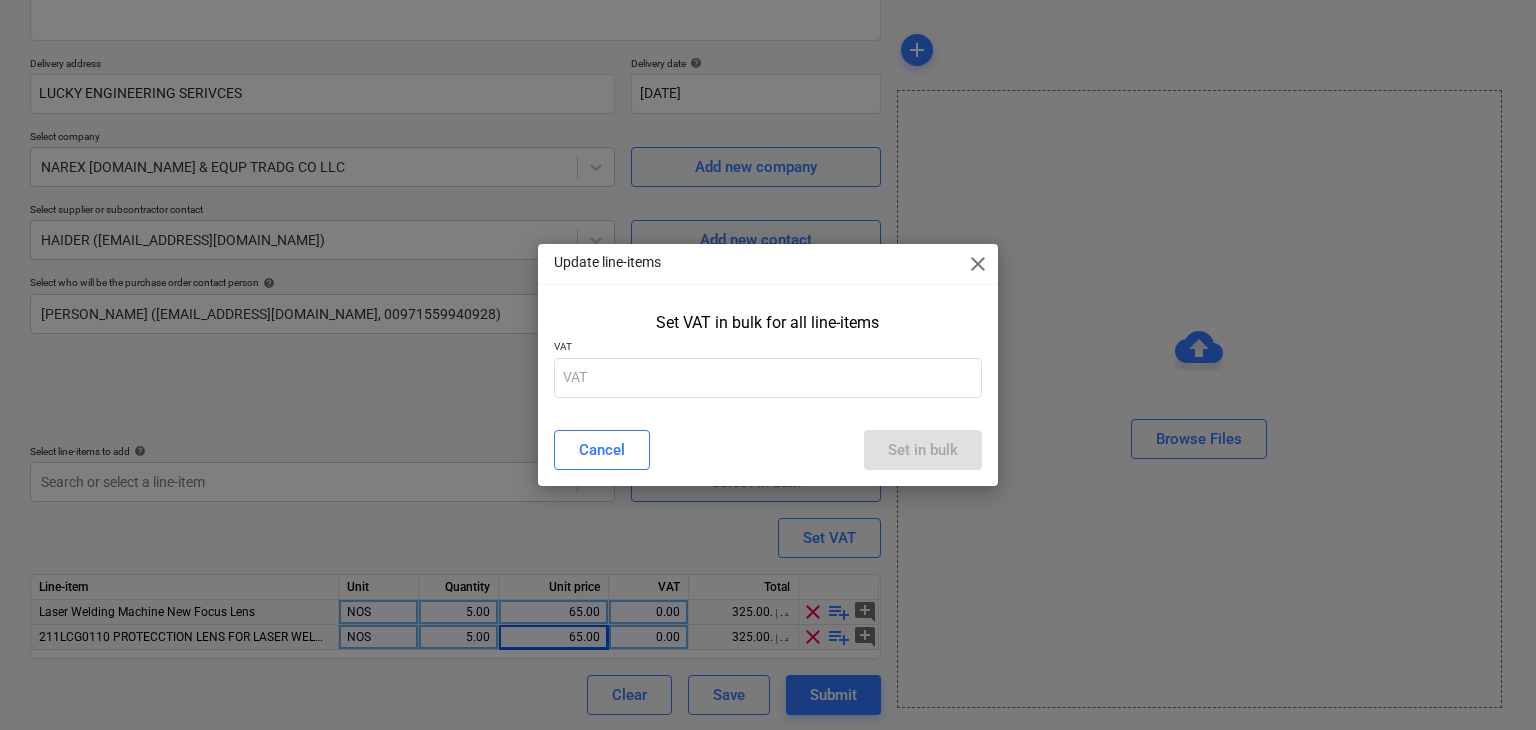 click on "VAT" at bounding box center [768, 348] 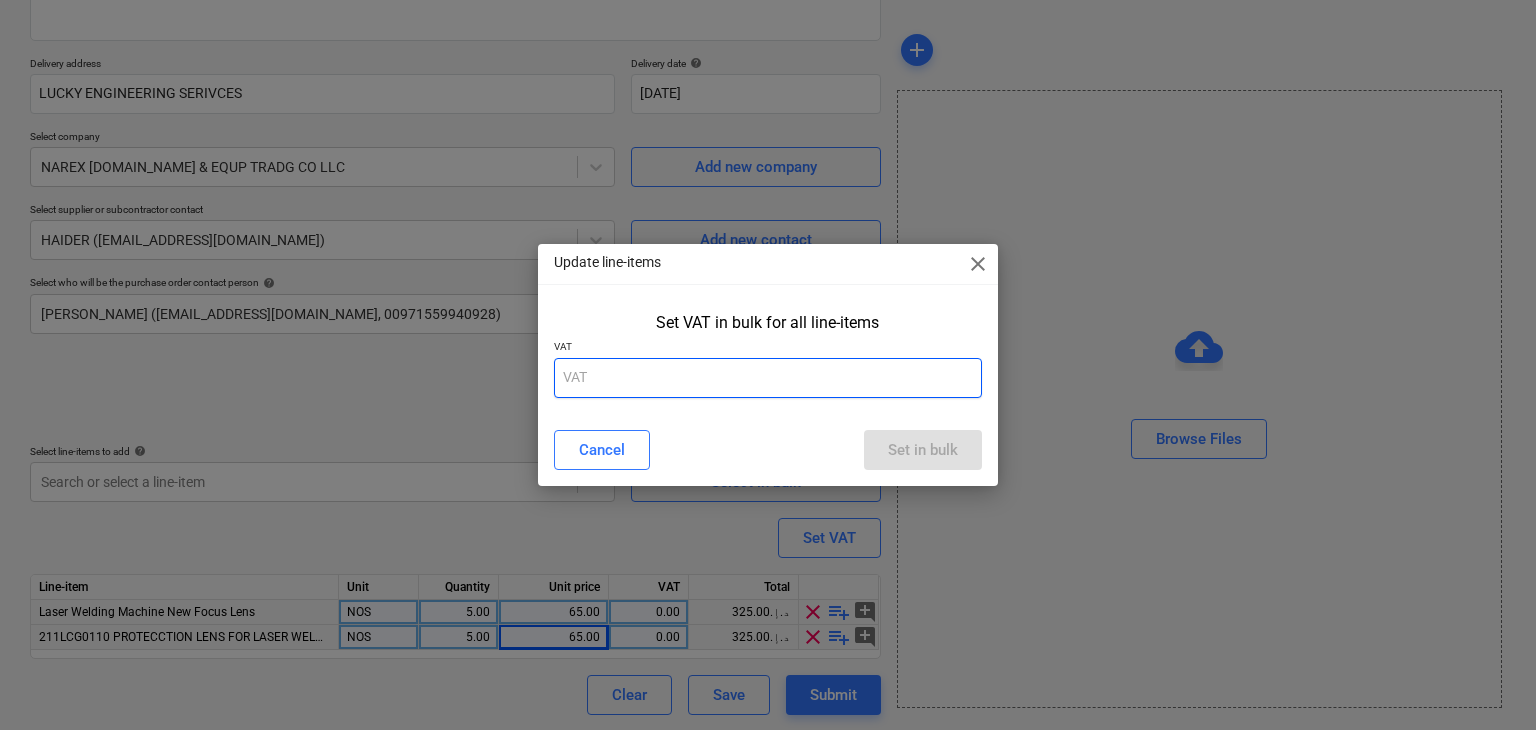 click at bounding box center [768, 378] 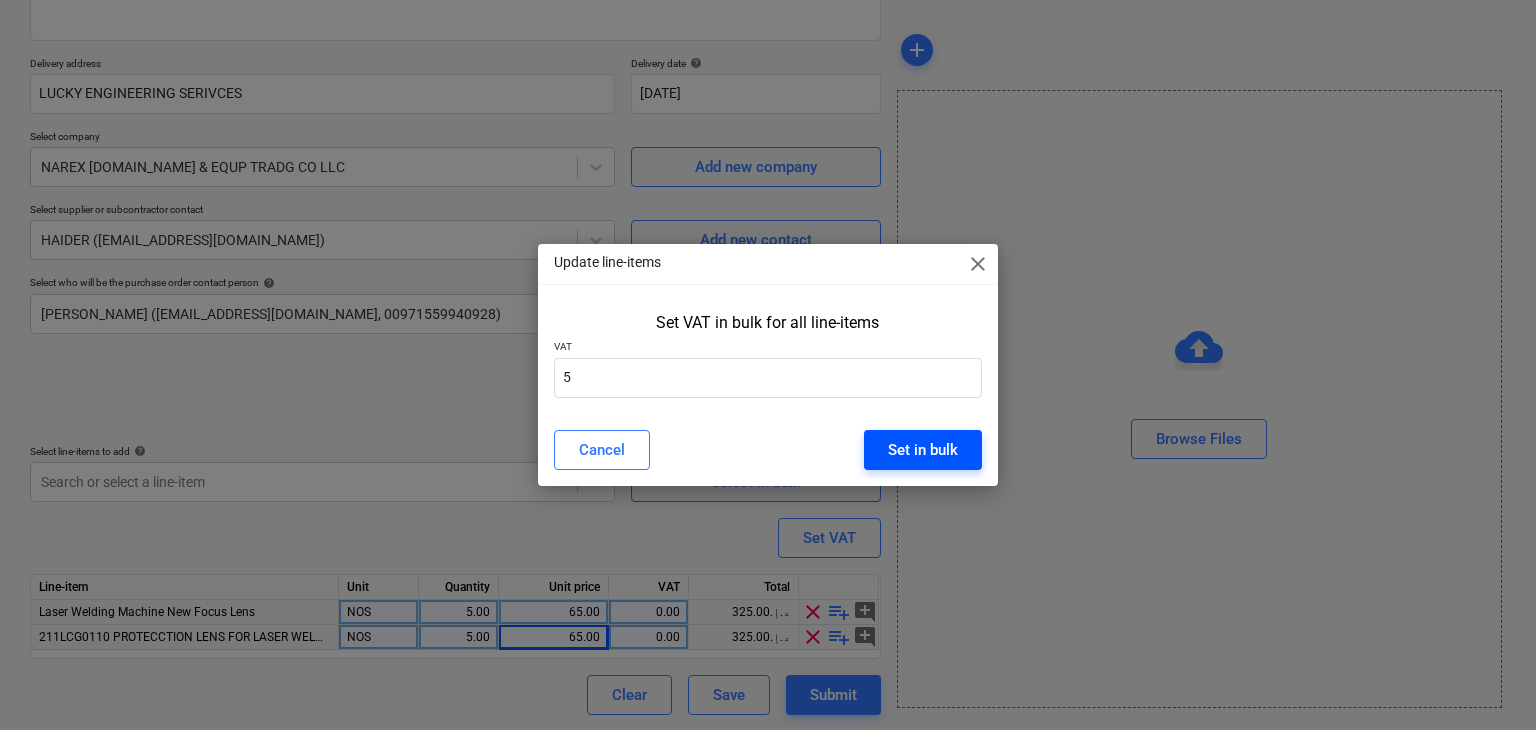 click on "Set in bulk" at bounding box center (923, 450) 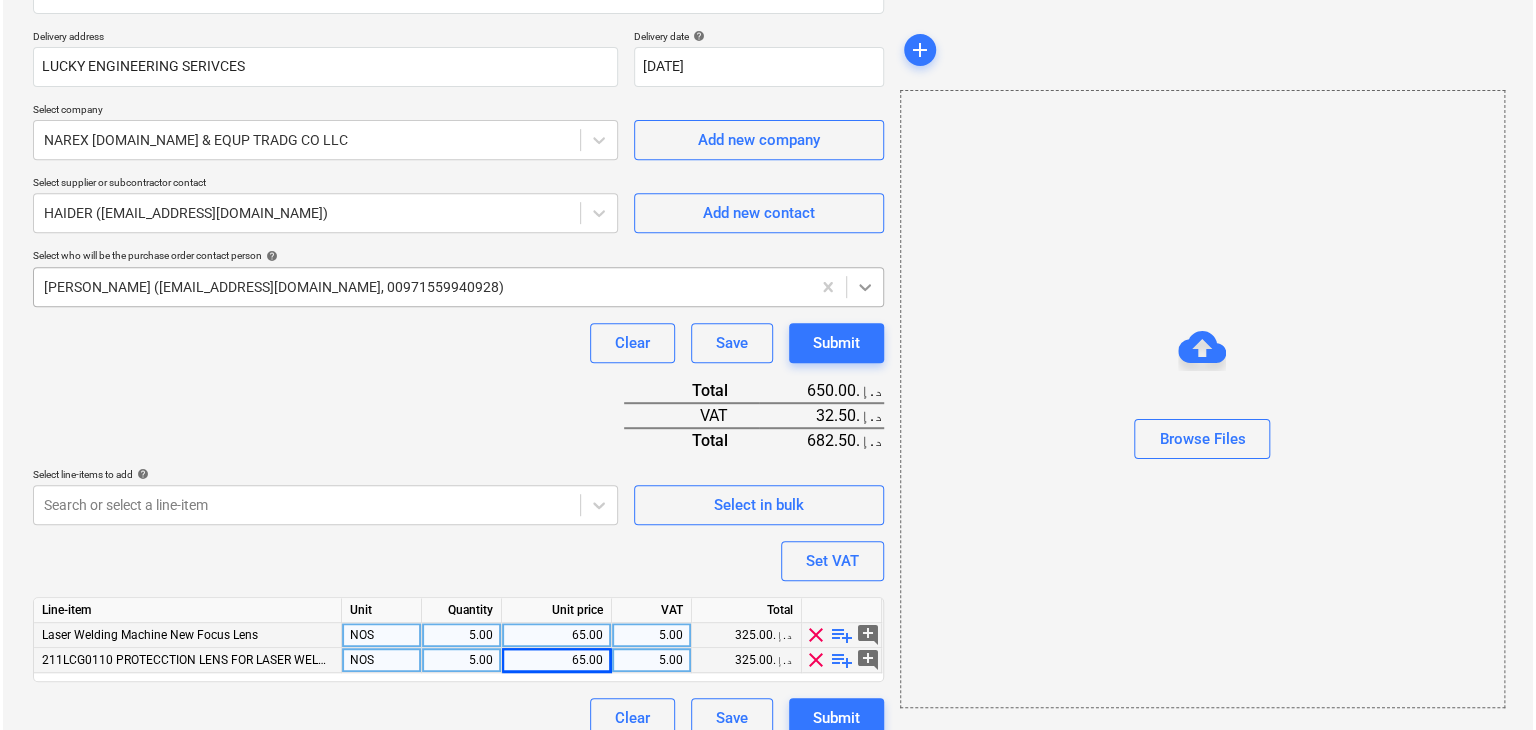 scroll, scrollTop: 367, scrollLeft: 0, axis: vertical 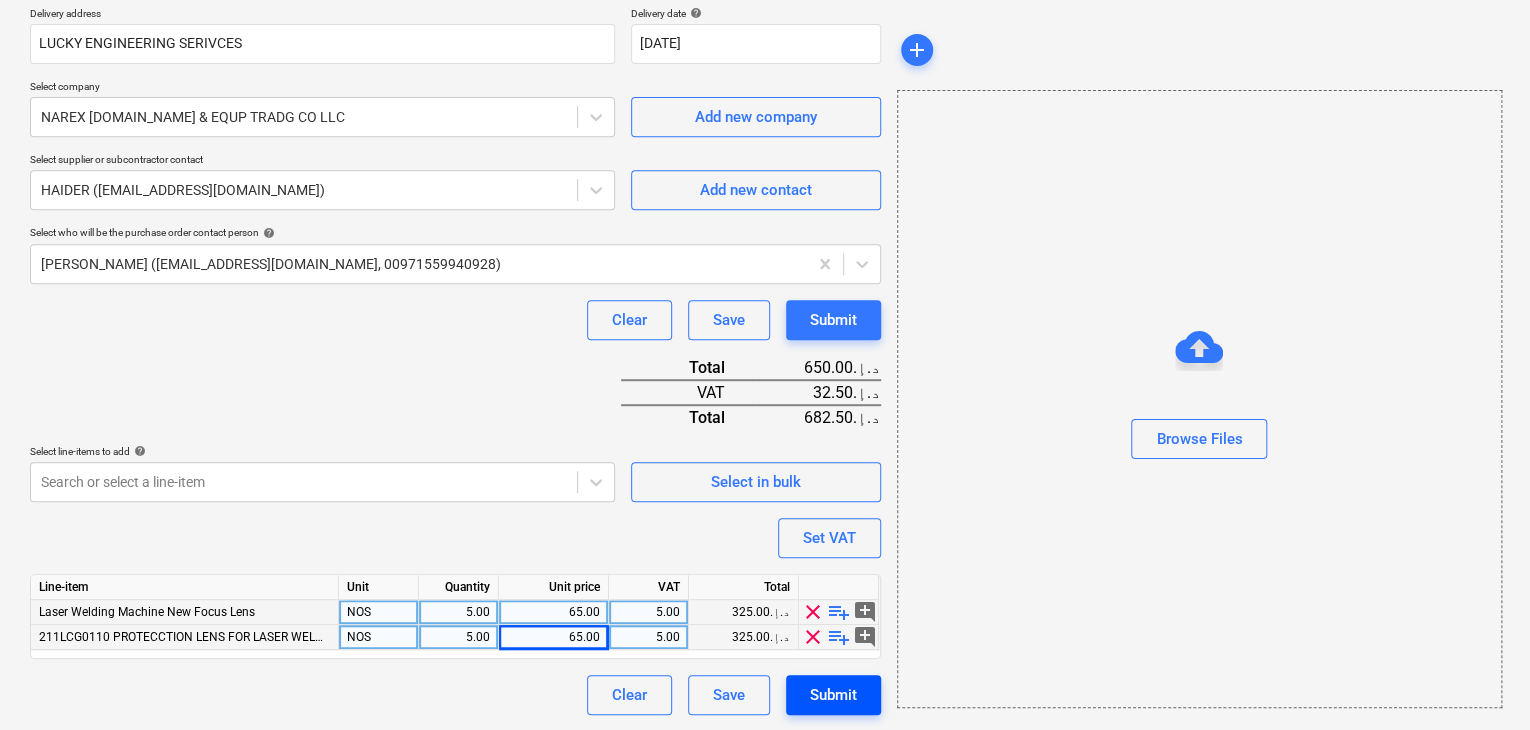 click on "Submit" at bounding box center [833, 695] 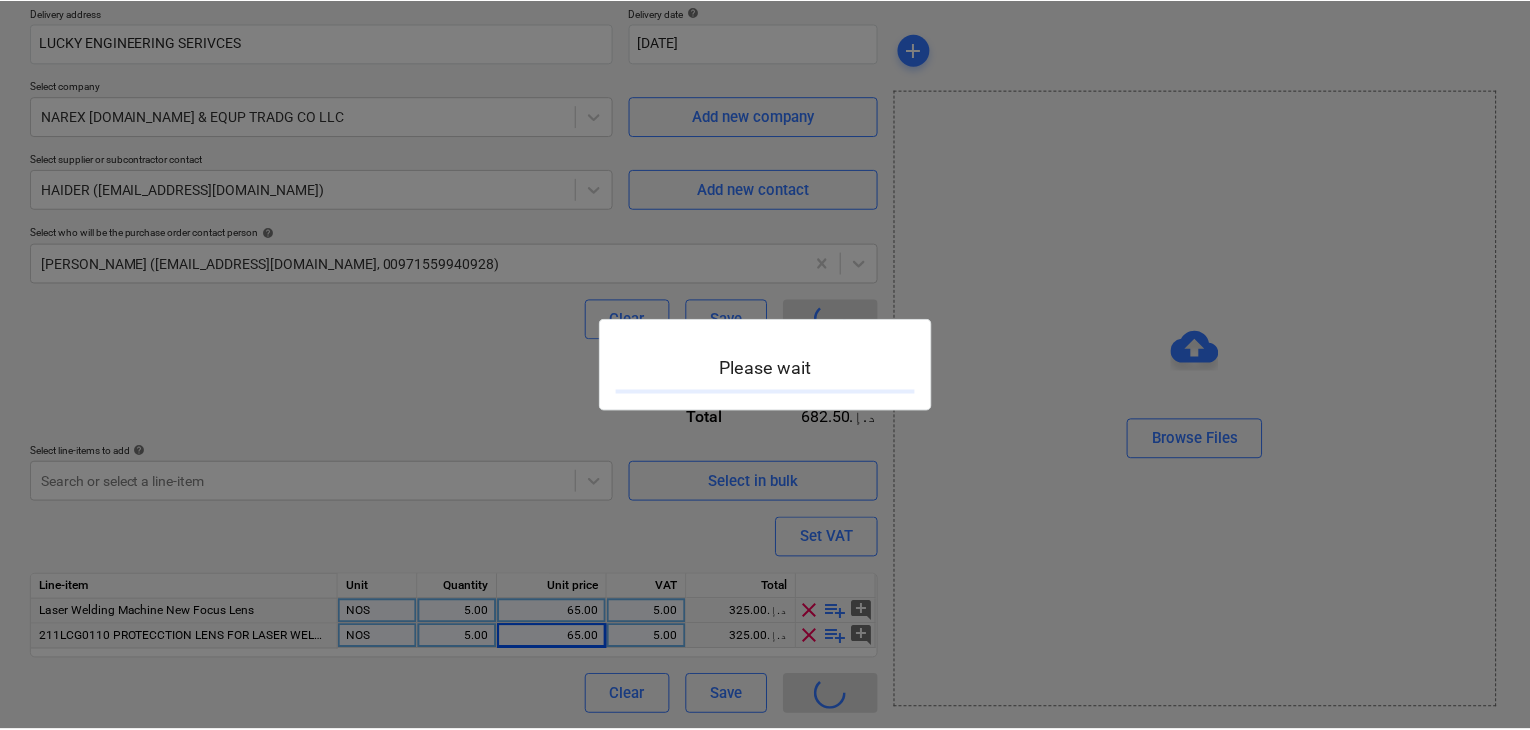 scroll, scrollTop: 0, scrollLeft: 0, axis: both 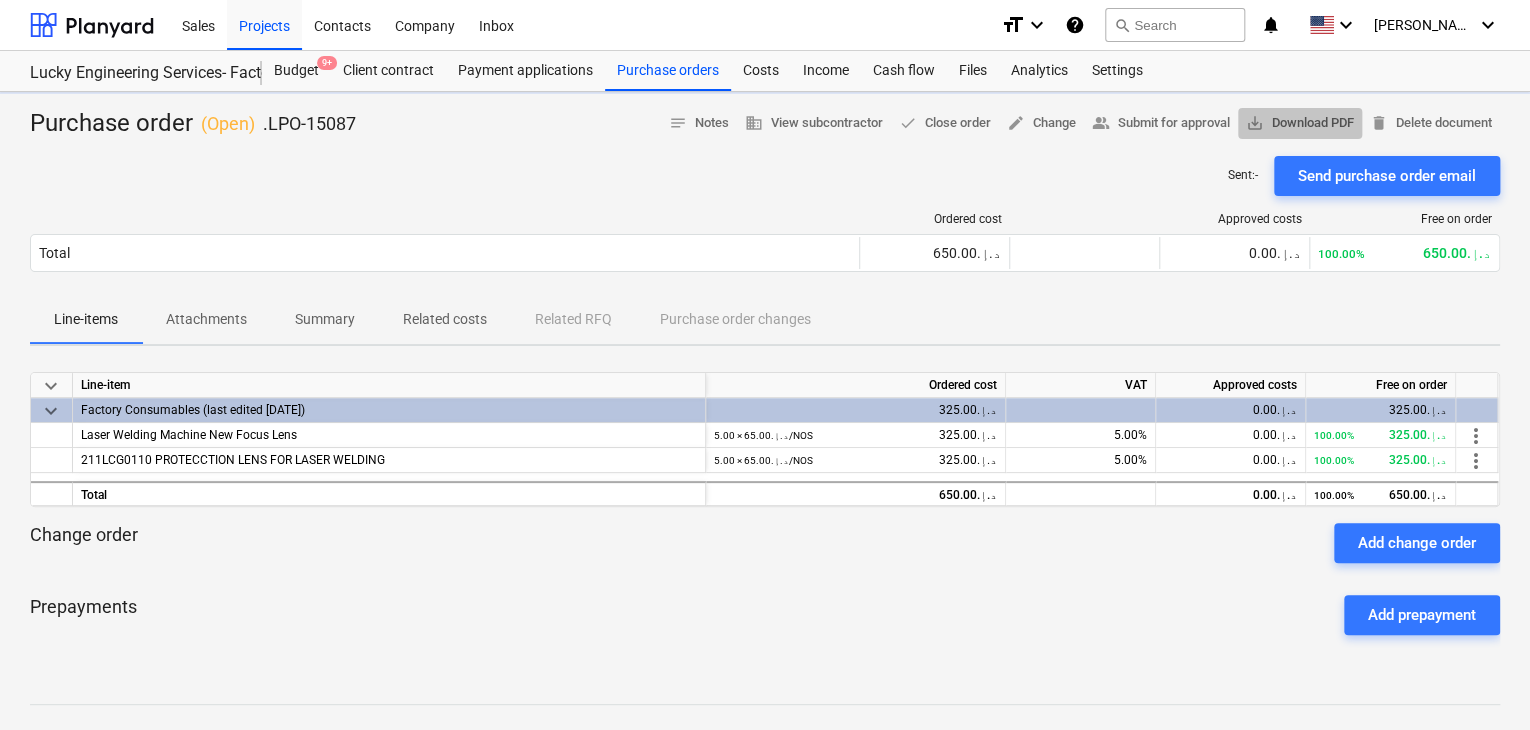 click on "save_alt Download PDF" at bounding box center [1300, 123] 